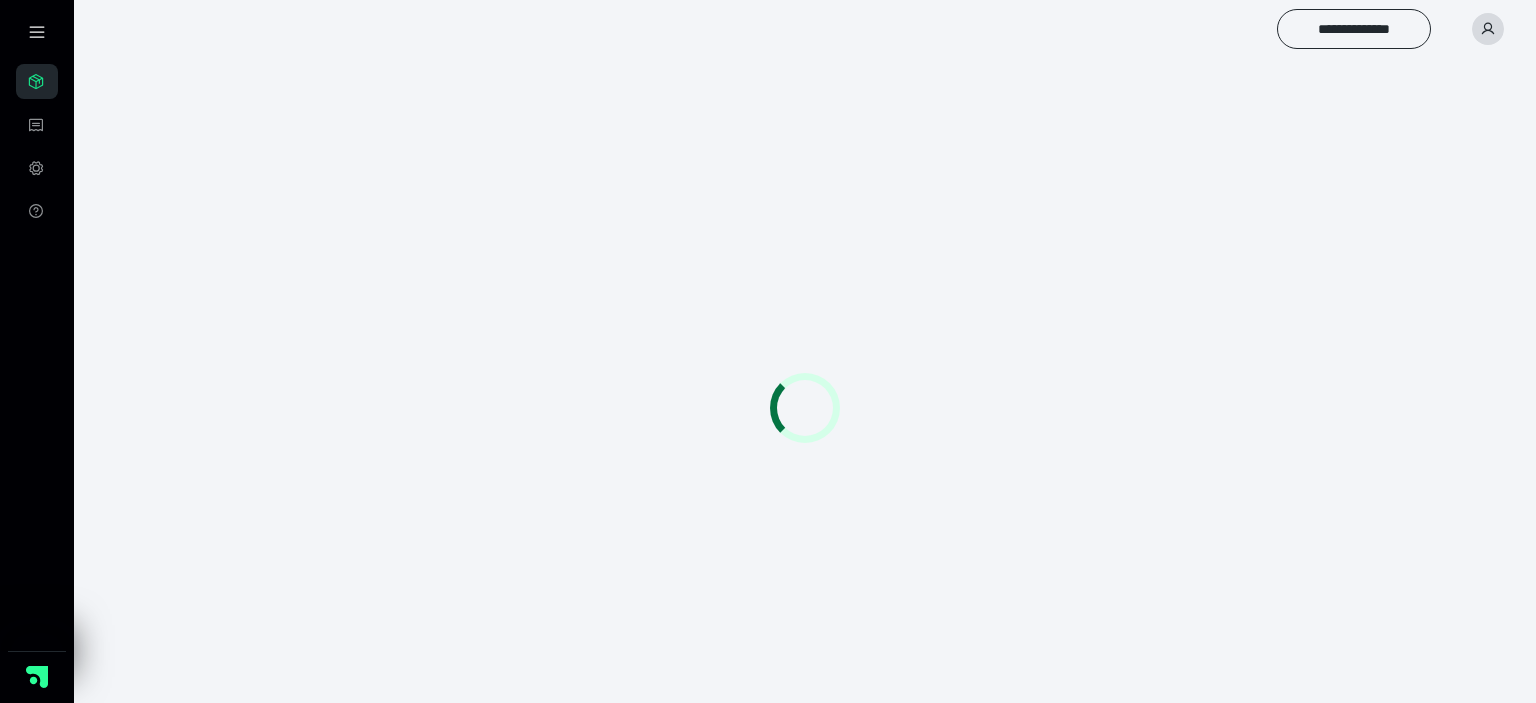 scroll, scrollTop: 0, scrollLeft: 0, axis: both 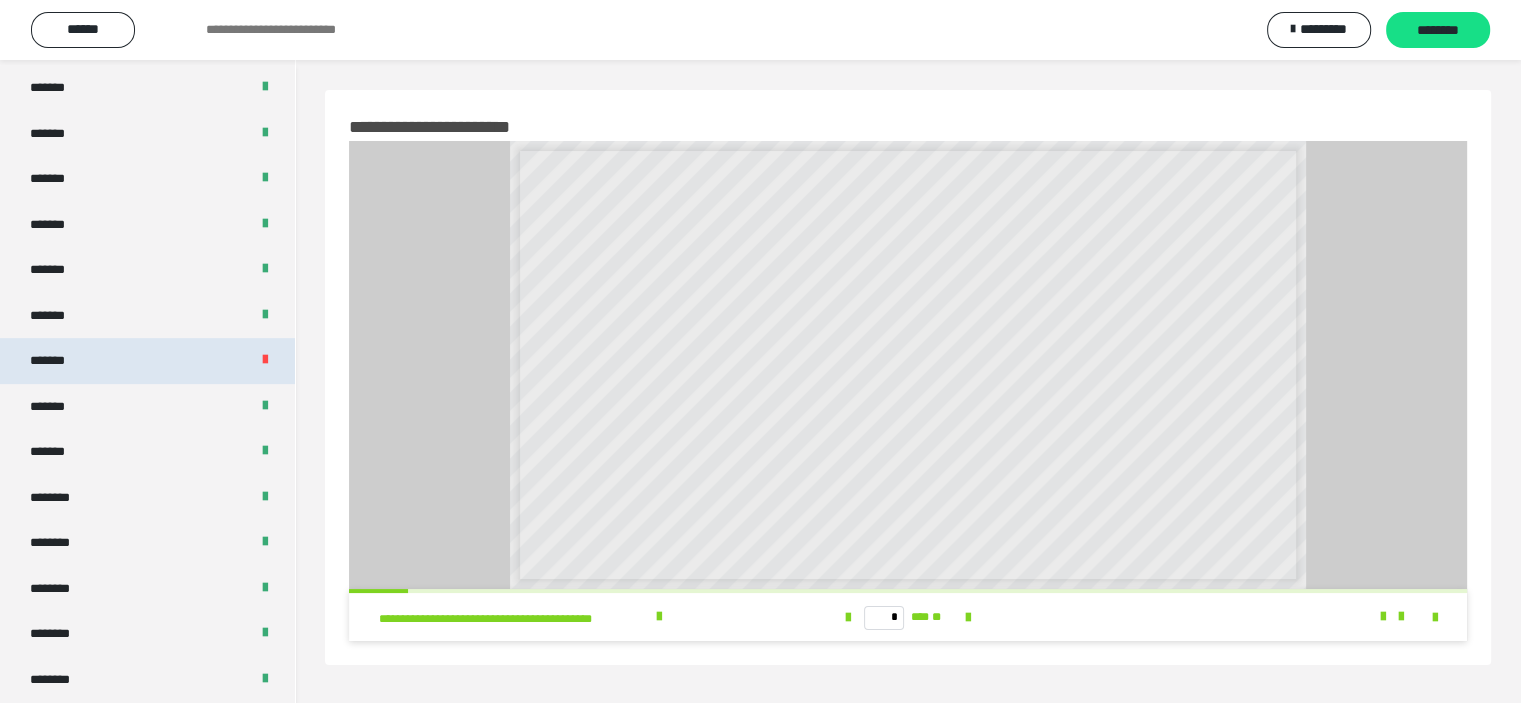 click on "*******" at bounding box center (147, 361) 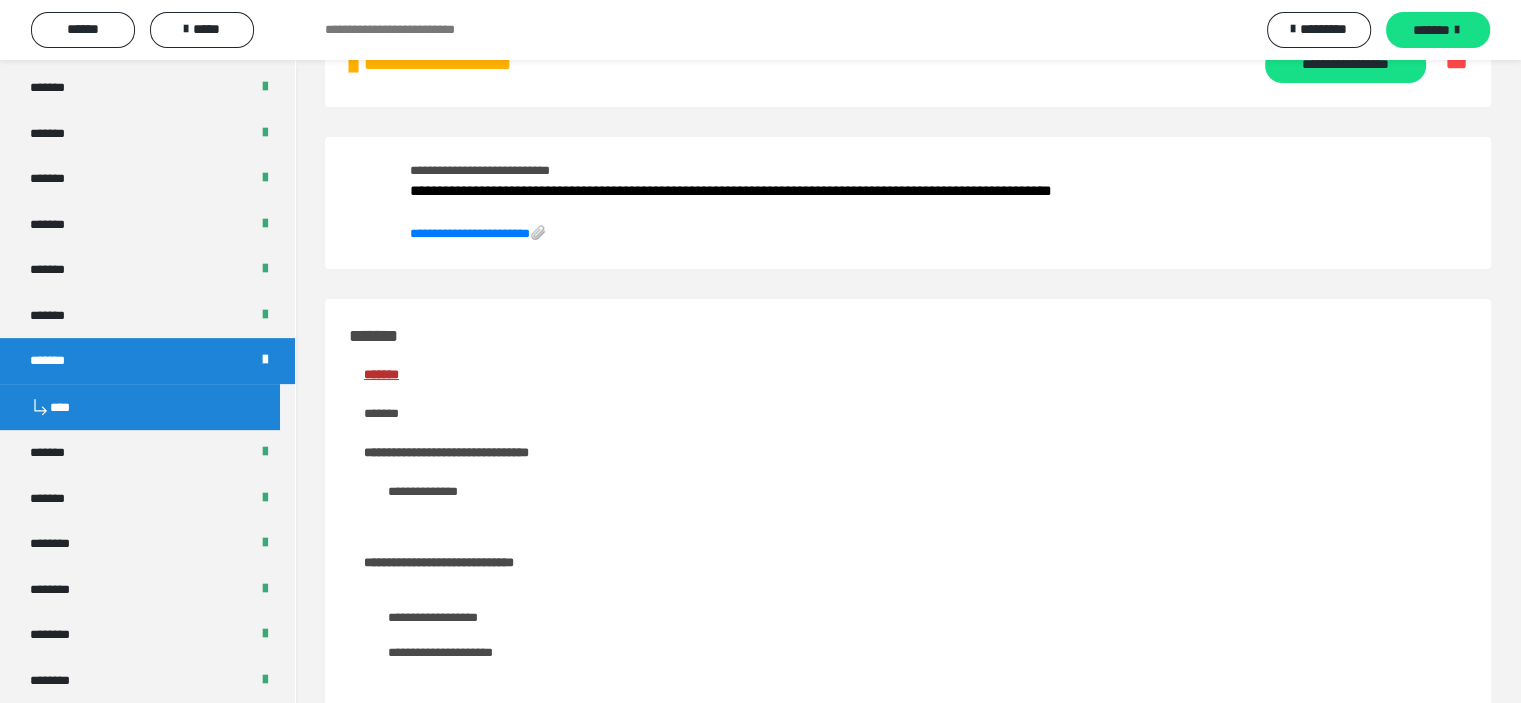 scroll, scrollTop: 0, scrollLeft: 0, axis: both 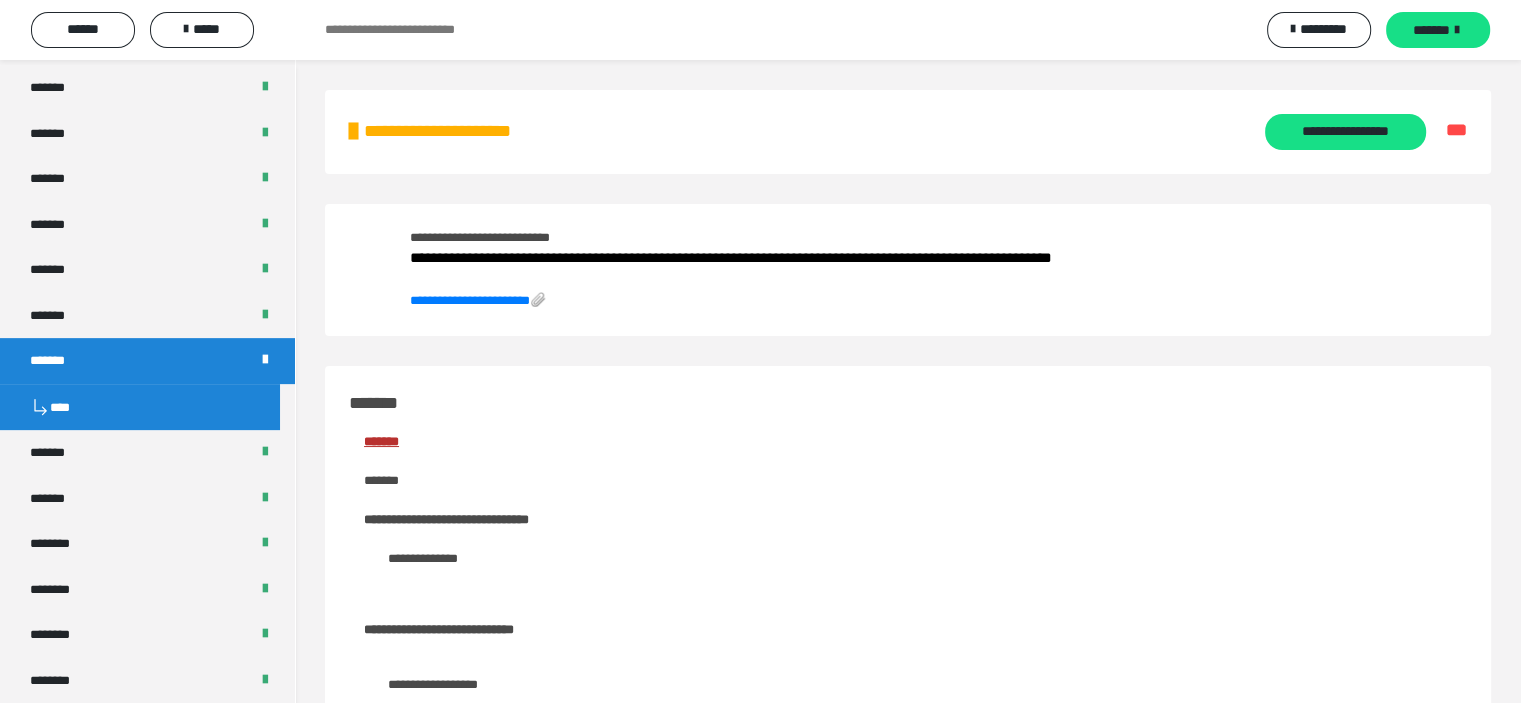 click at bounding box center (265, 360) 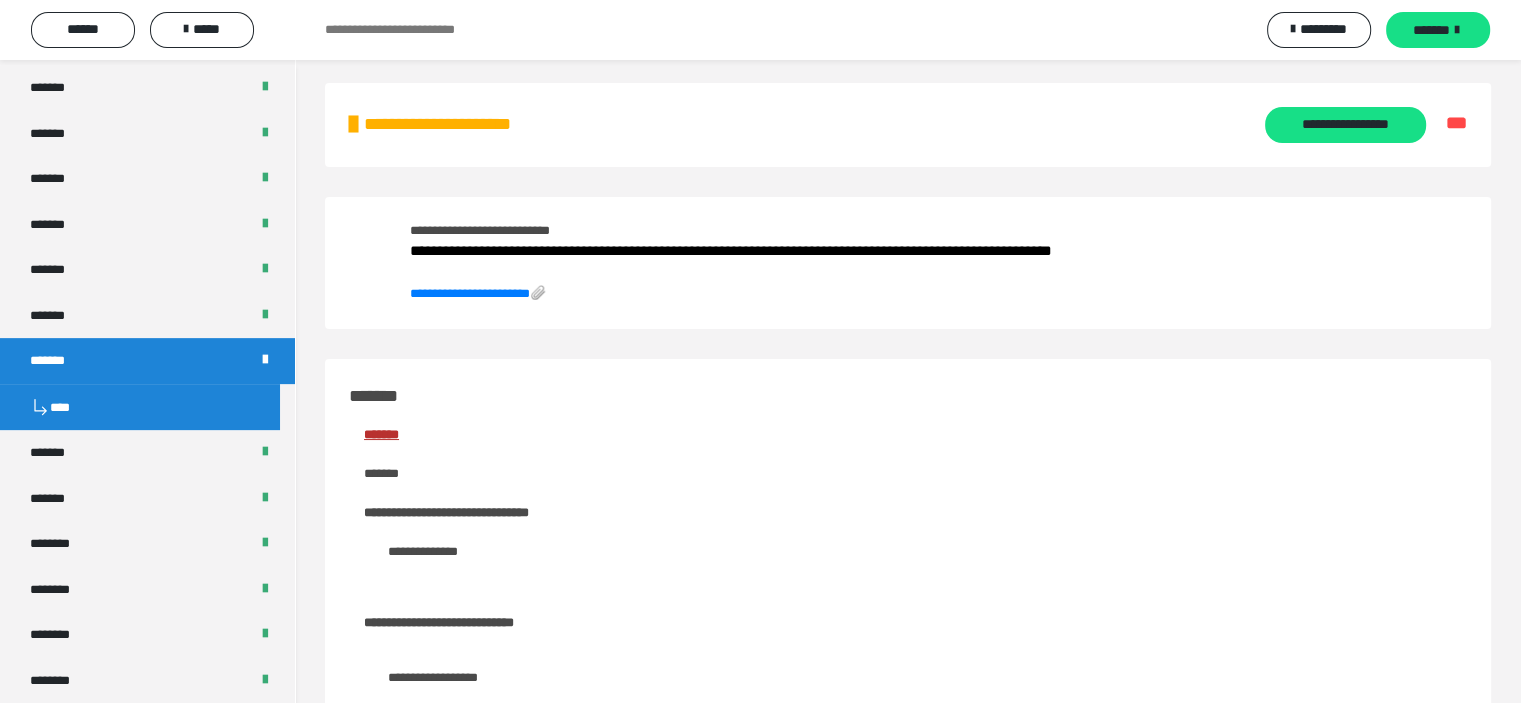 scroll, scrollTop: 0, scrollLeft: 0, axis: both 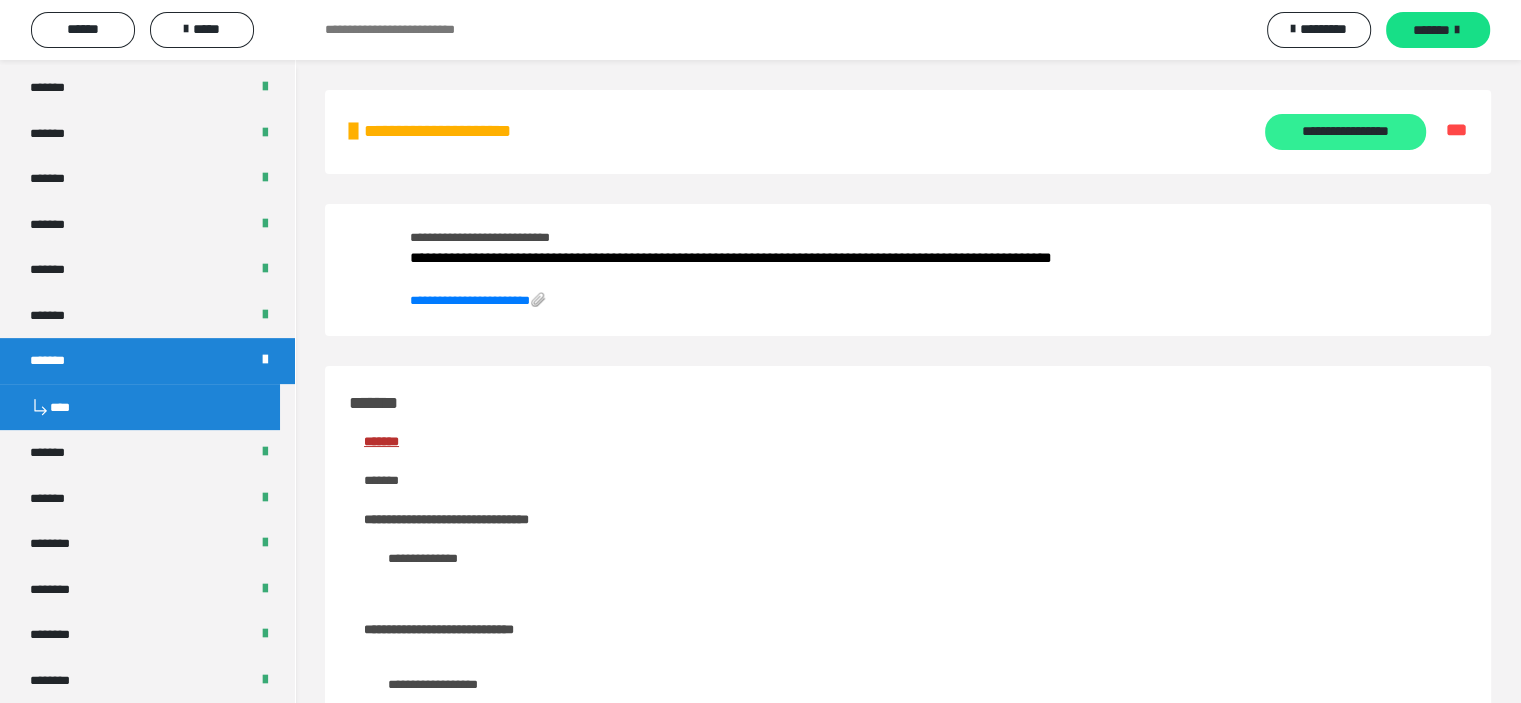 click on "**********" at bounding box center (1345, 132) 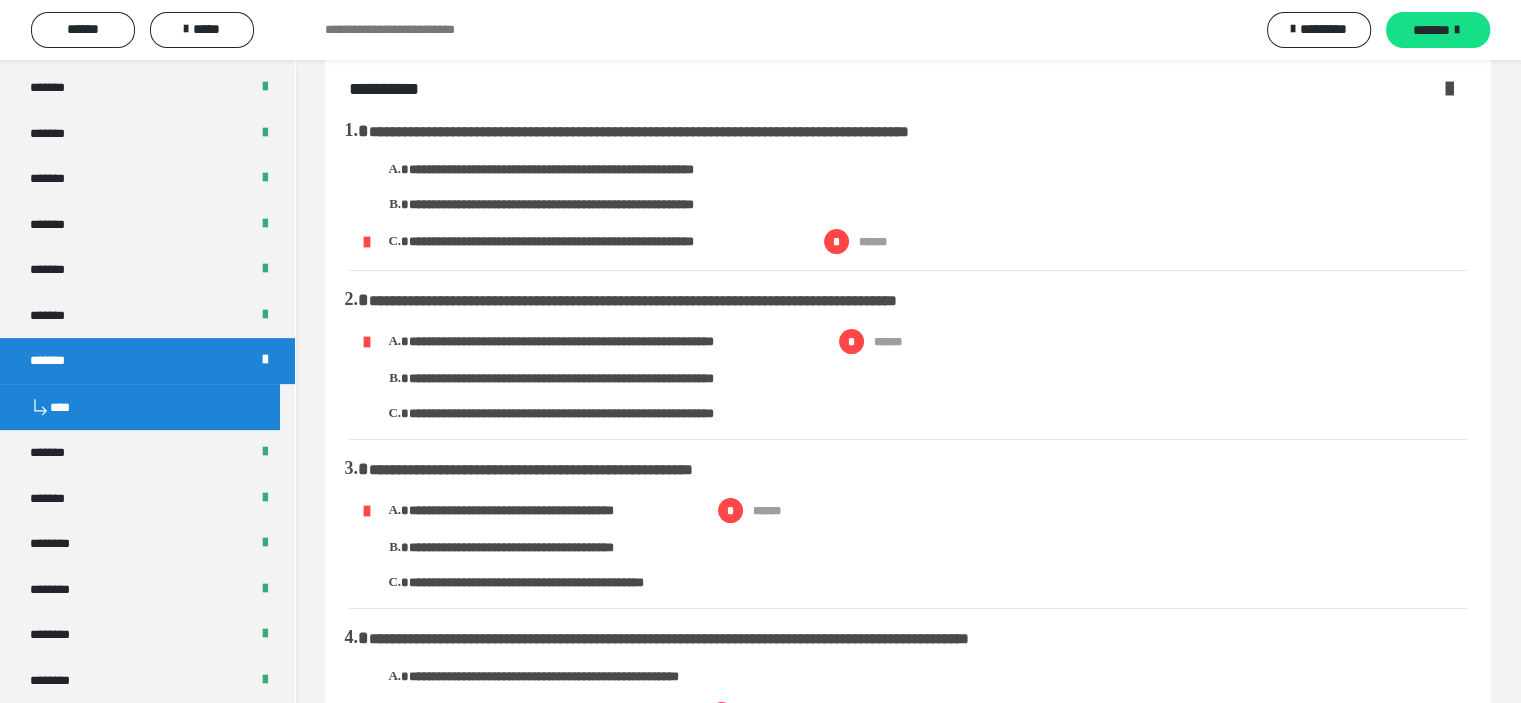scroll, scrollTop: 0, scrollLeft: 0, axis: both 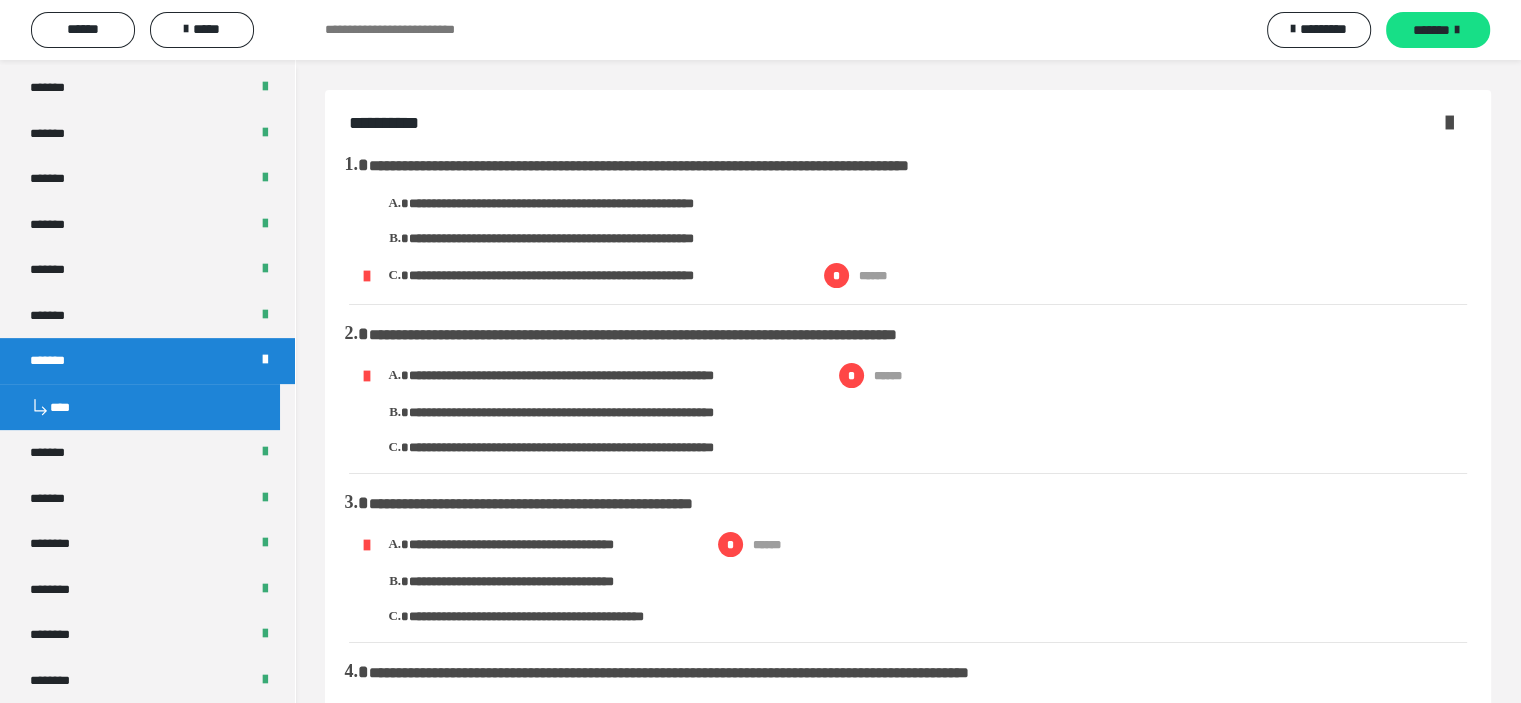click at bounding box center (1449, 122) 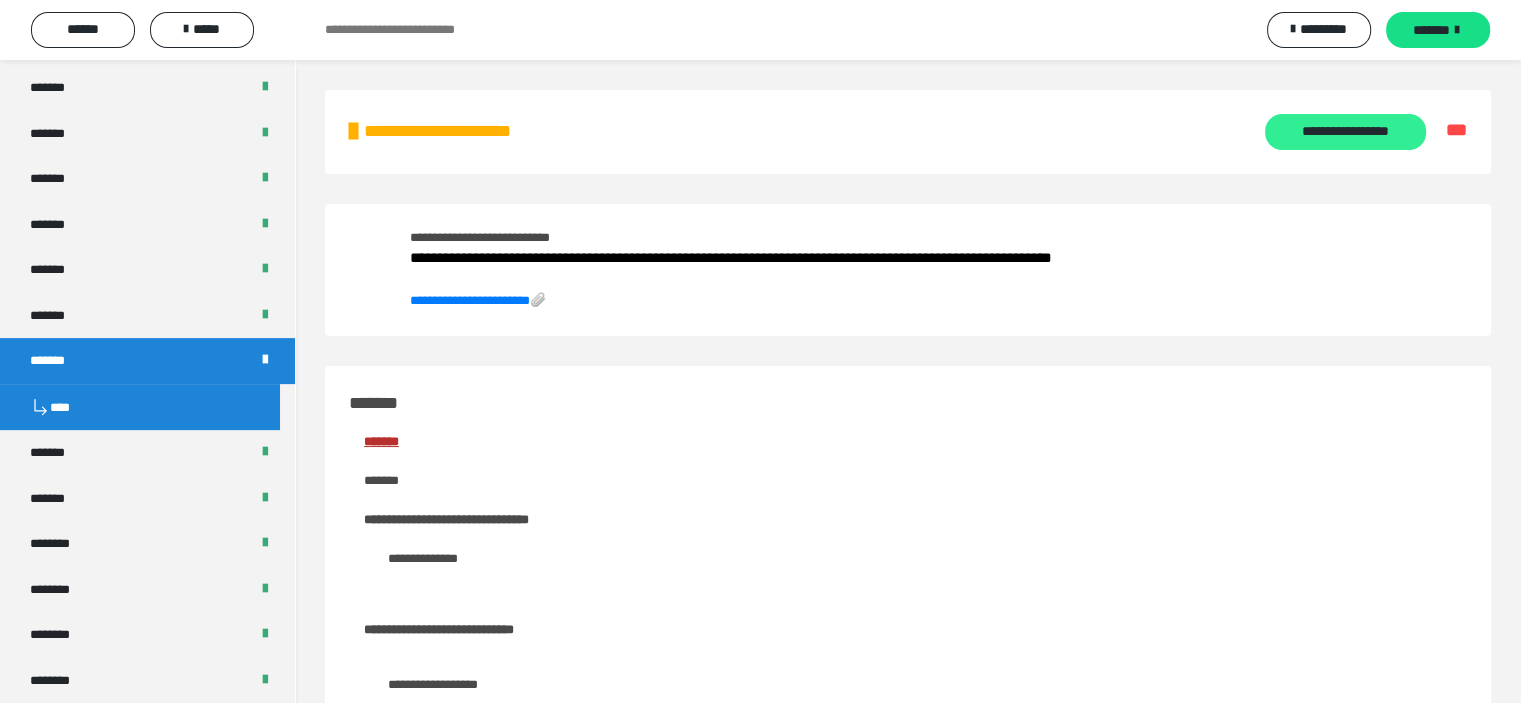 click on "**********" at bounding box center [1345, 132] 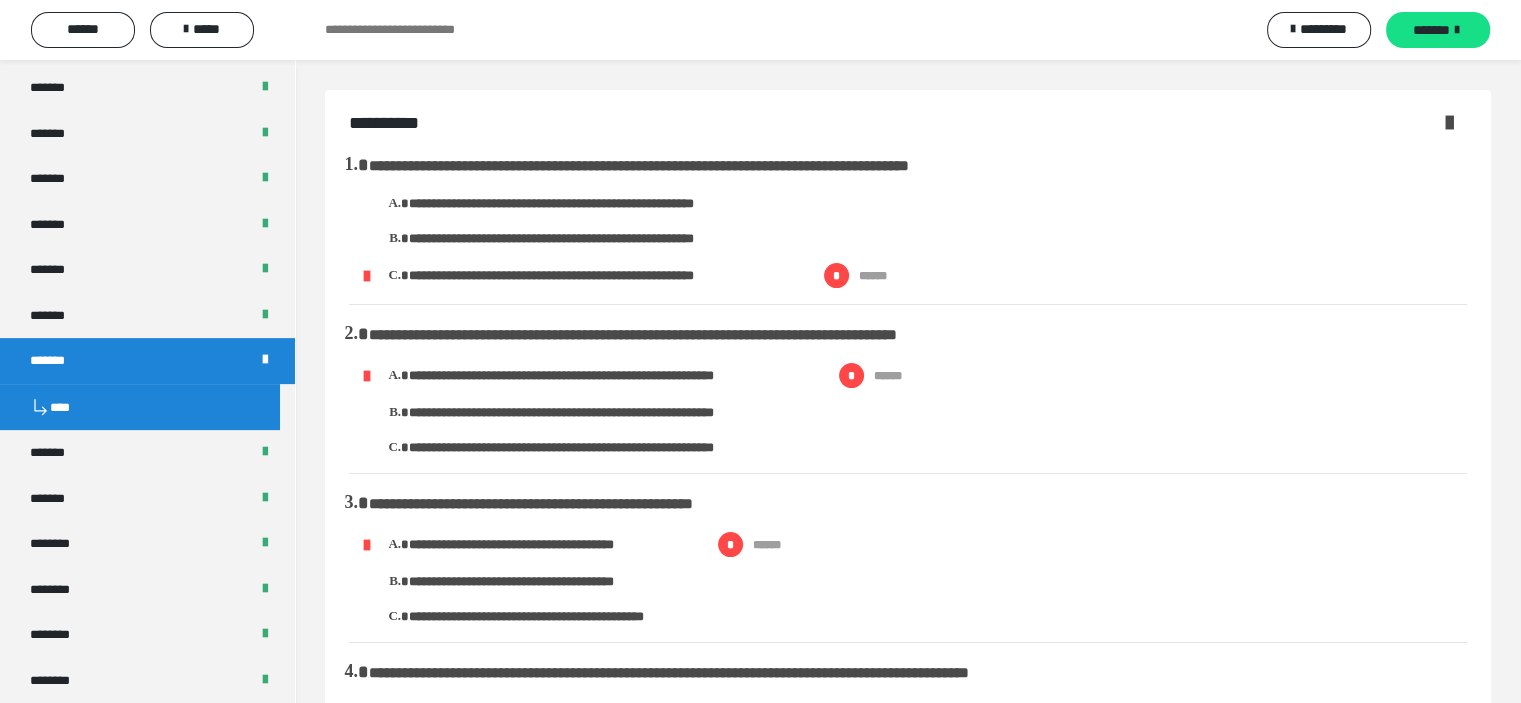 scroll, scrollTop: 100, scrollLeft: 0, axis: vertical 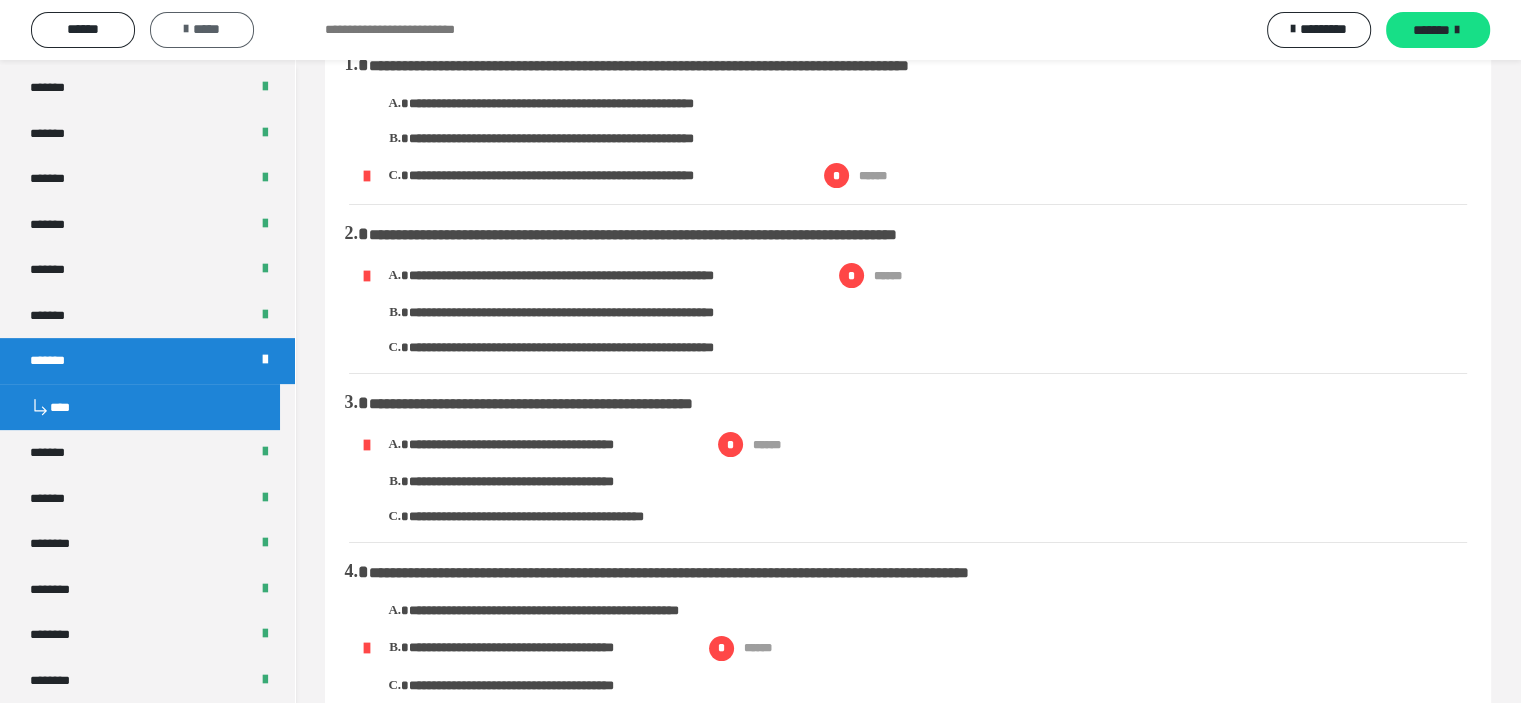 click on "*****" at bounding box center (202, 29) 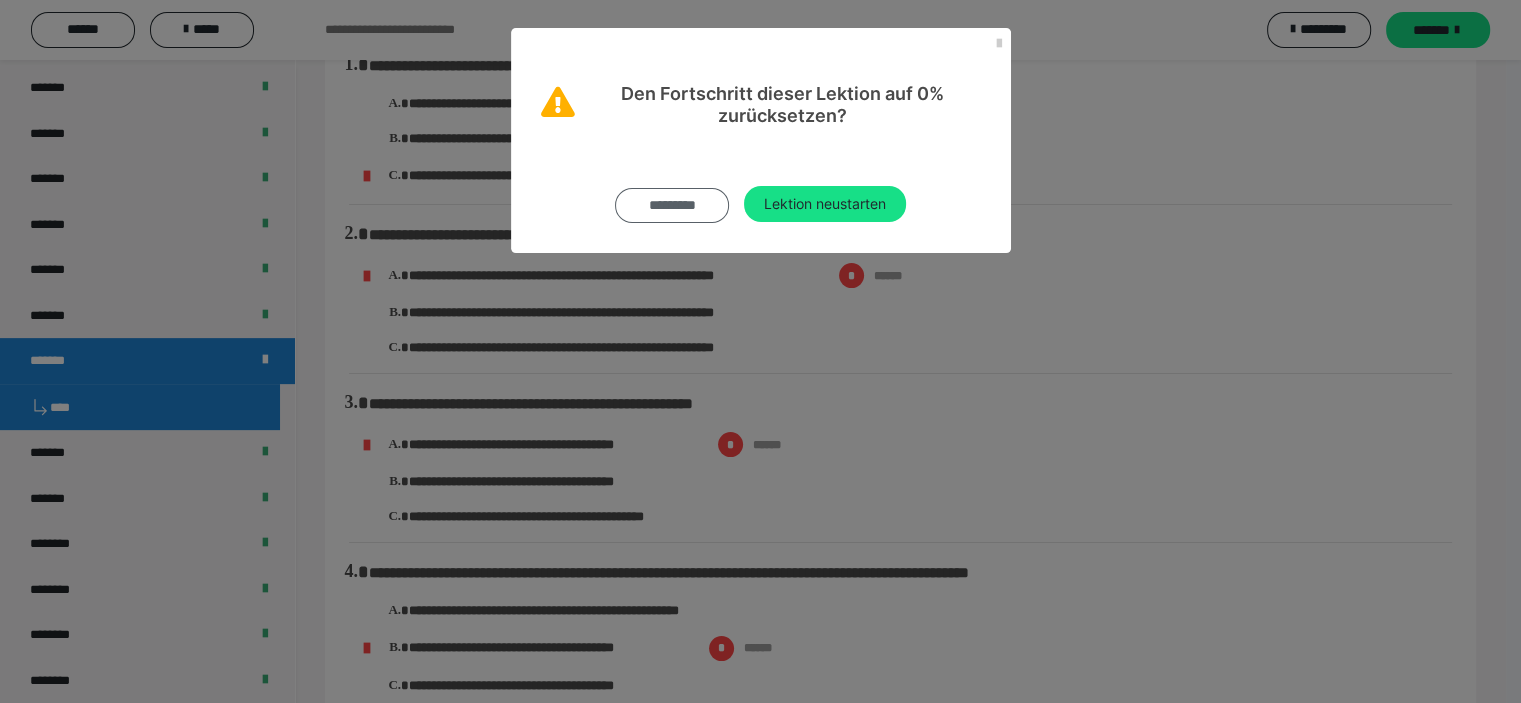 click on "*********" at bounding box center (672, 205) 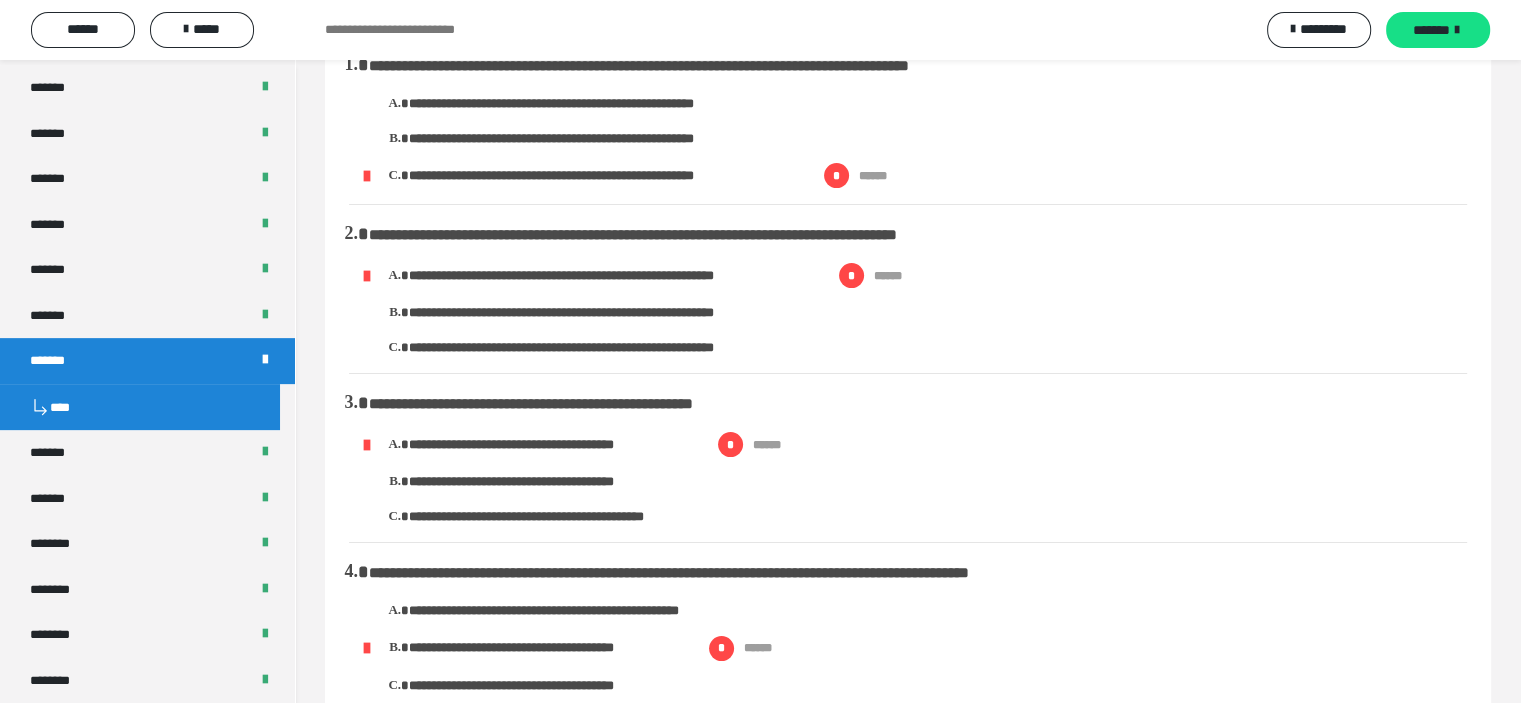 scroll, scrollTop: 0, scrollLeft: 0, axis: both 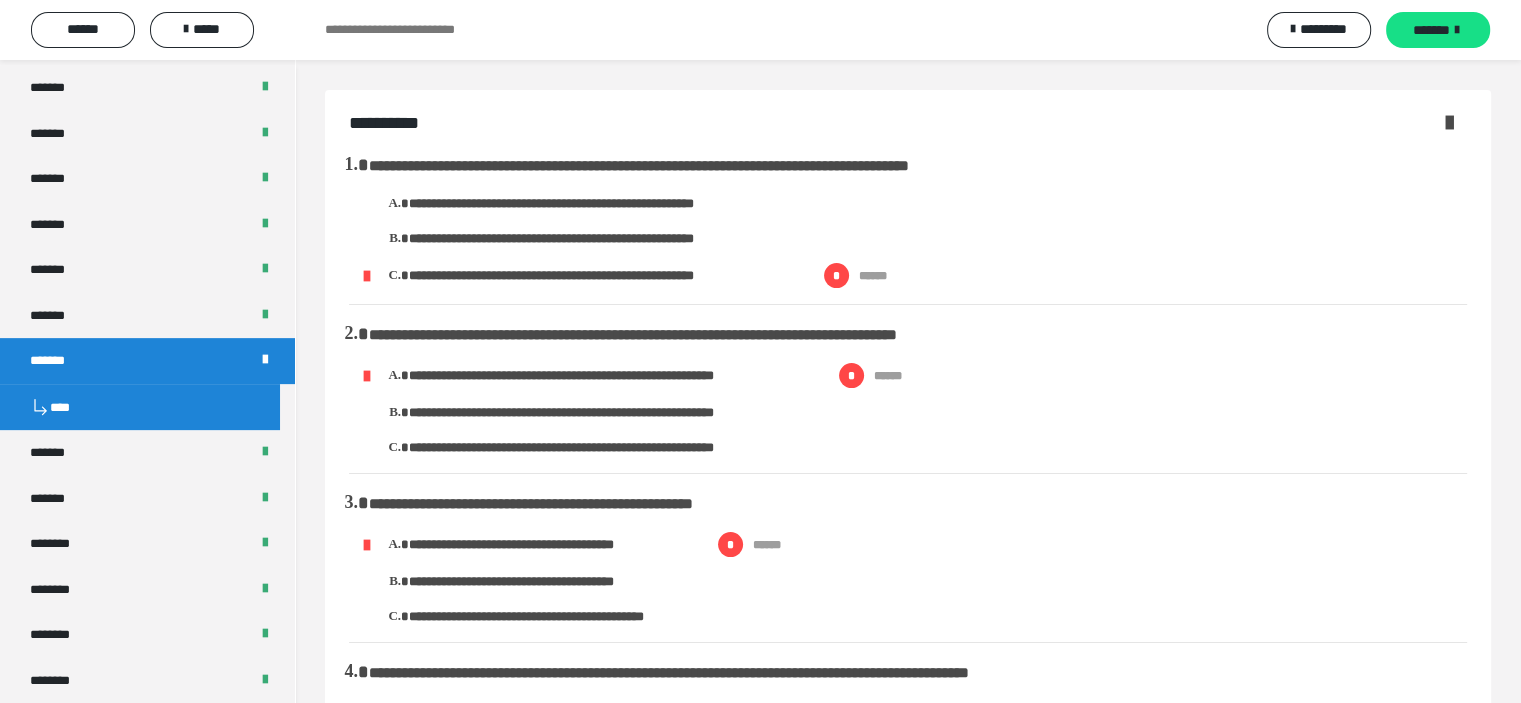 click at bounding box center [1449, 122] 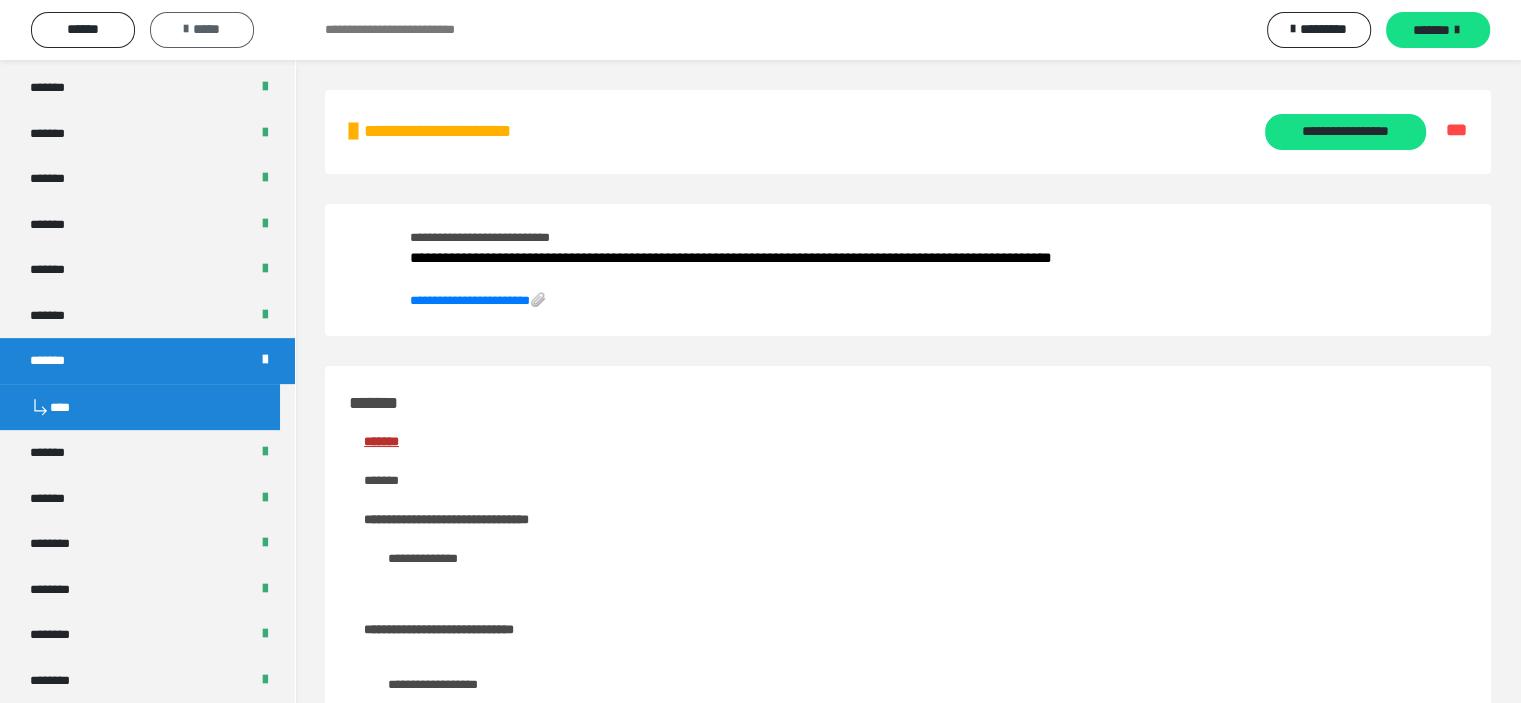 click on "*****" at bounding box center [202, 29] 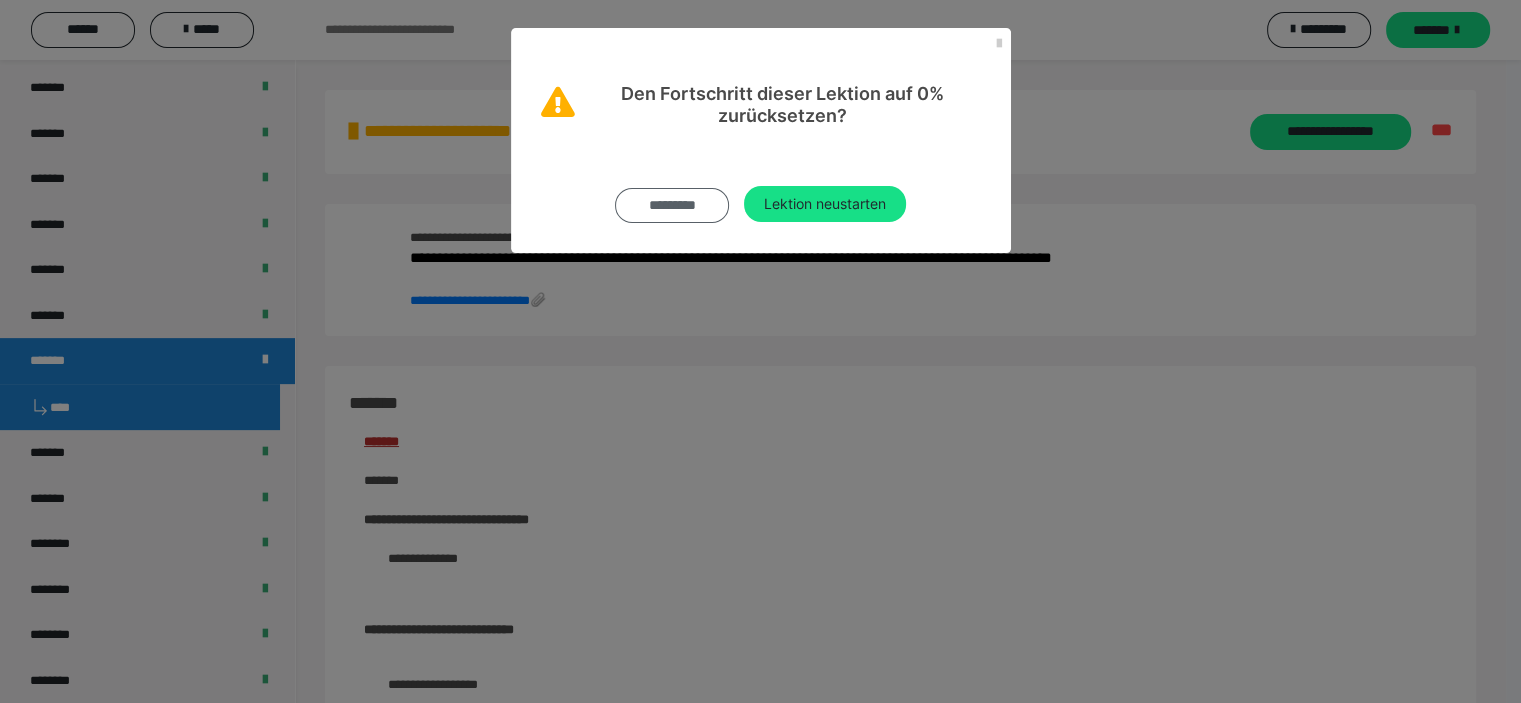 click on "*********" at bounding box center (672, 205) 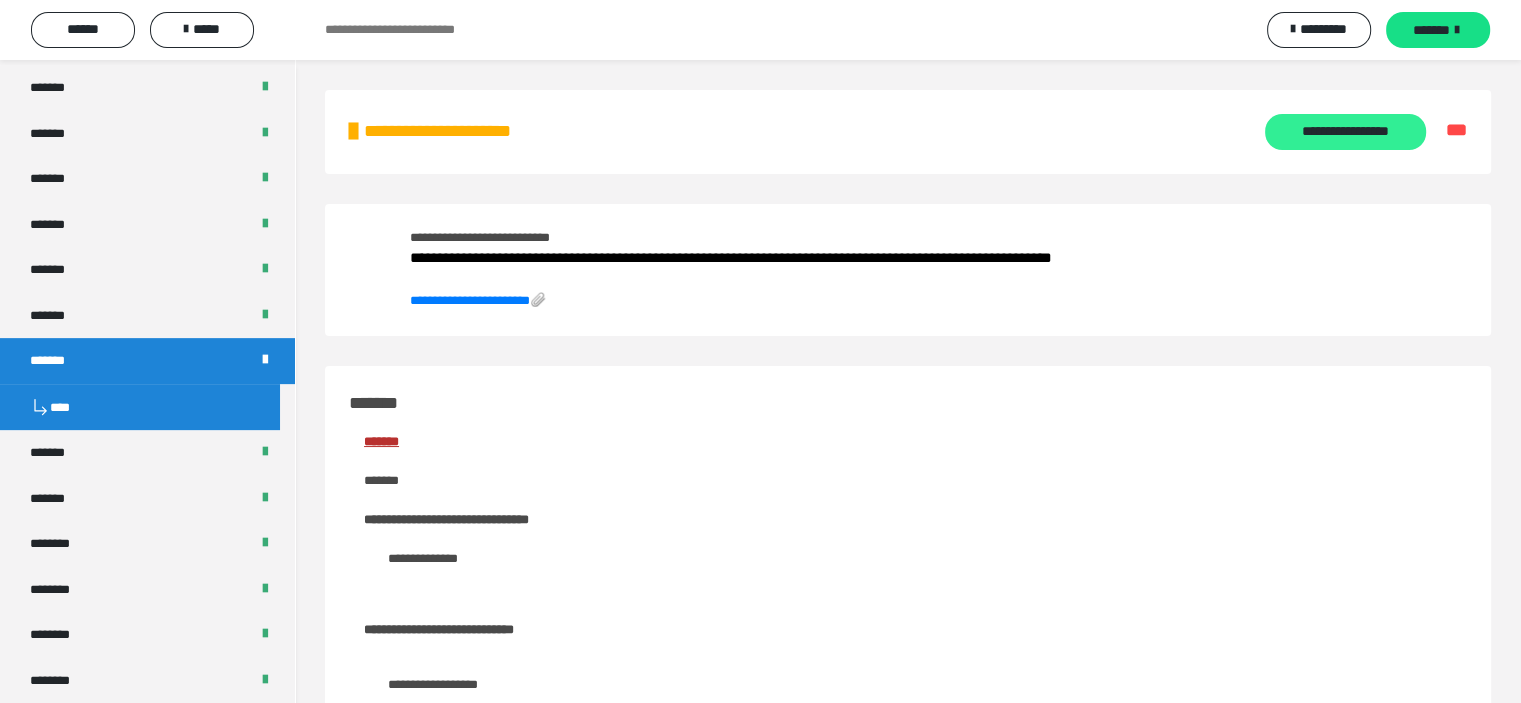 click on "**********" at bounding box center [1345, 132] 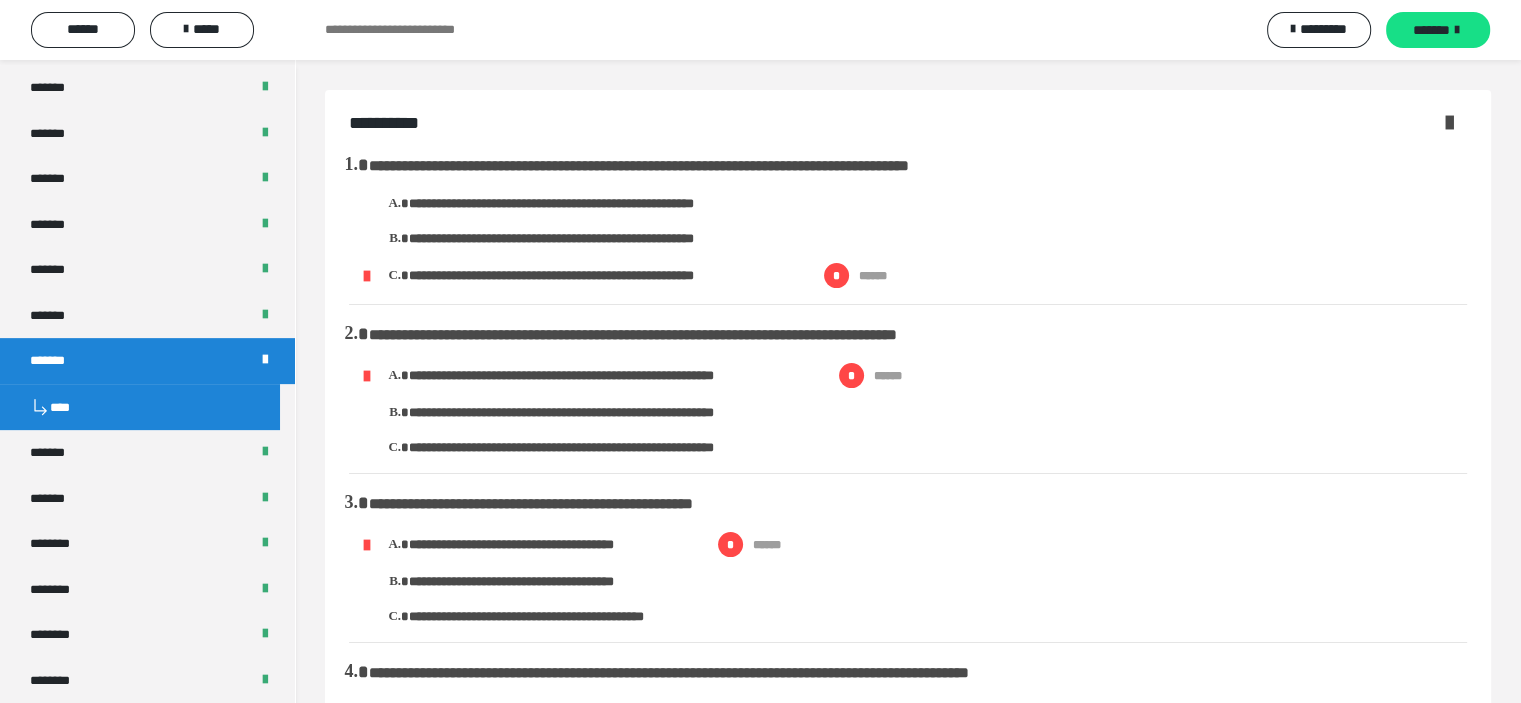 click at bounding box center [1449, 122] 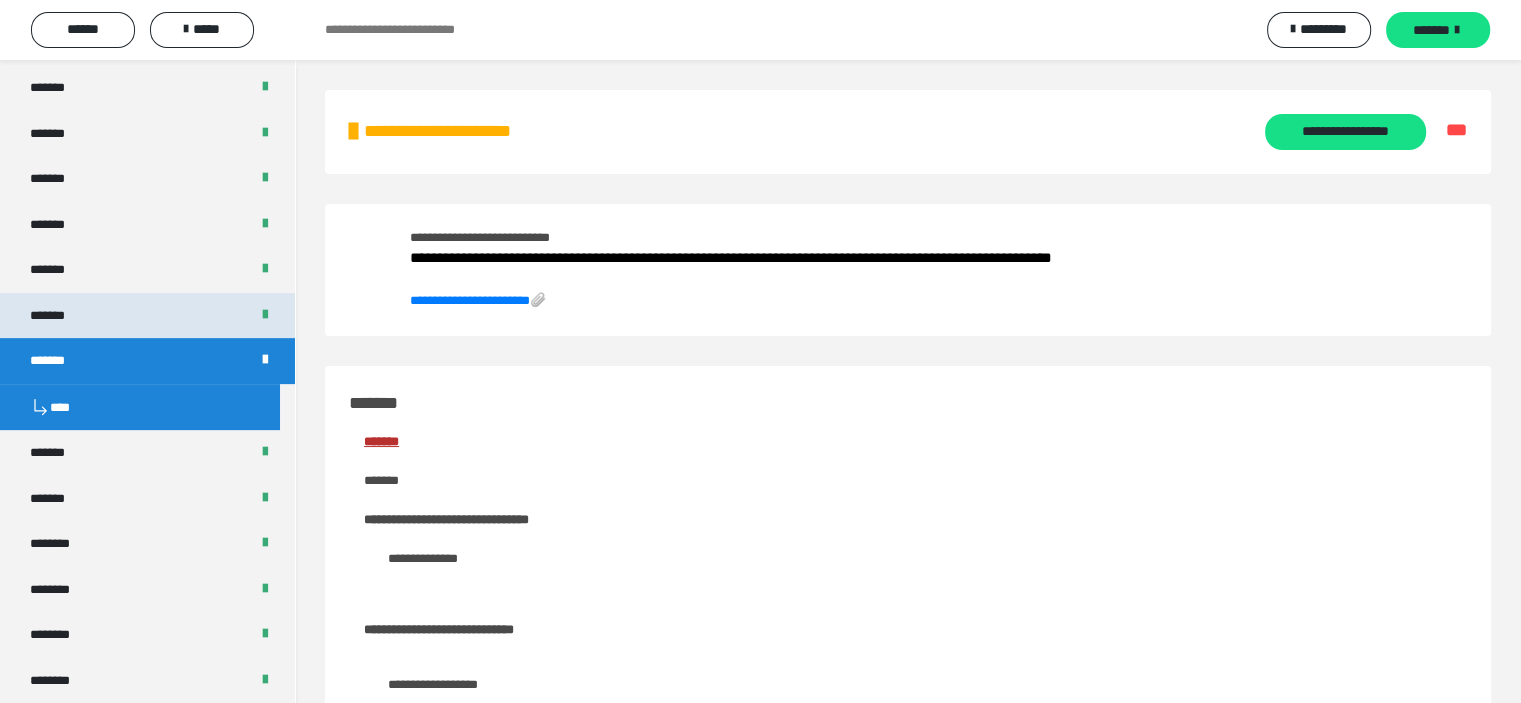 click on "*******" at bounding box center (147, 316) 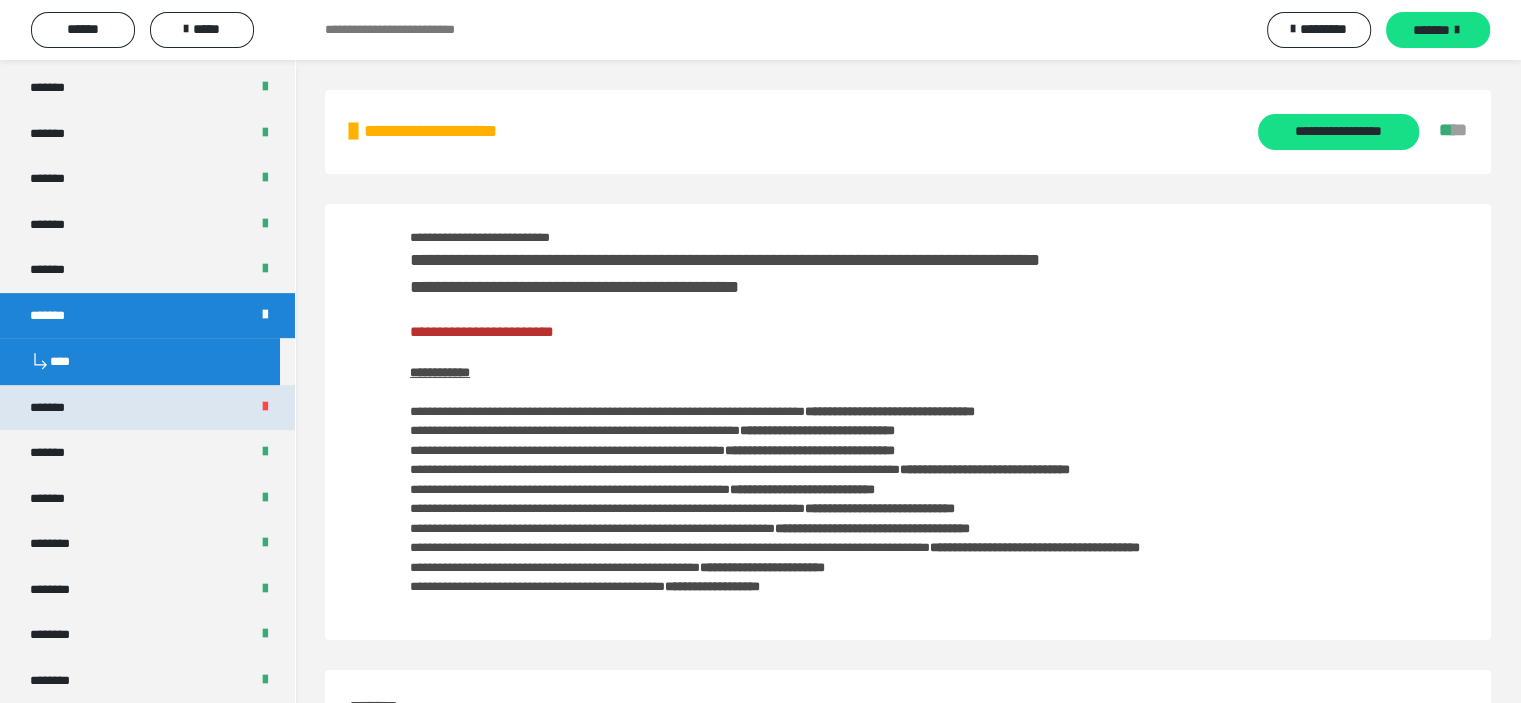 click on "*******" at bounding box center (147, 408) 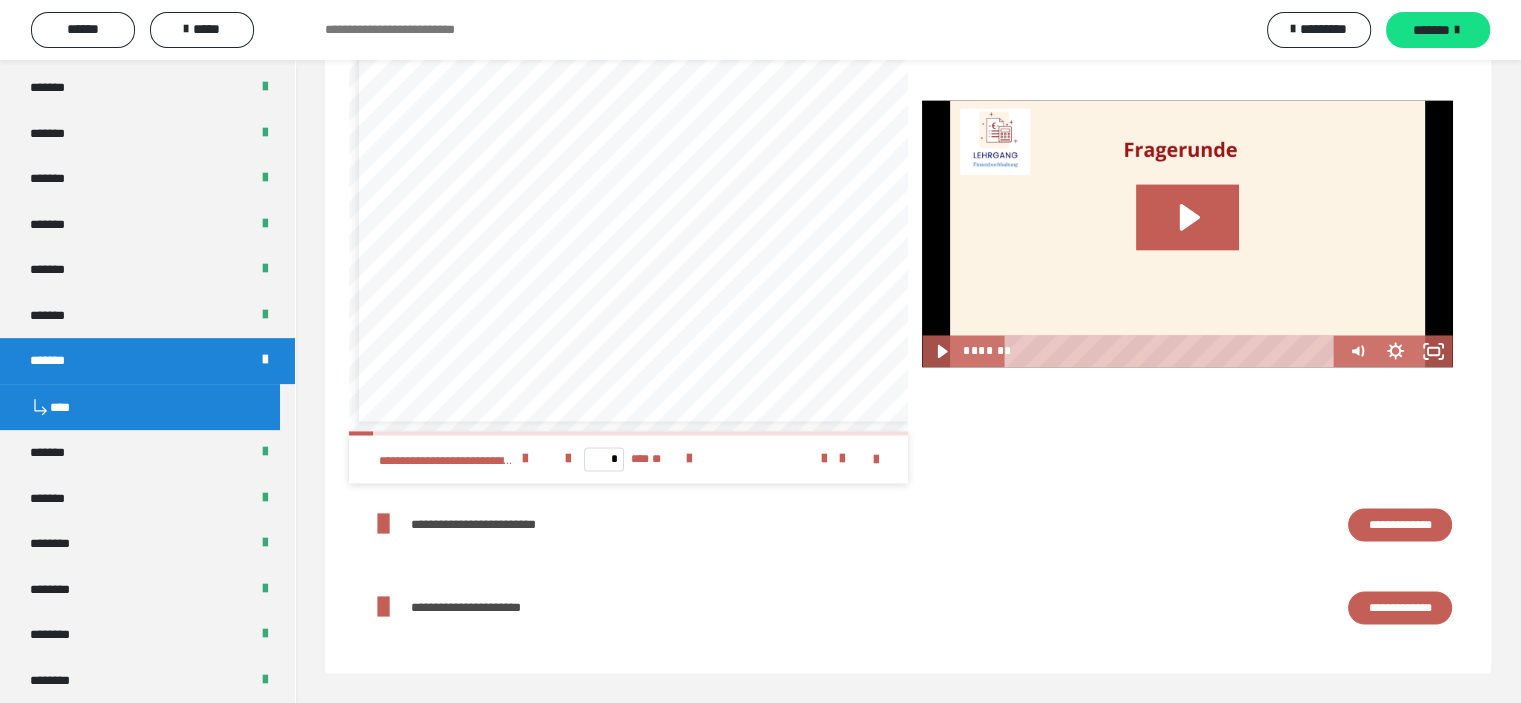 scroll, scrollTop: 3212, scrollLeft: 0, axis: vertical 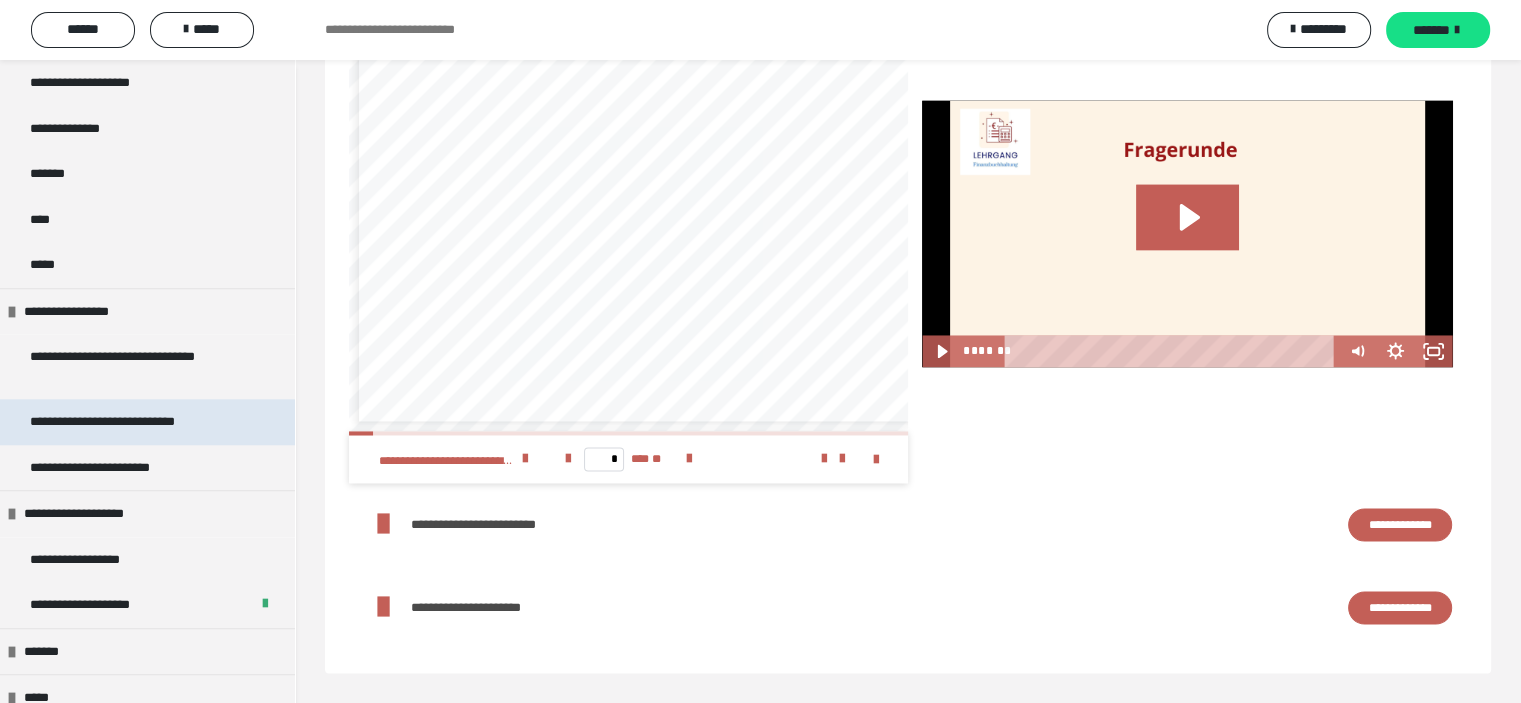 click on "**********" at bounding box center (131, 422) 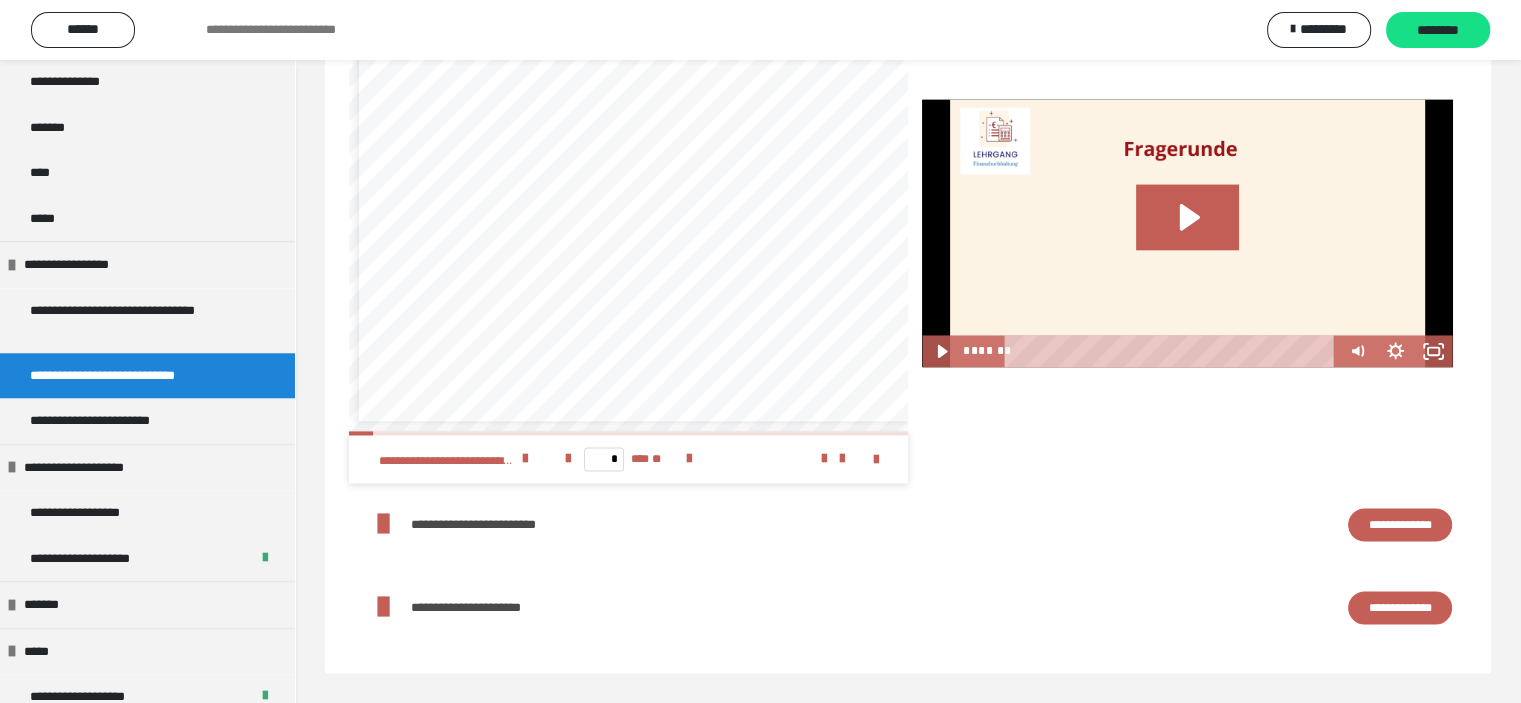 scroll, scrollTop: 2936, scrollLeft: 0, axis: vertical 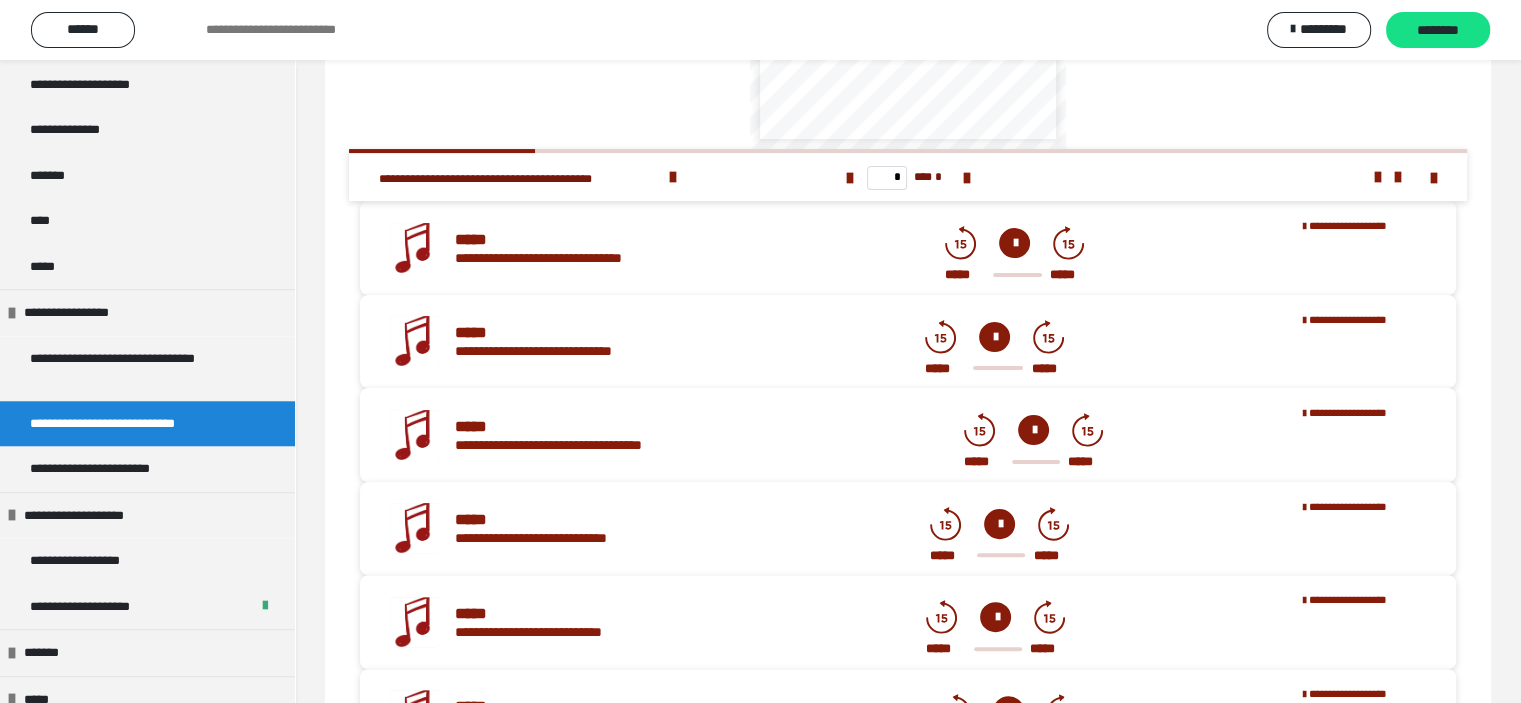 click at bounding box center [1014, 243] 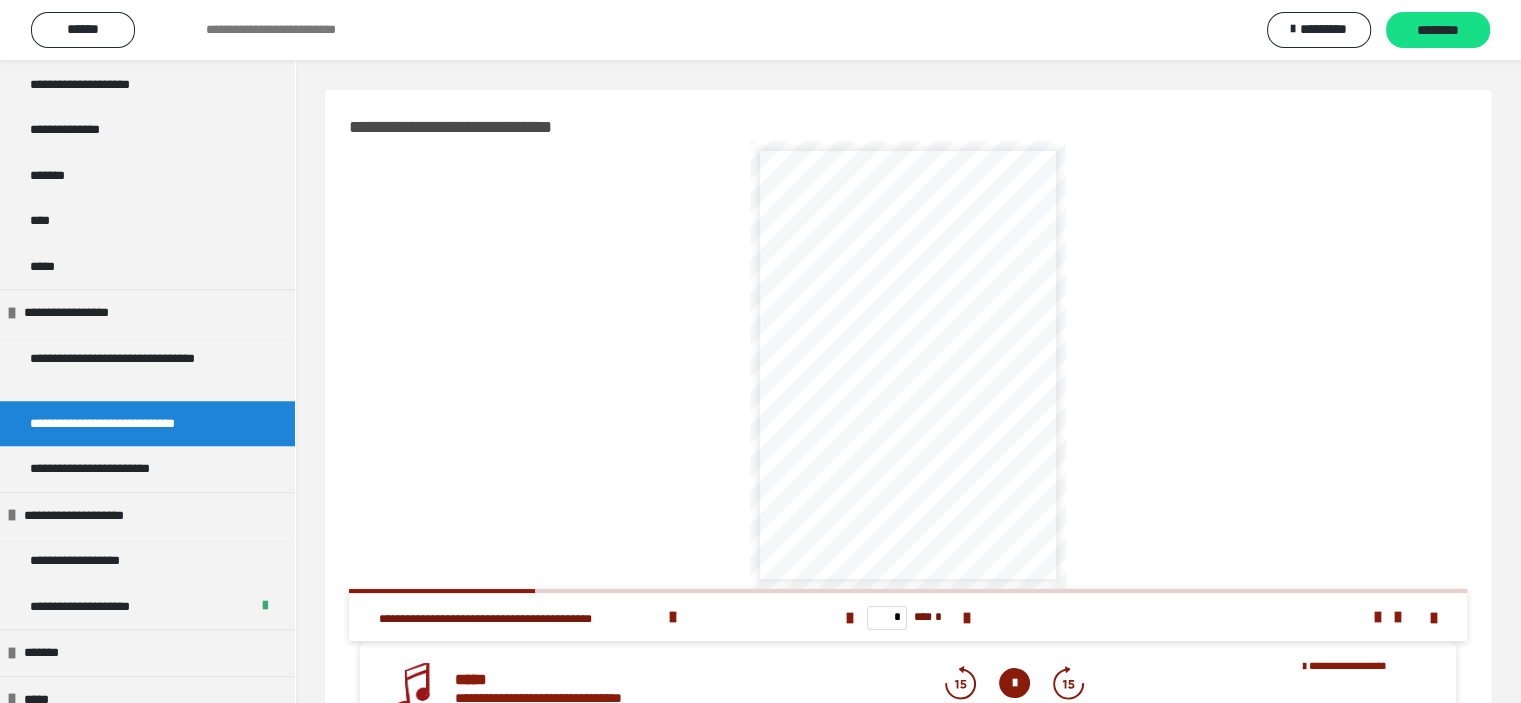 scroll, scrollTop: 0, scrollLeft: 0, axis: both 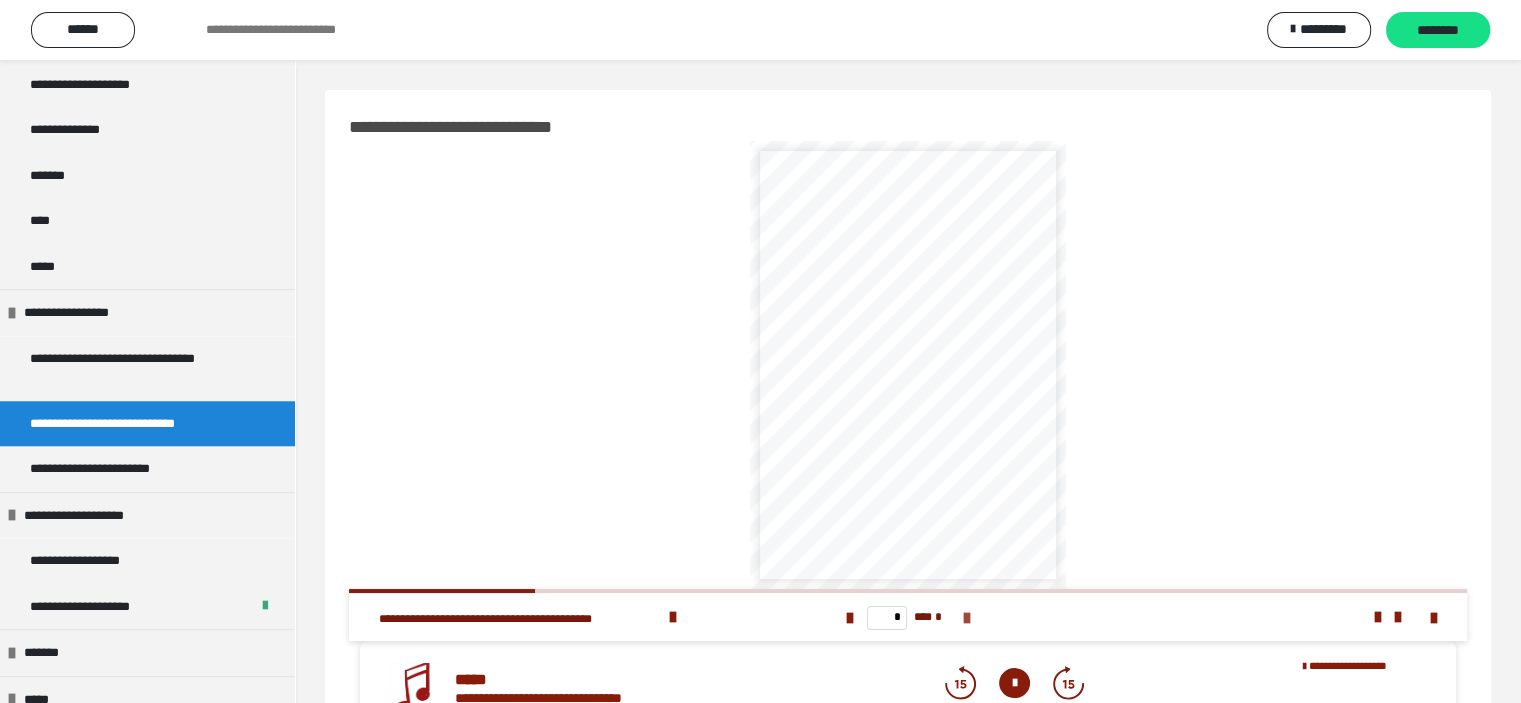 click at bounding box center [966, 618] 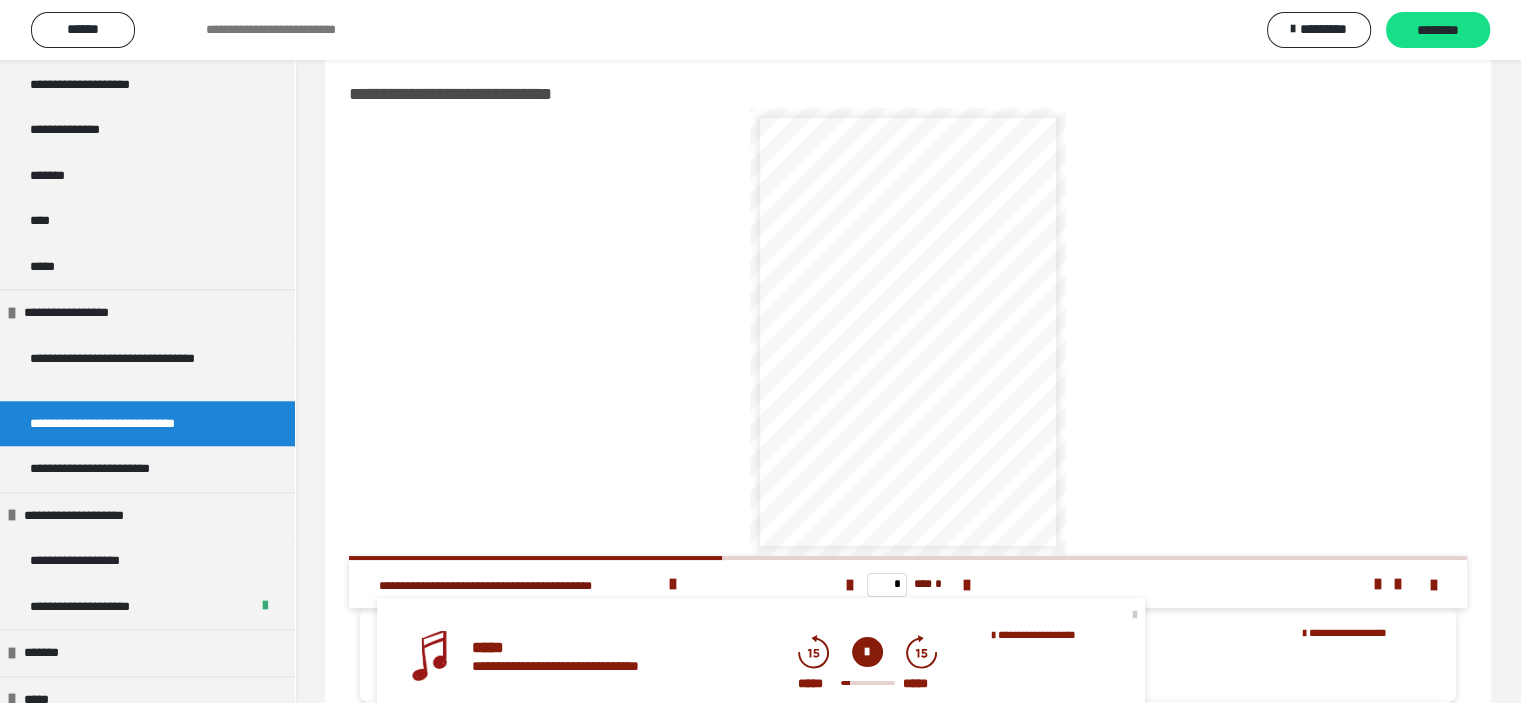 scroll, scrollTop: 0, scrollLeft: 0, axis: both 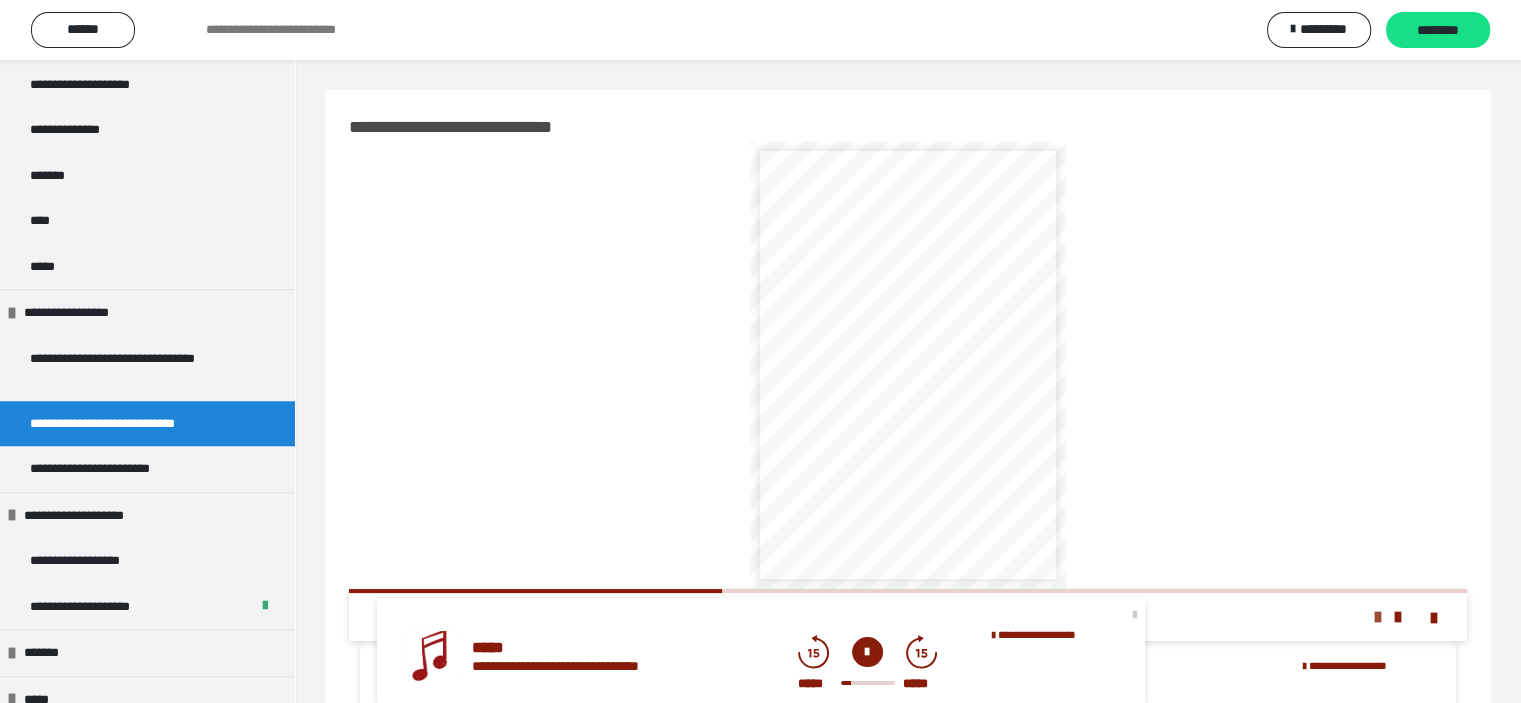 click at bounding box center [1378, 617] 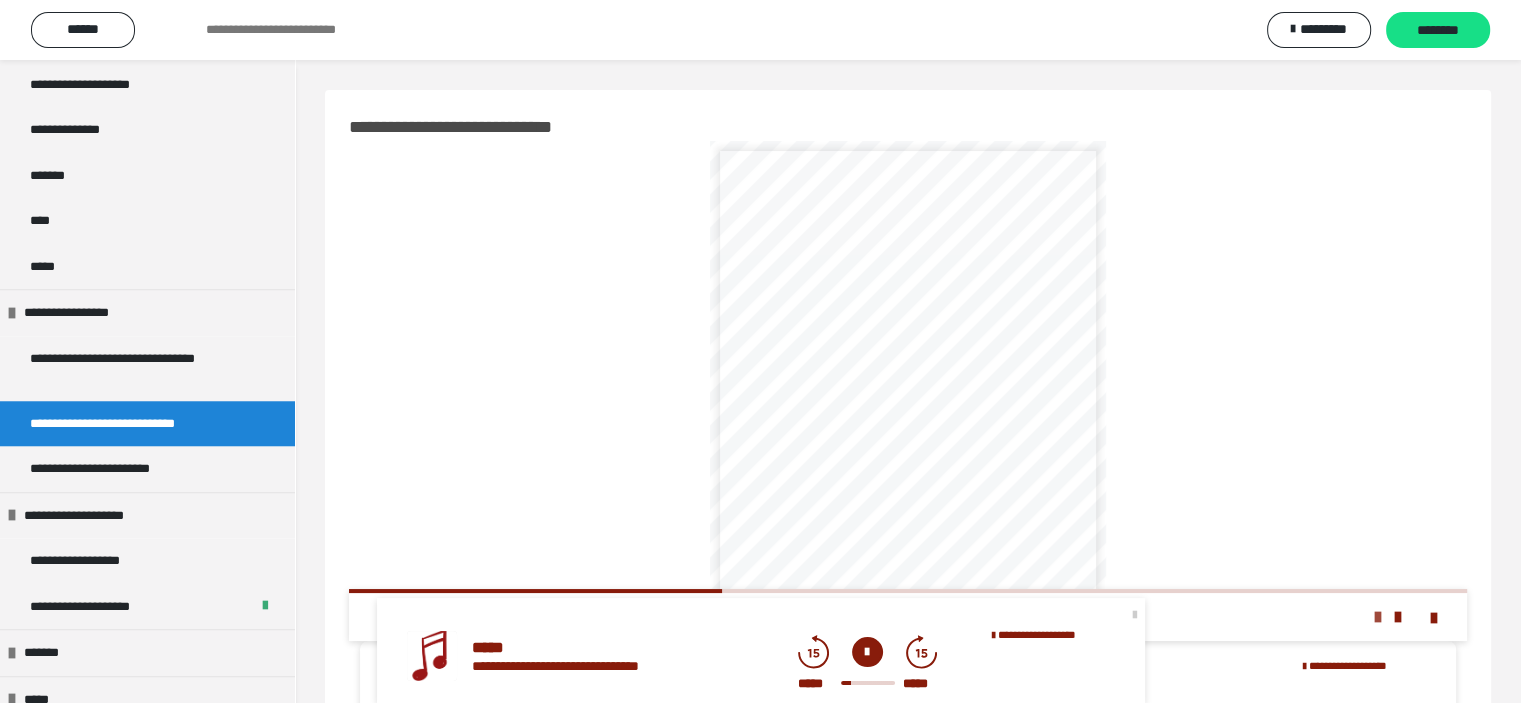 click at bounding box center (1378, 617) 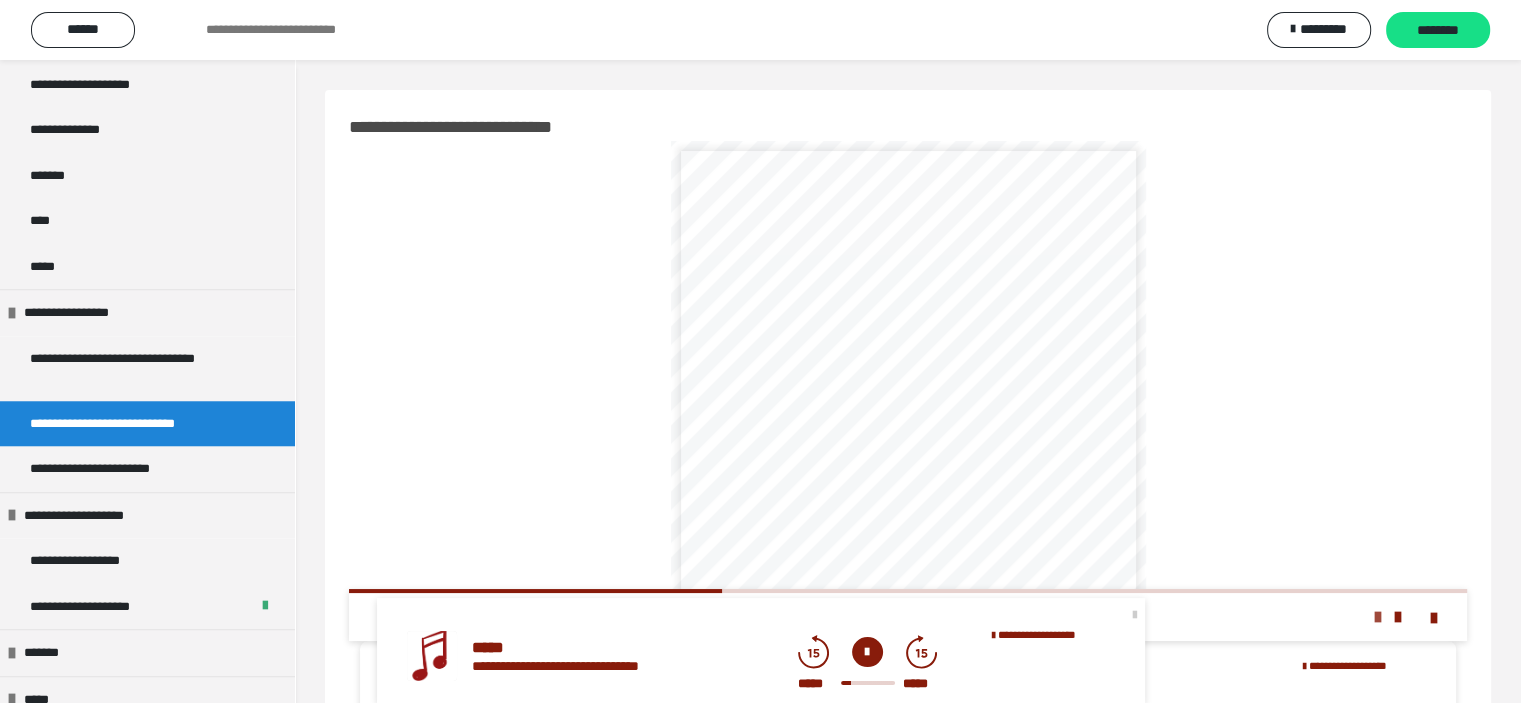 click at bounding box center [1378, 617] 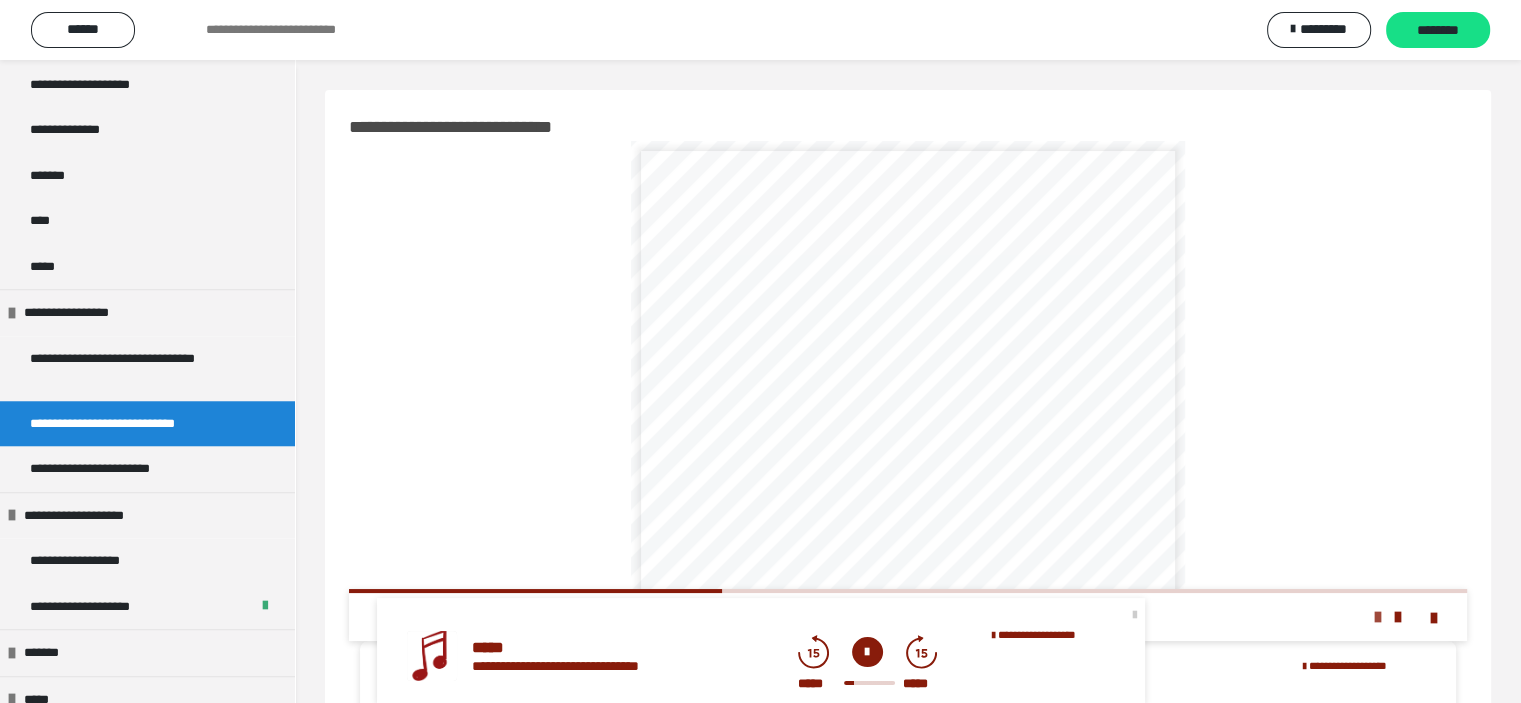 click at bounding box center [1378, 617] 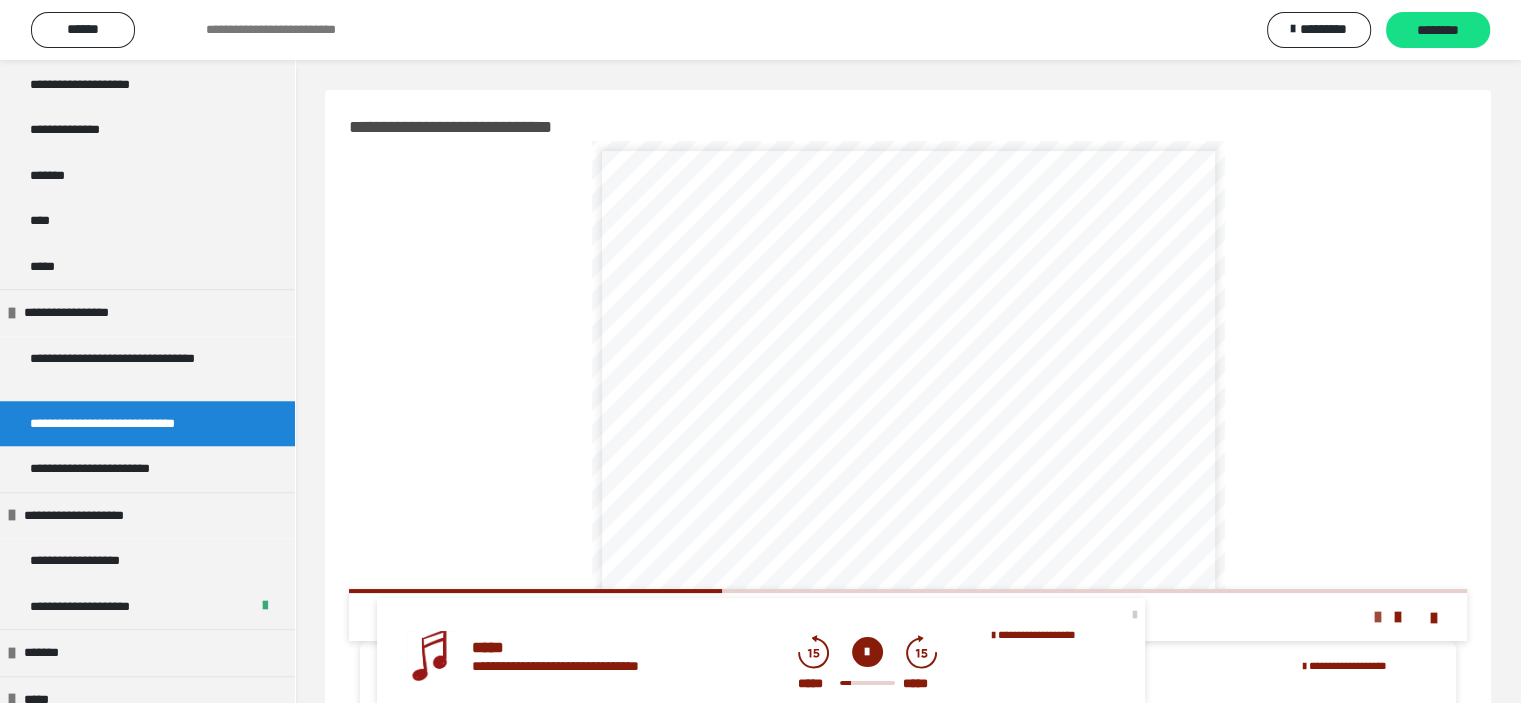 click at bounding box center [1378, 617] 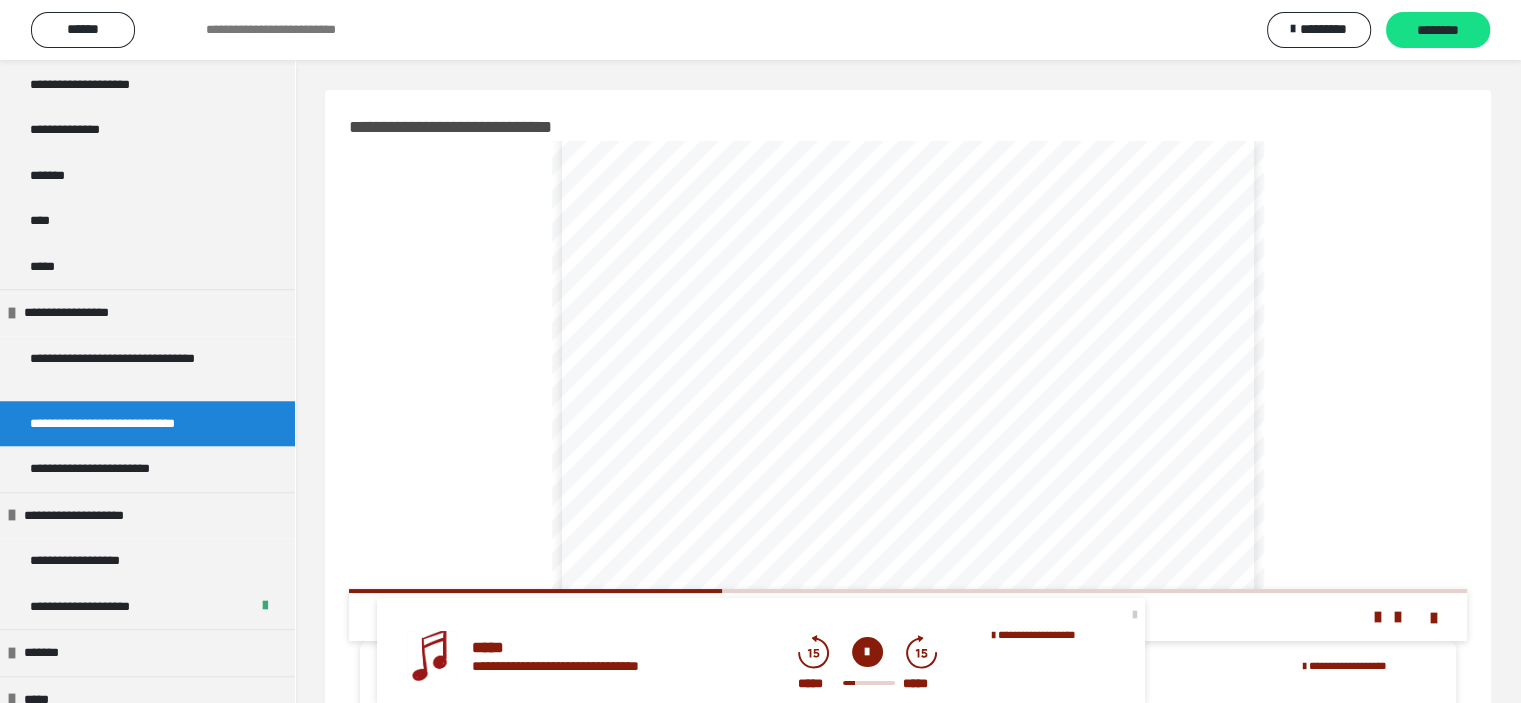 scroll, scrollTop: 560, scrollLeft: 0, axis: vertical 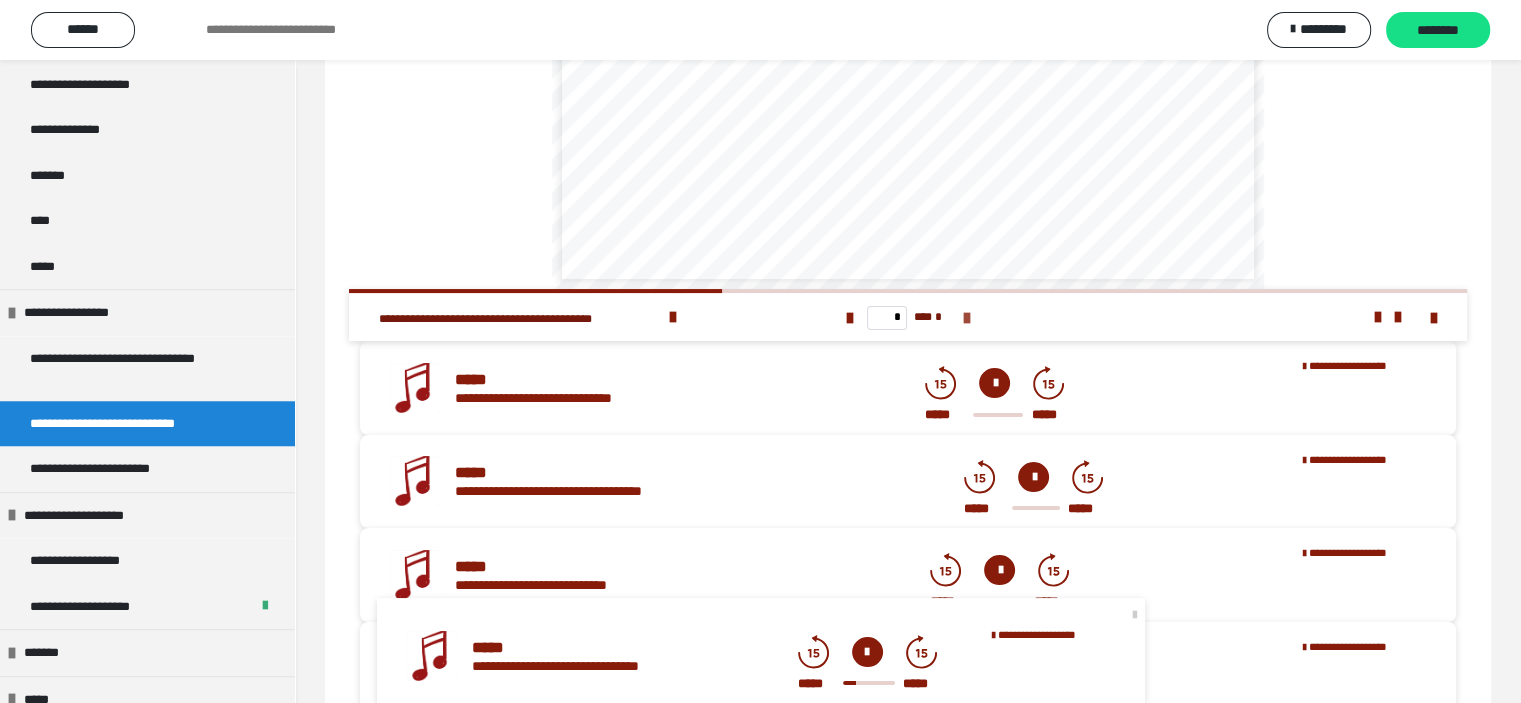 click at bounding box center (966, 318) 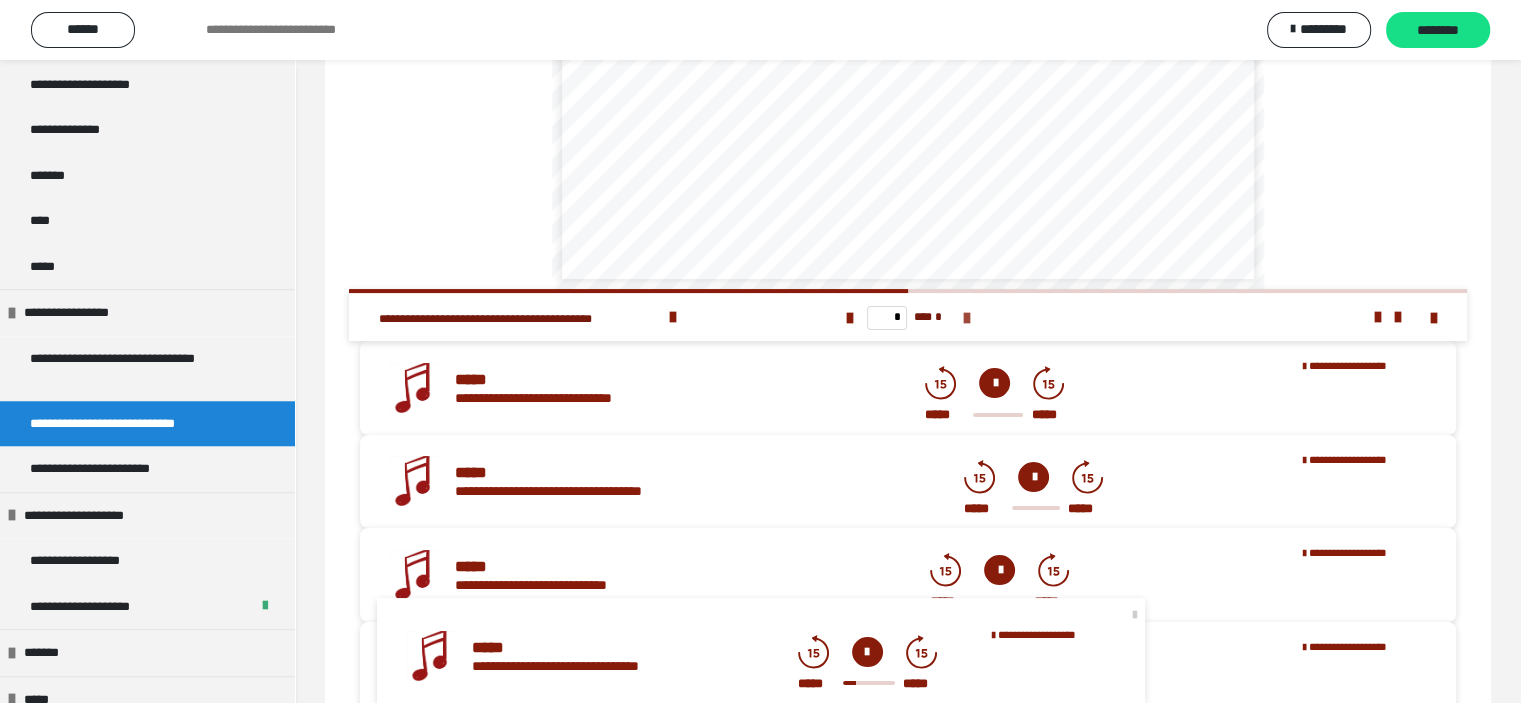 scroll, scrollTop: 0, scrollLeft: 0, axis: both 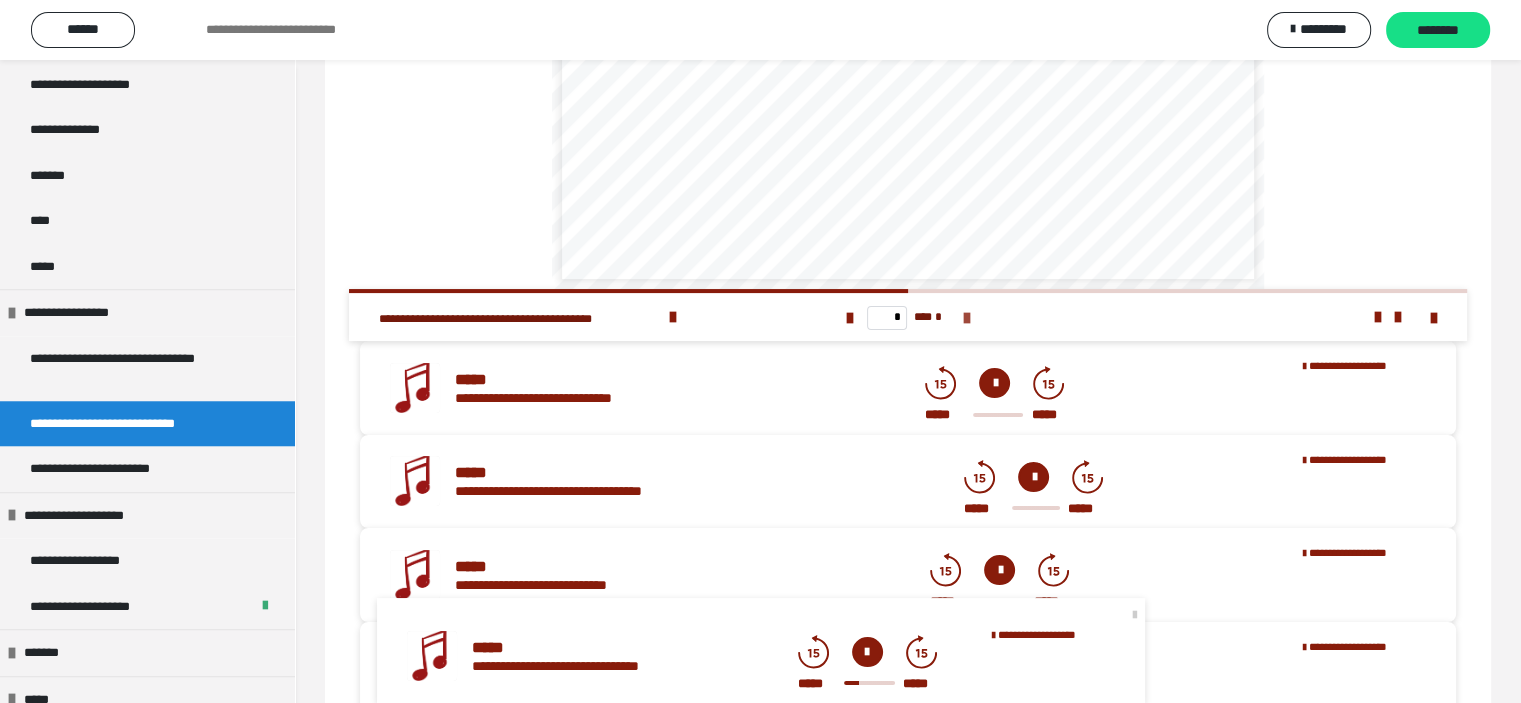 click at bounding box center [966, 318] 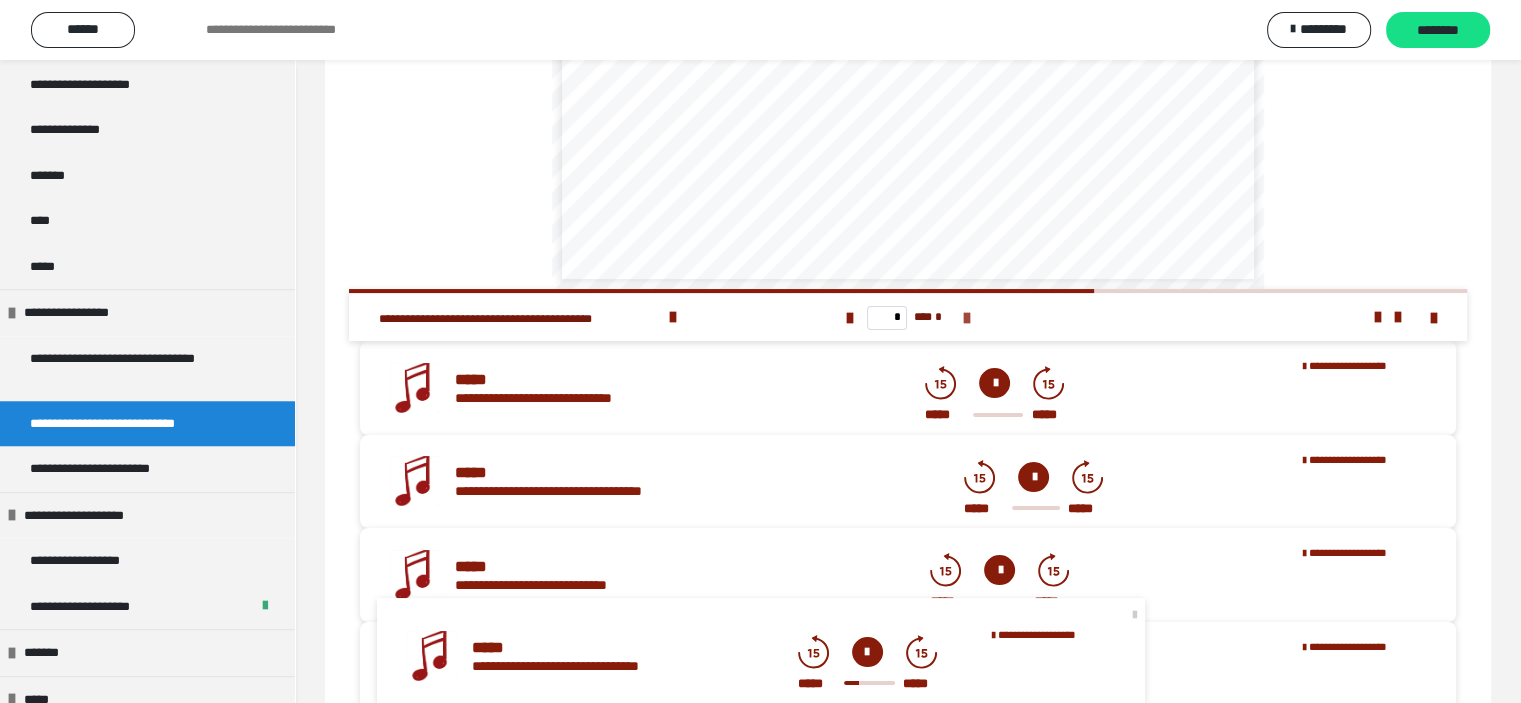 scroll, scrollTop: 0, scrollLeft: 0, axis: both 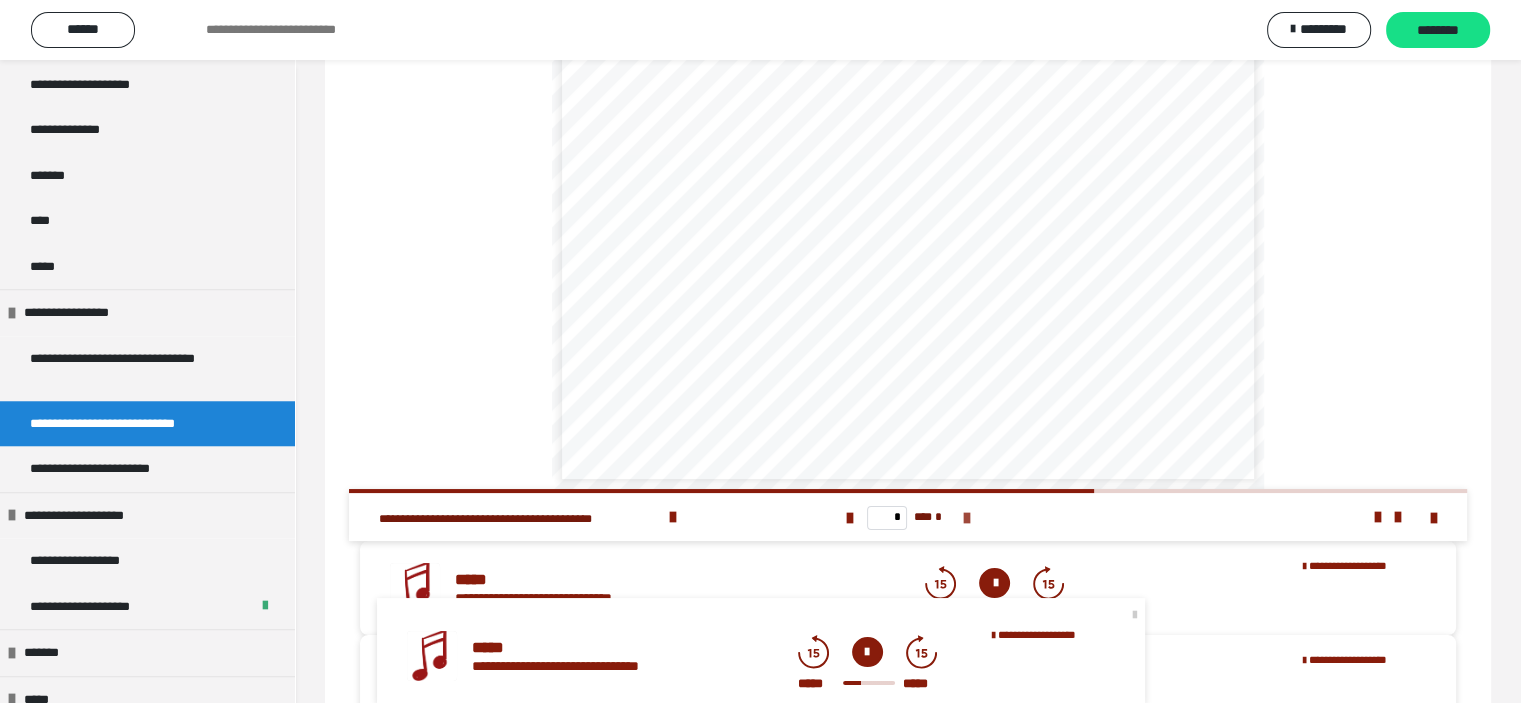 click at bounding box center (966, 518) 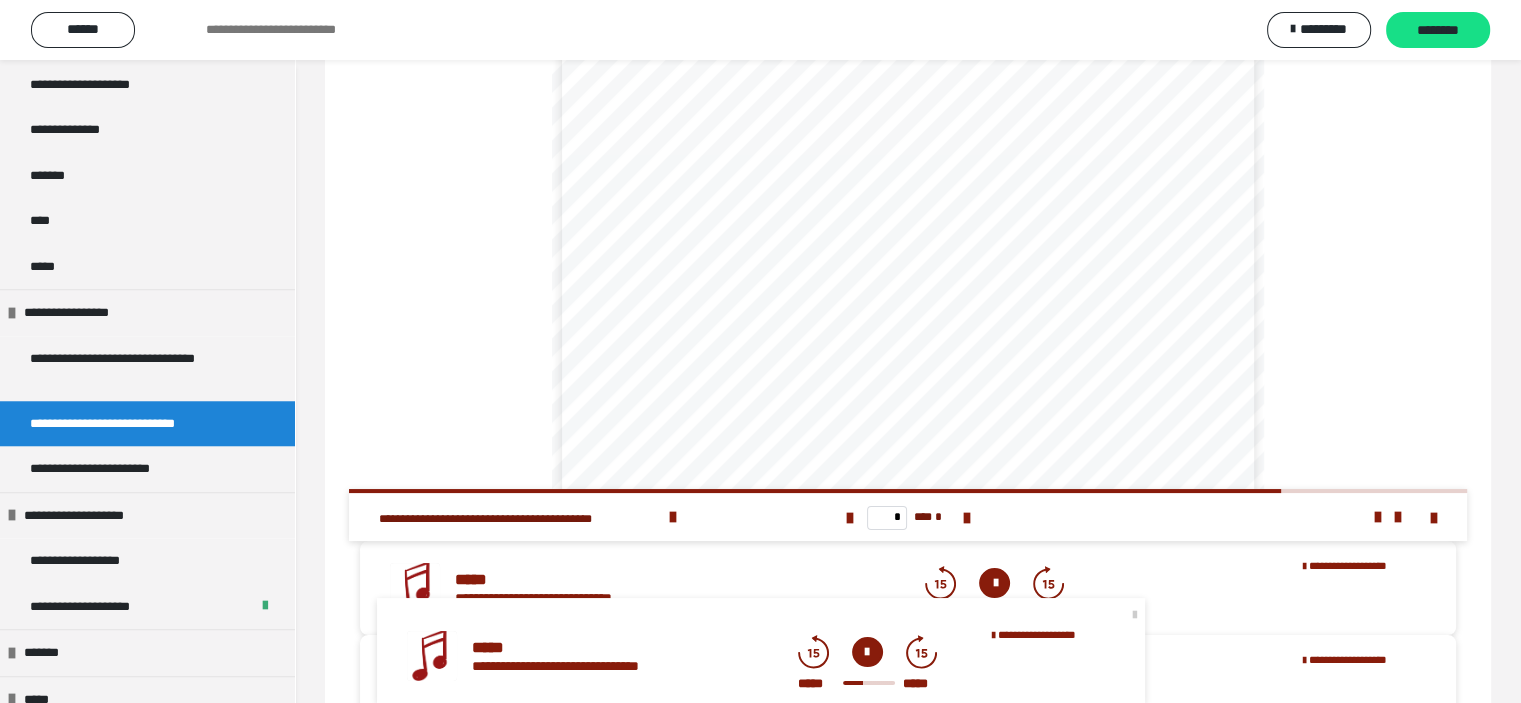 scroll, scrollTop: 100, scrollLeft: 0, axis: vertical 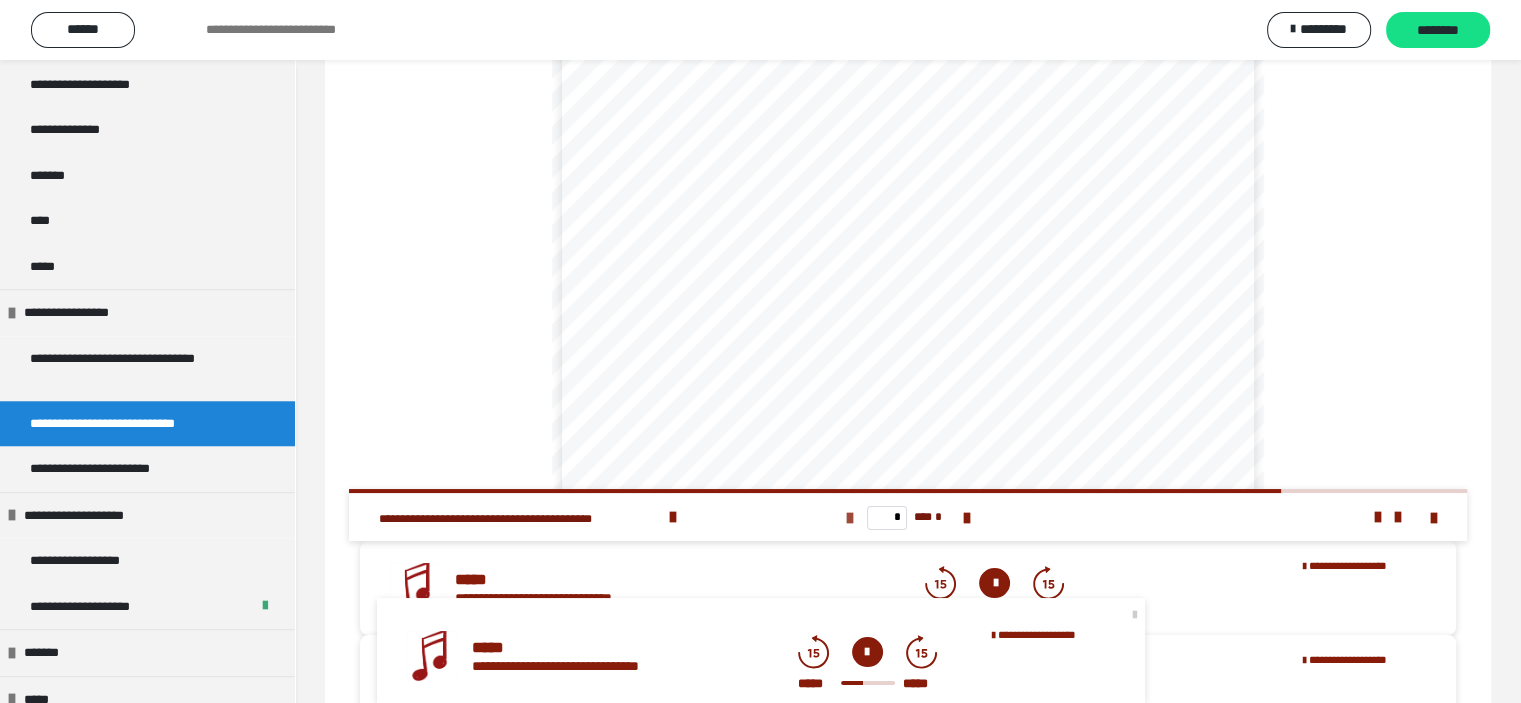 click at bounding box center (850, 518) 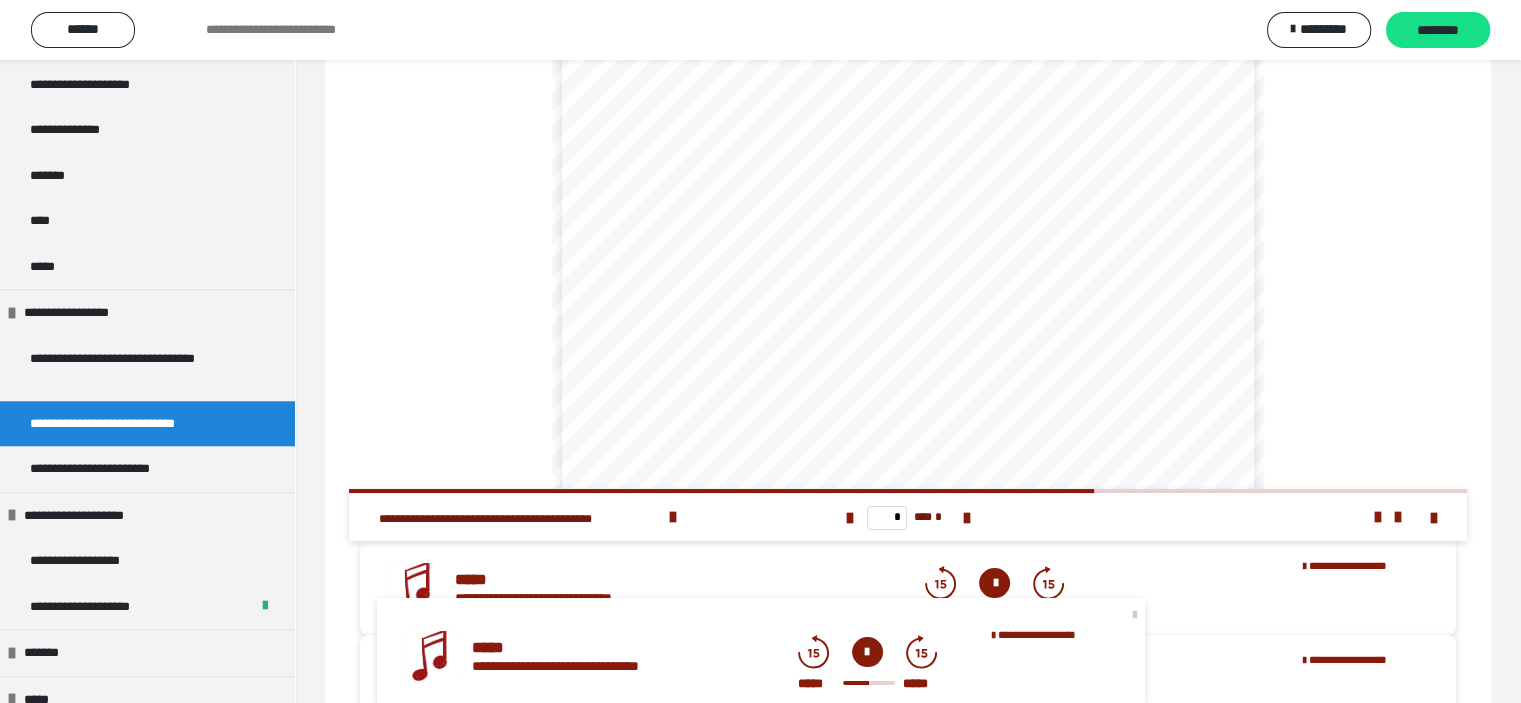 scroll, scrollTop: 0, scrollLeft: 0, axis: both 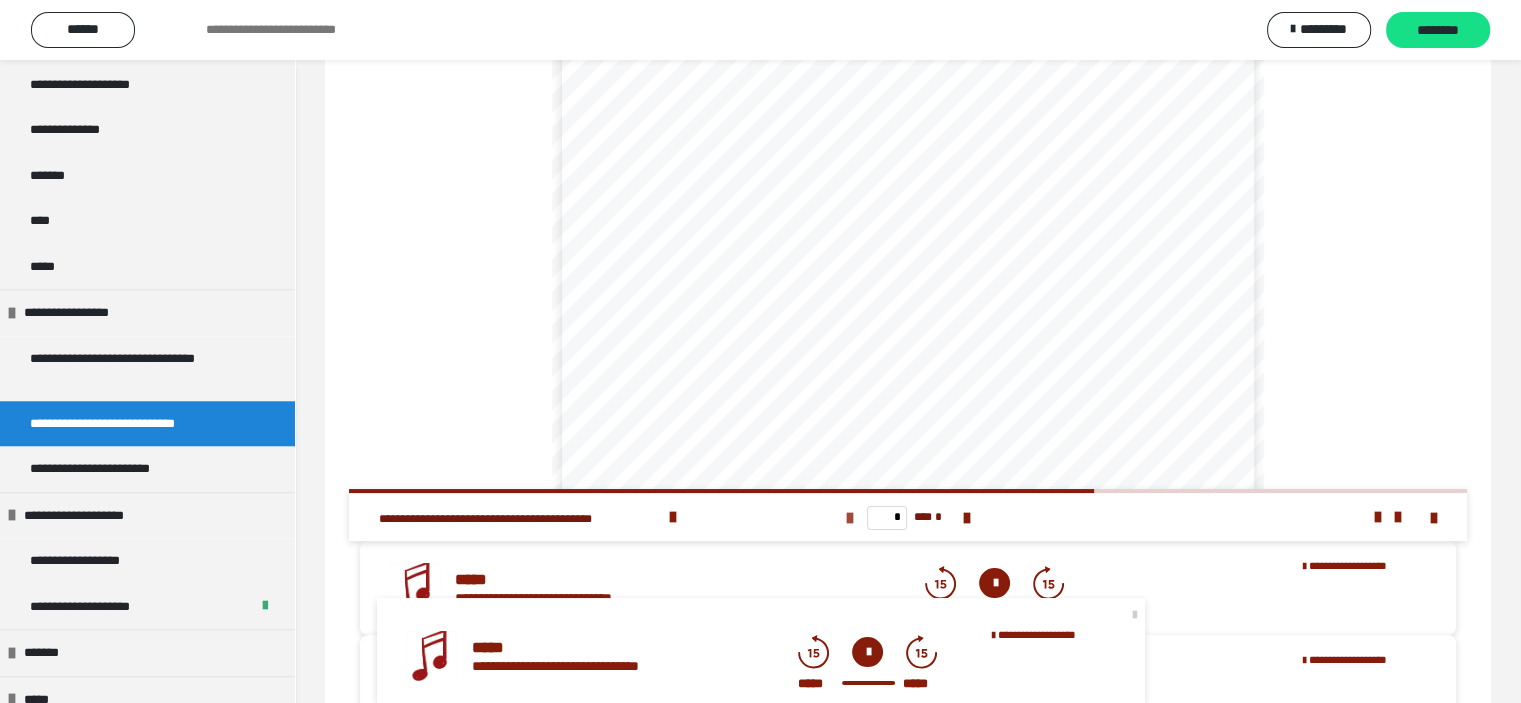 click at bounding box center (850, 518) 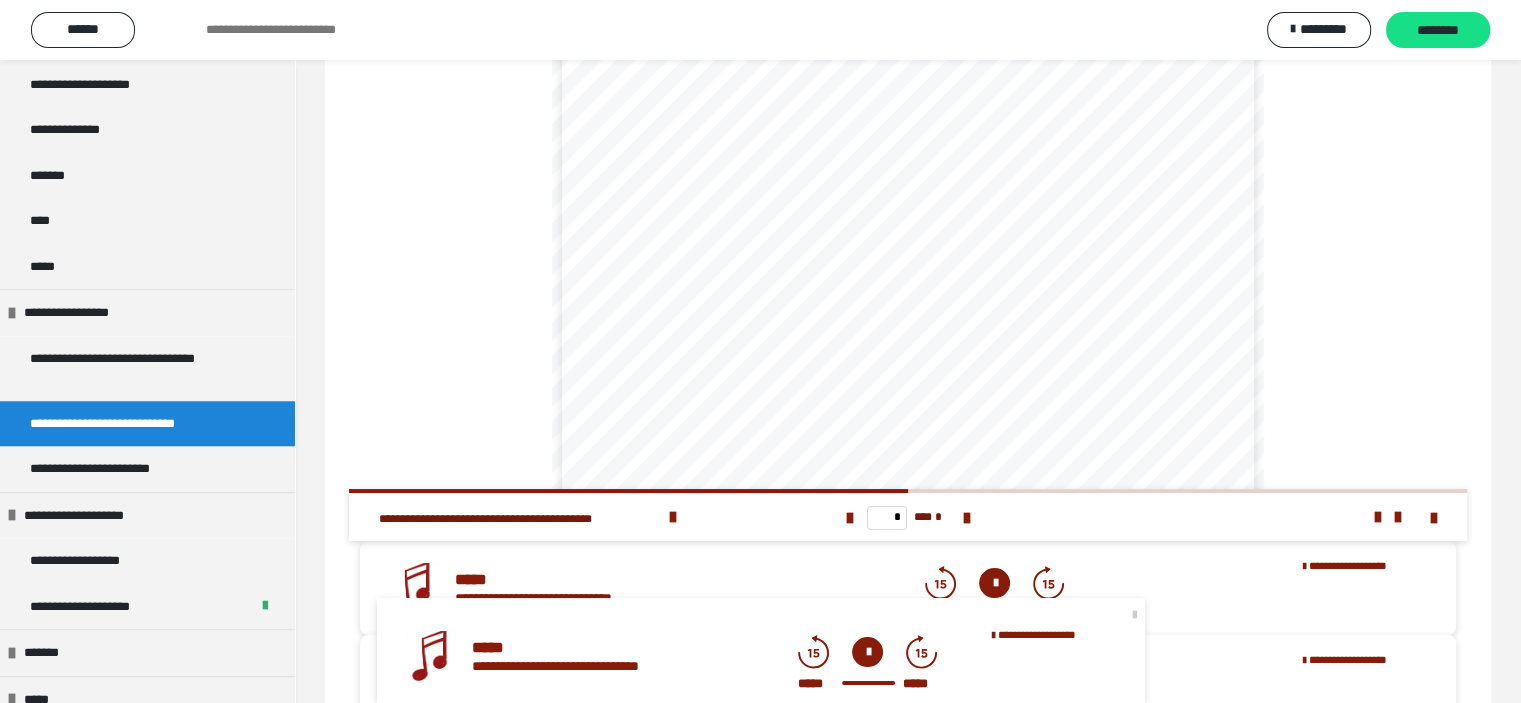 scroll, scrollTop: 500, scrollLeft: 0, axis: vertical 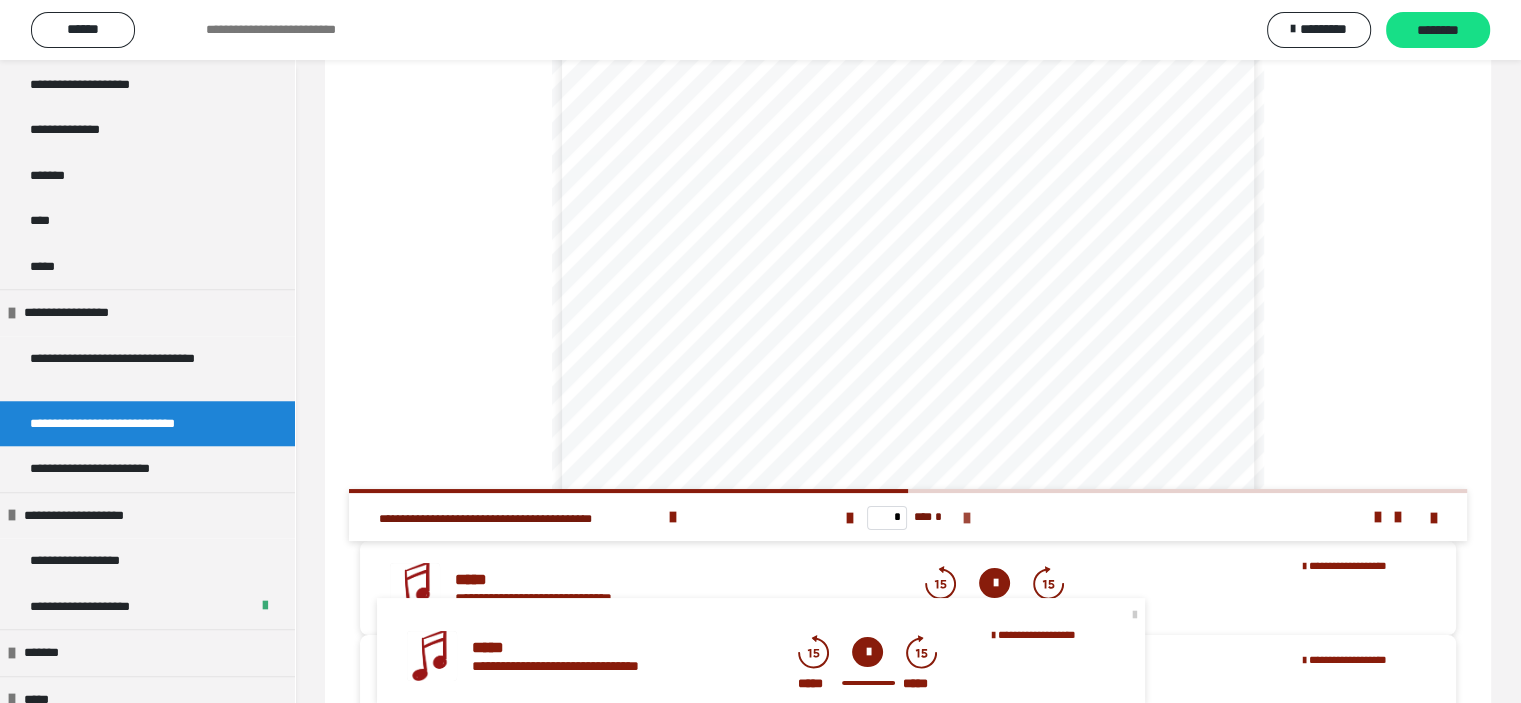 click at bounding box center [966, 518] 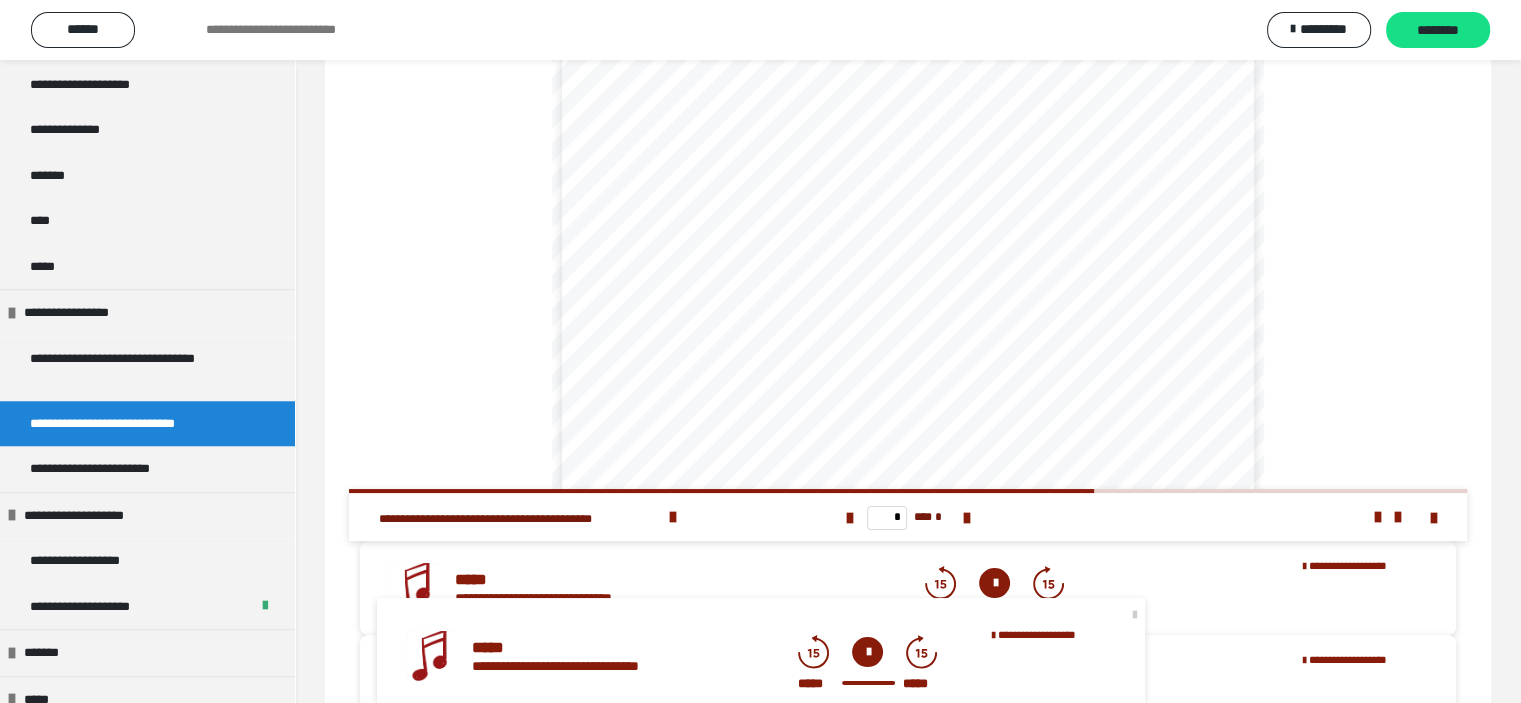 scroll, scrollTop: 360, scrollLeft: 0, axis: vertical 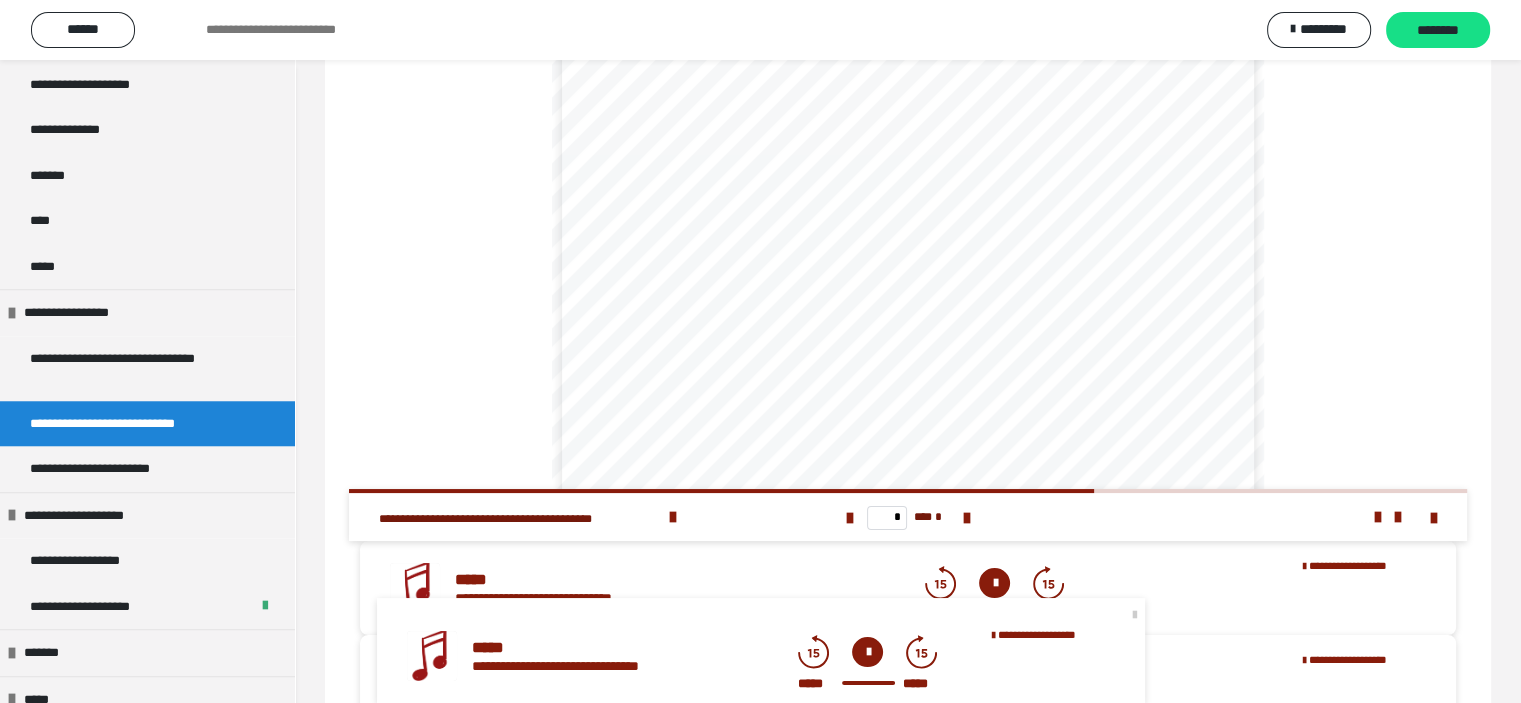 drag, startPoint x: 1062, startPoint y: 355, endPoint x: 1409, endPoint y: 328, distance: 348.04886 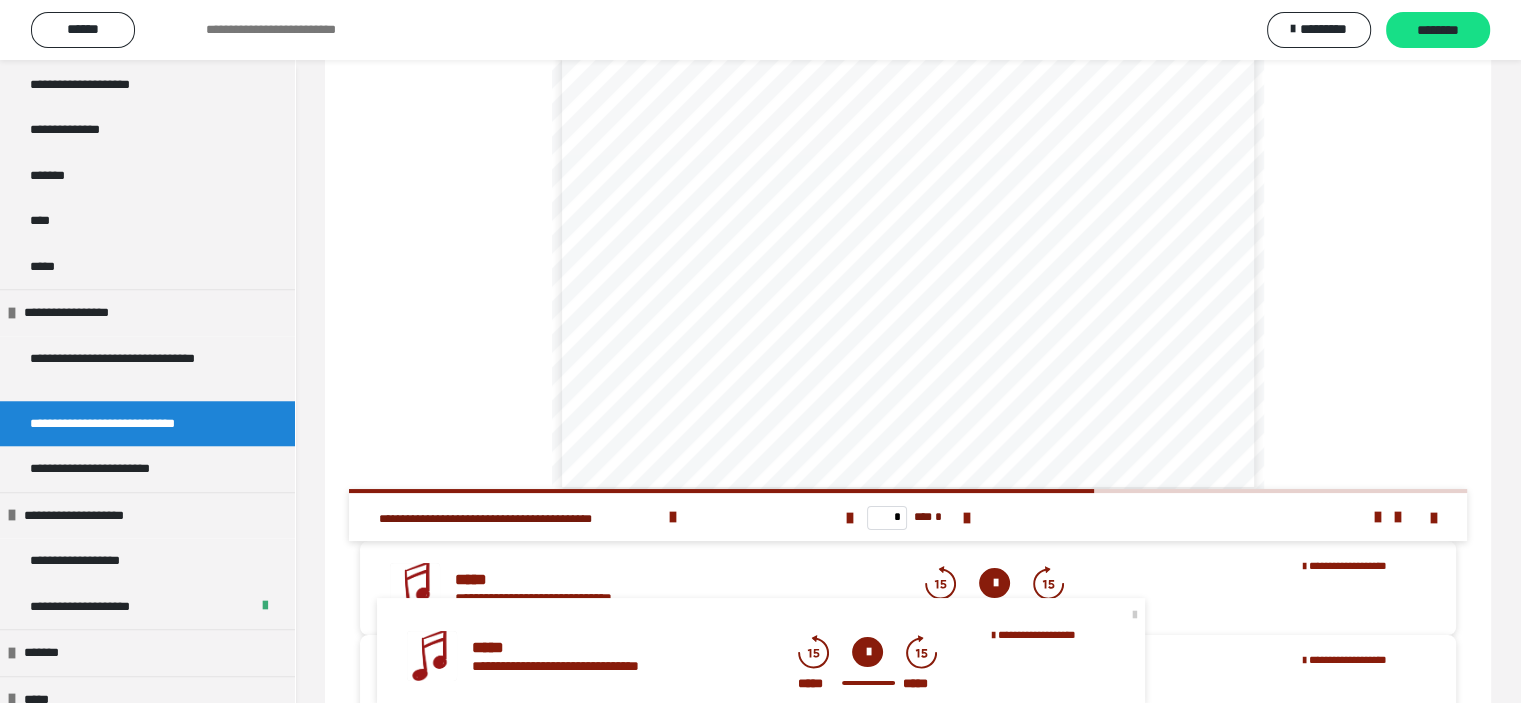 scroll, scrollTop: 560, scrollLeft: 0, axis: vertical 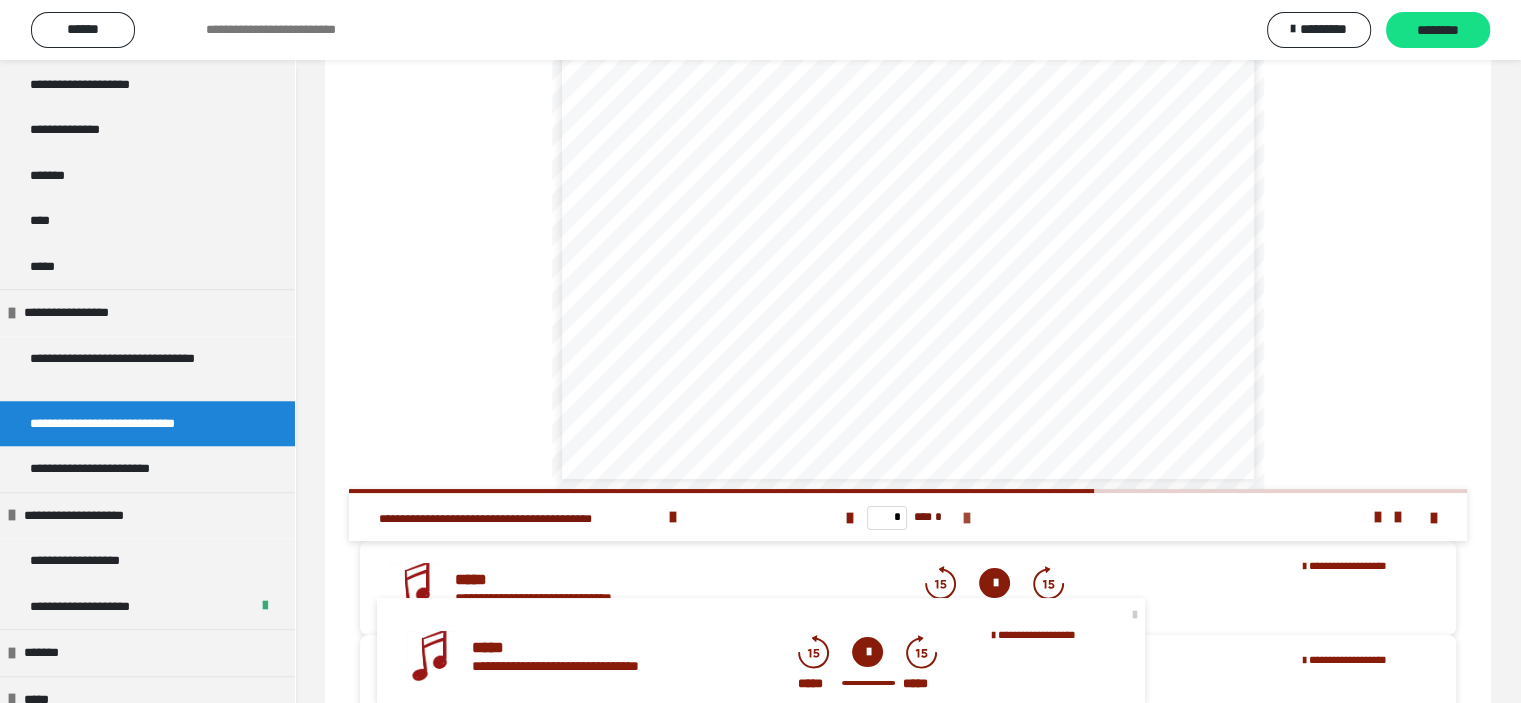click at bounding box center (966, 518) 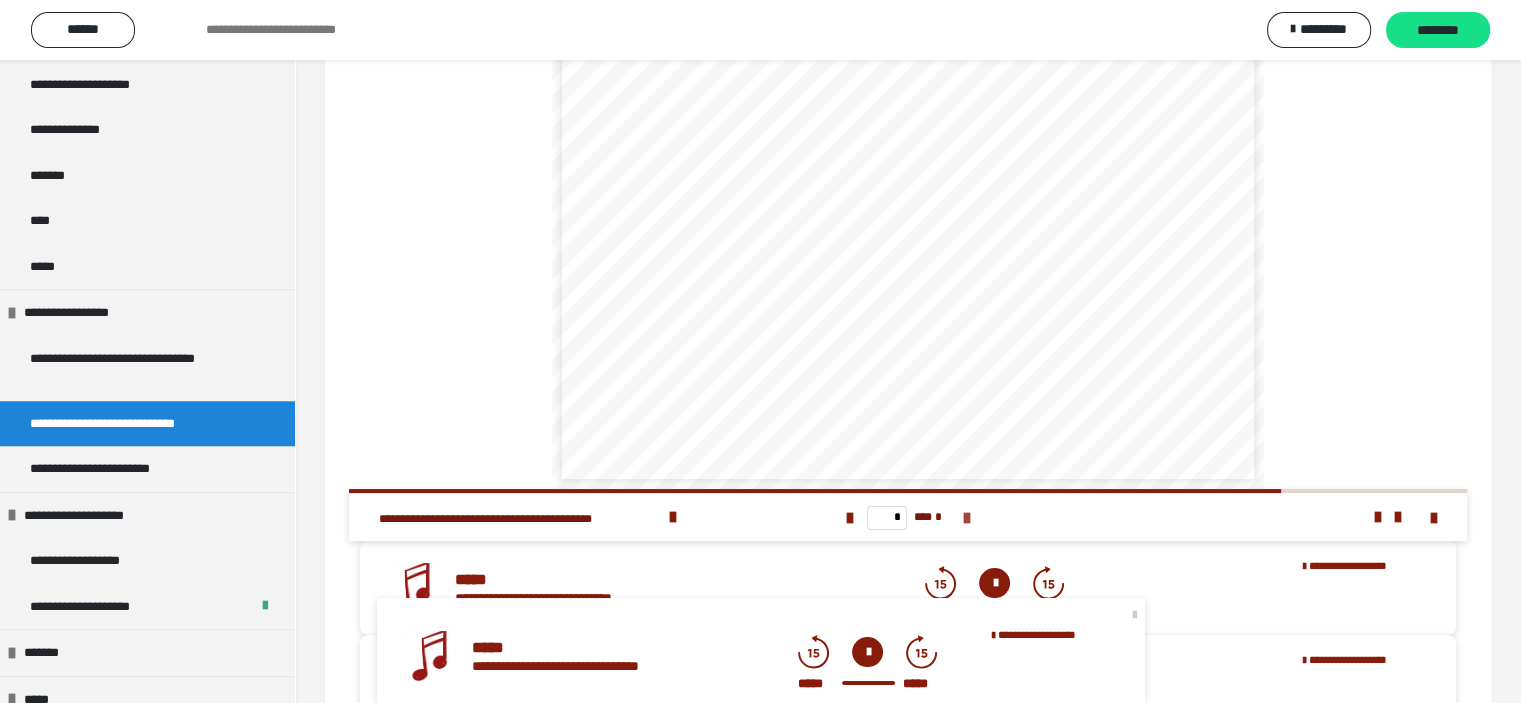 click at bounding box center [966, 518] 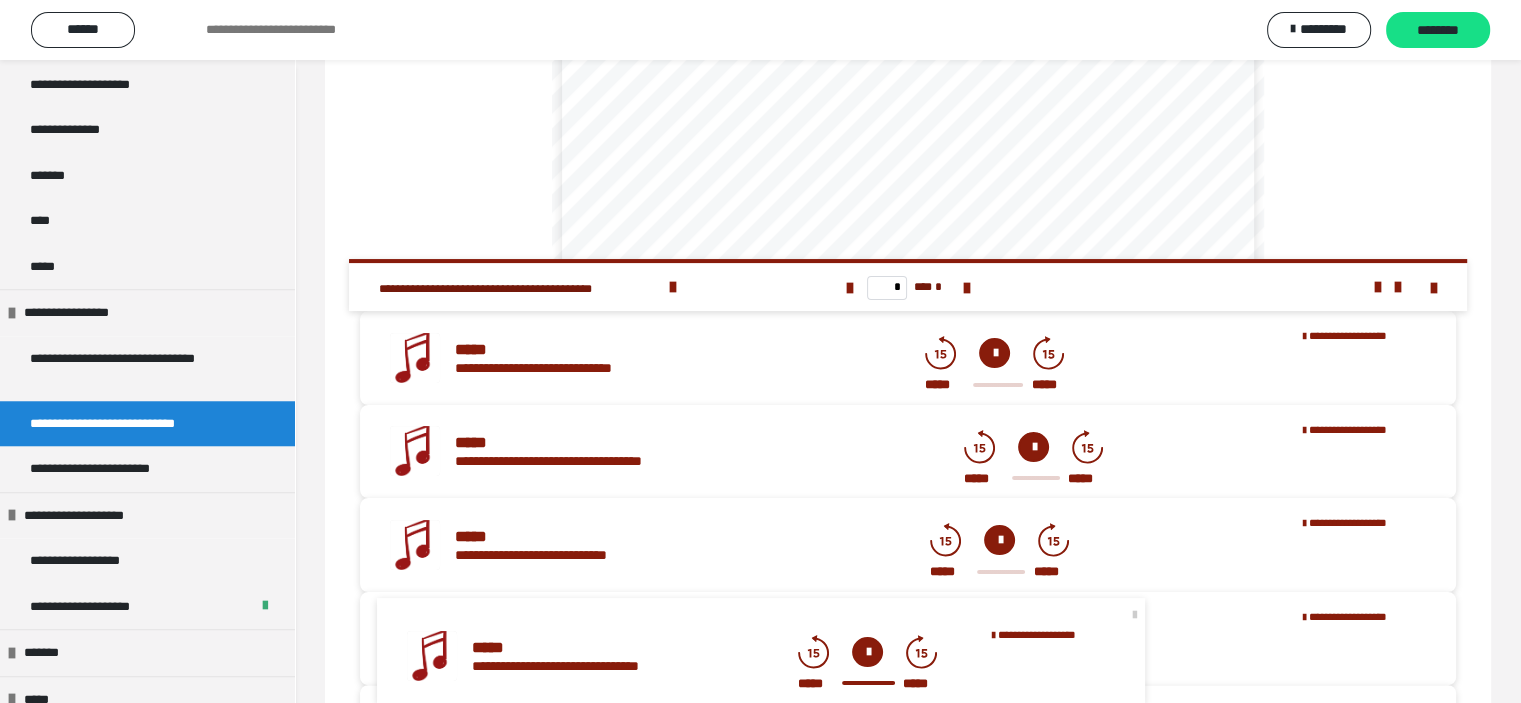 scroll, scrollTop: 200, scrollLeft: 0, axis: vertical 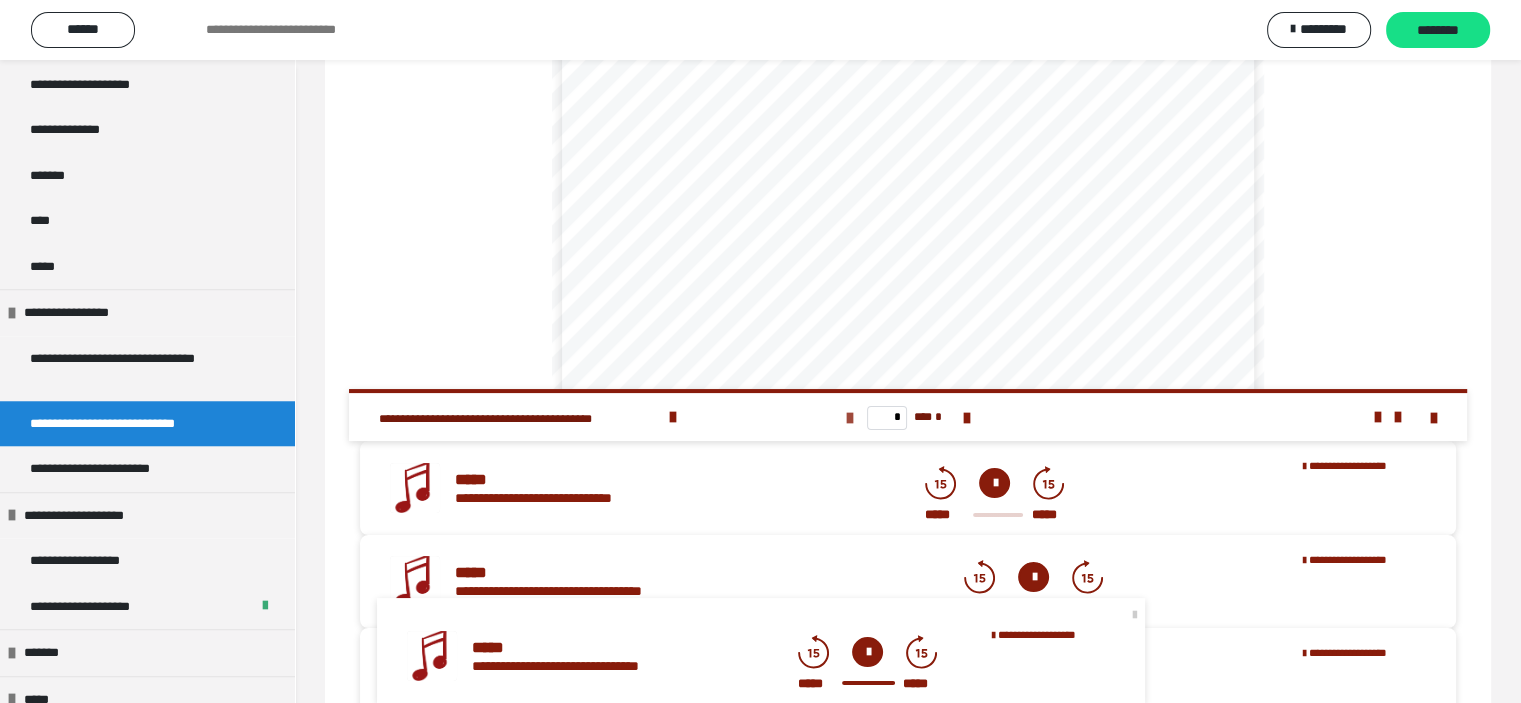 click at bounding box center [850, 418] 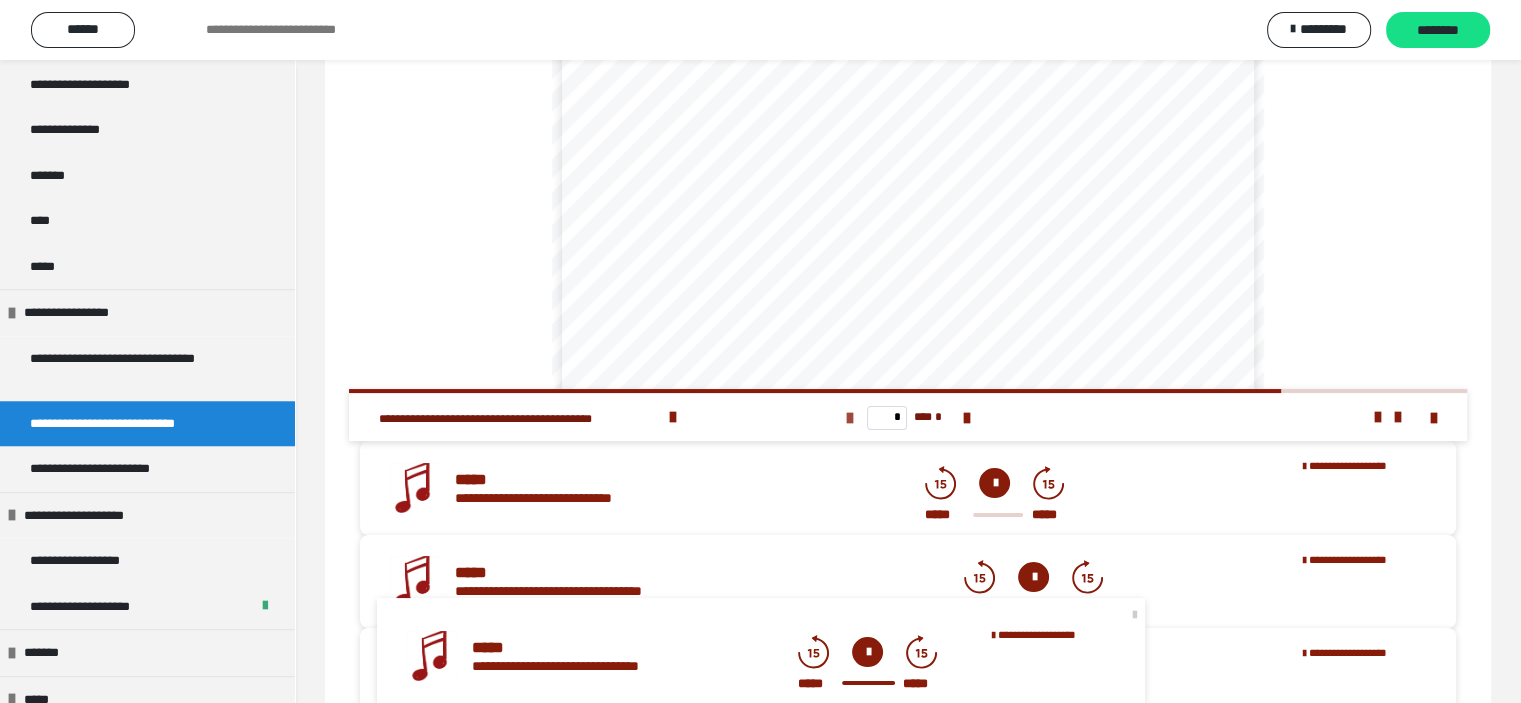 click at bounding box center [850, 418] 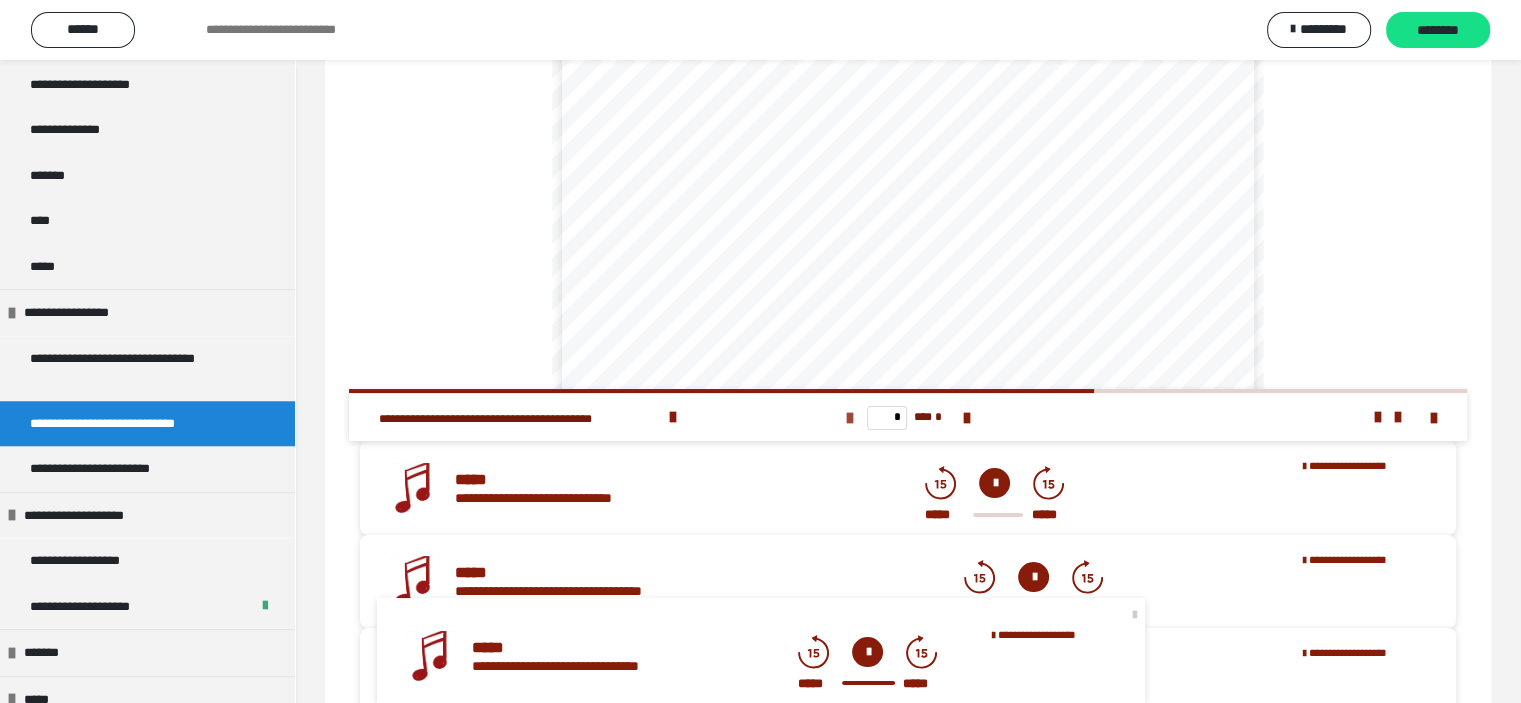 click at bounding box center [850, 418] 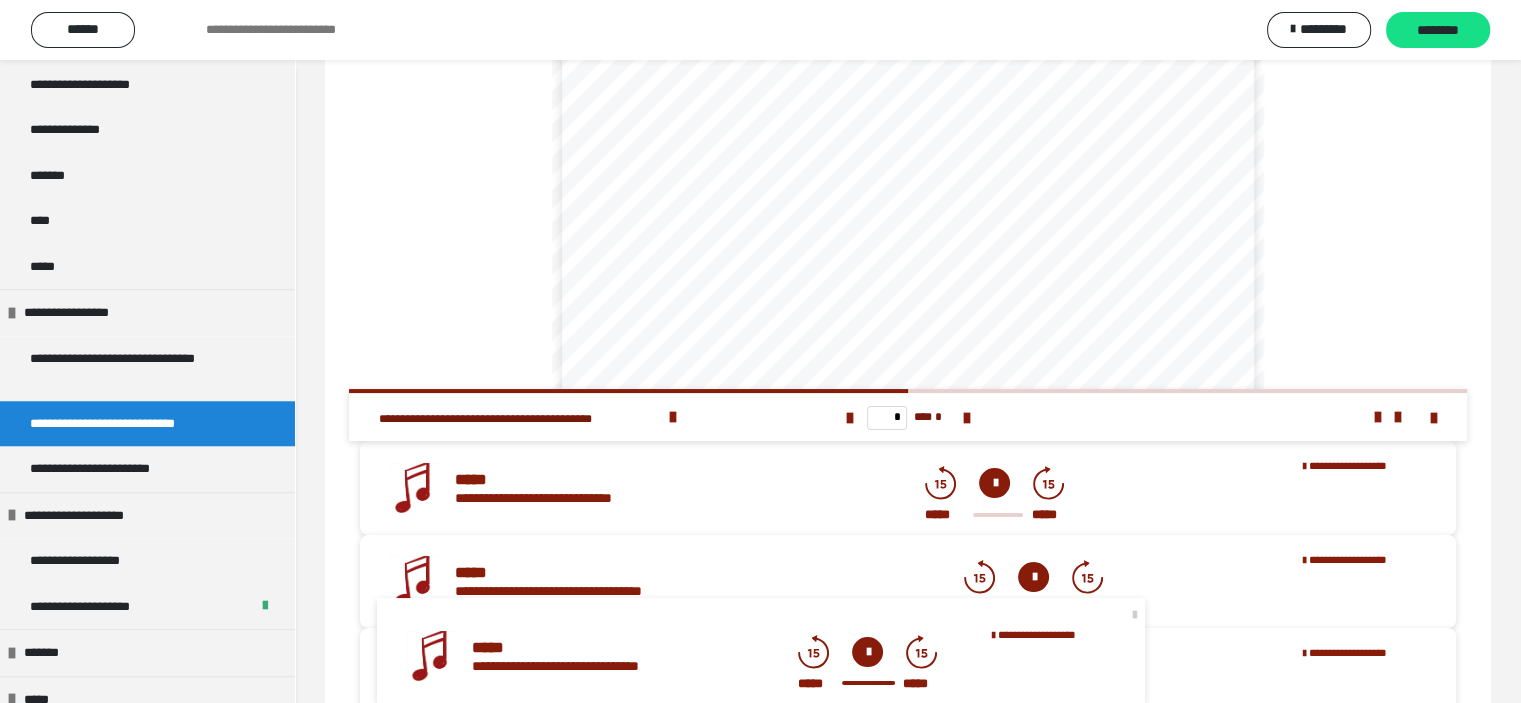 scroll, scrollTop: 300, scrollLeft: 0, axis: vertical 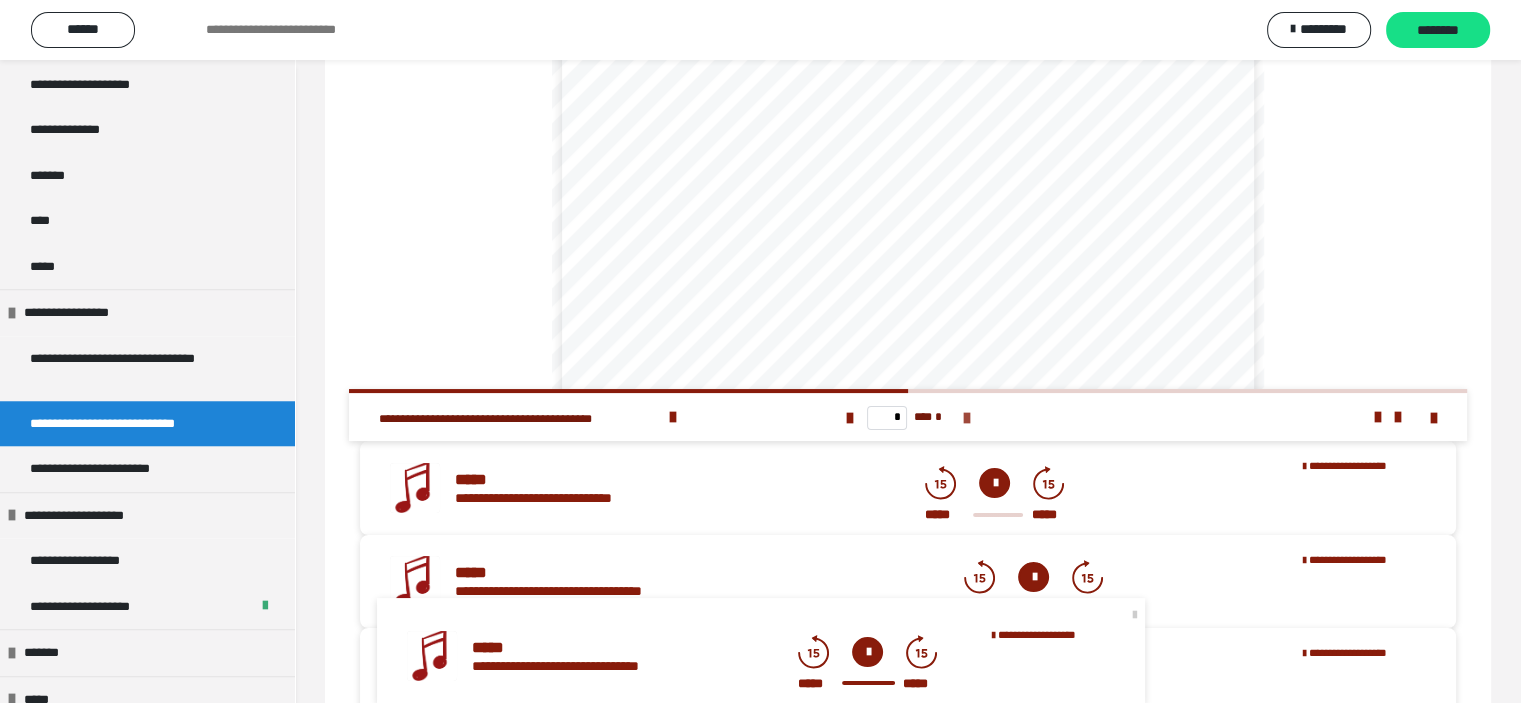 click at bounding box center (966, 418) 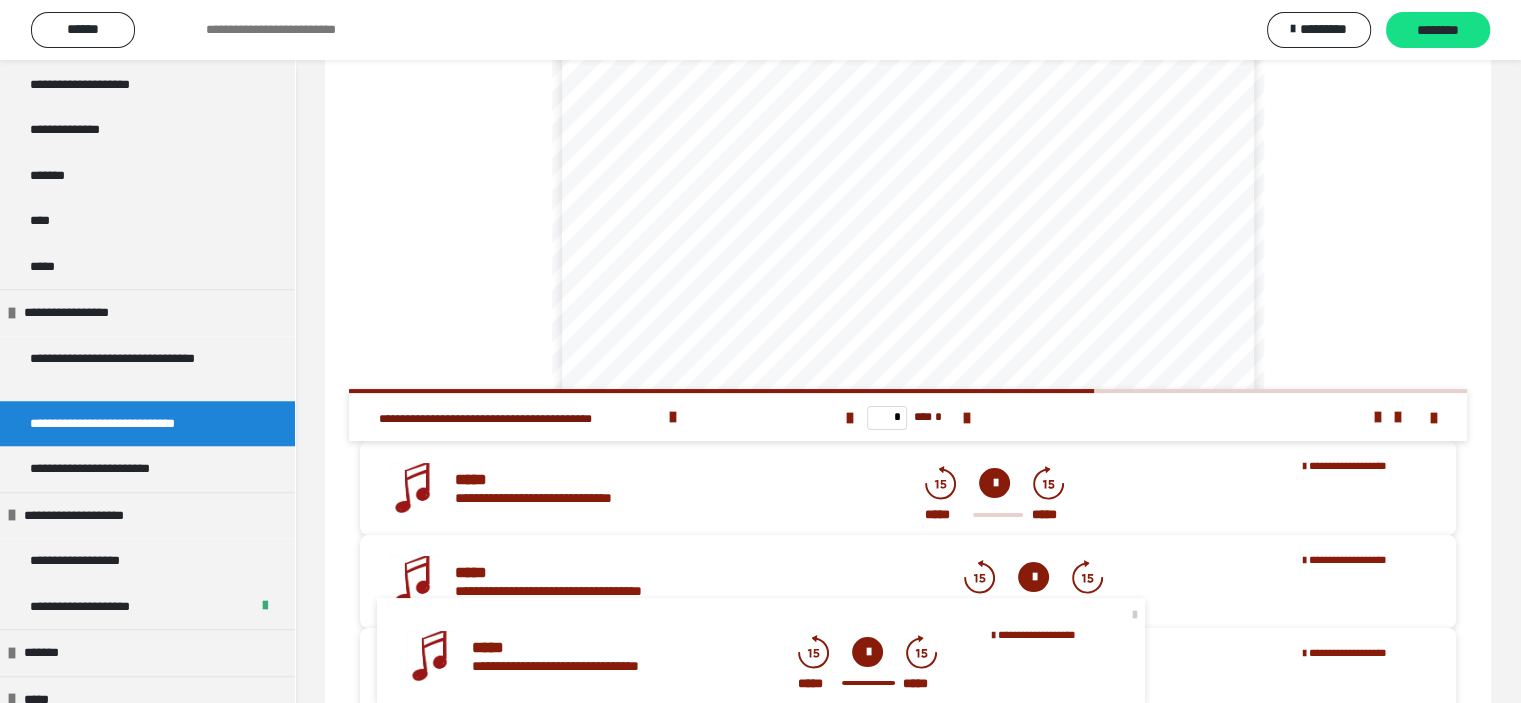 scroll, scrollTop: 0, scrollLeft: 0, axis: both 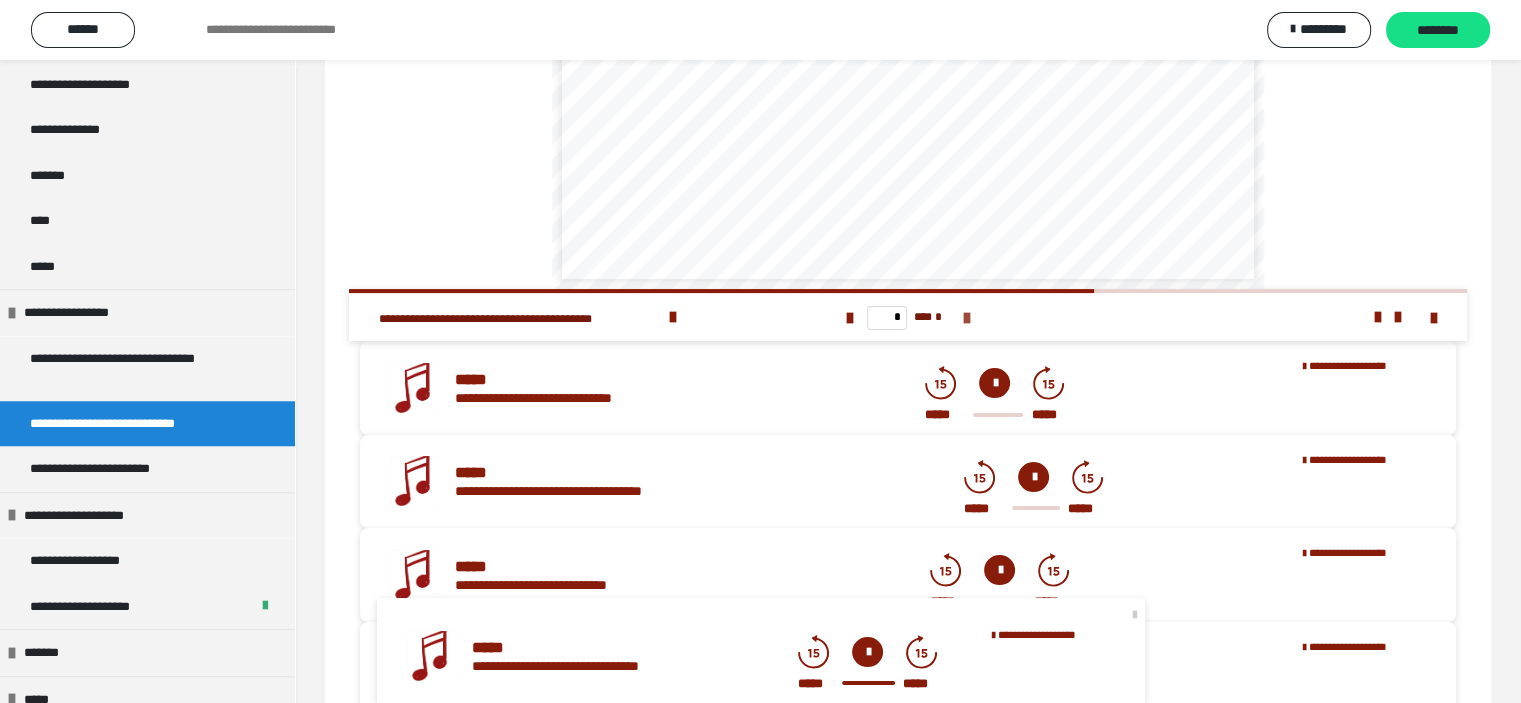 click at bounding box center (966, 318) 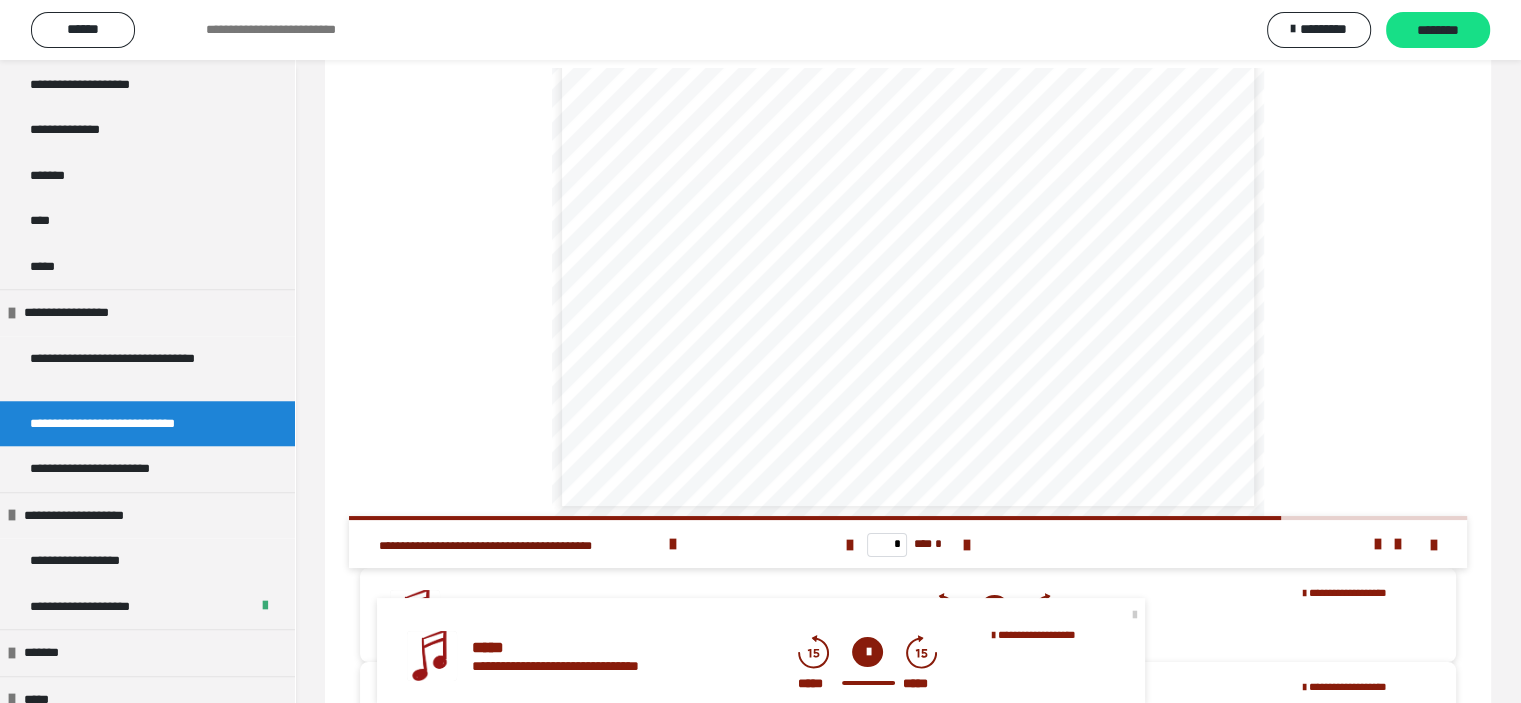 scroll, scrollTop: 0, scrollLeft: 0, axis: both 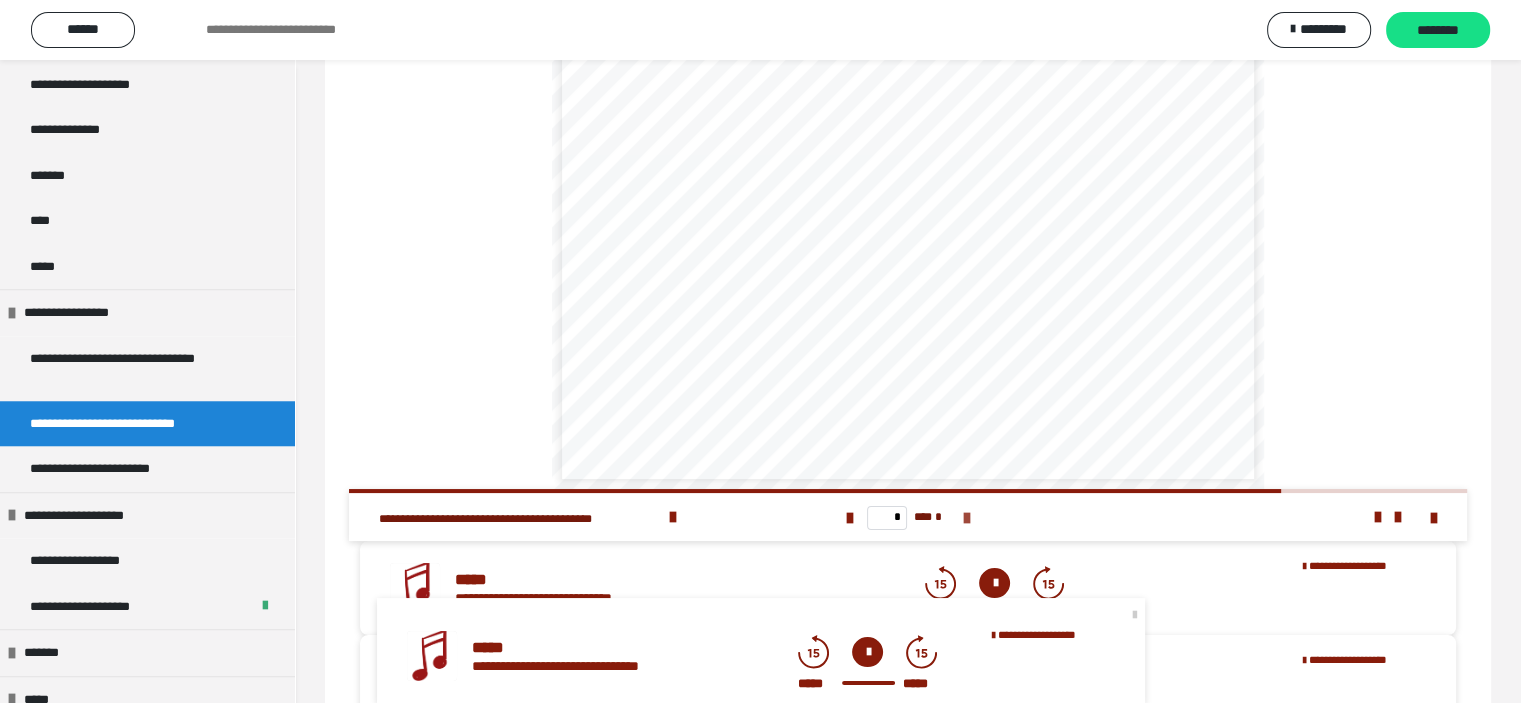 click at bounding box center (966, 518) 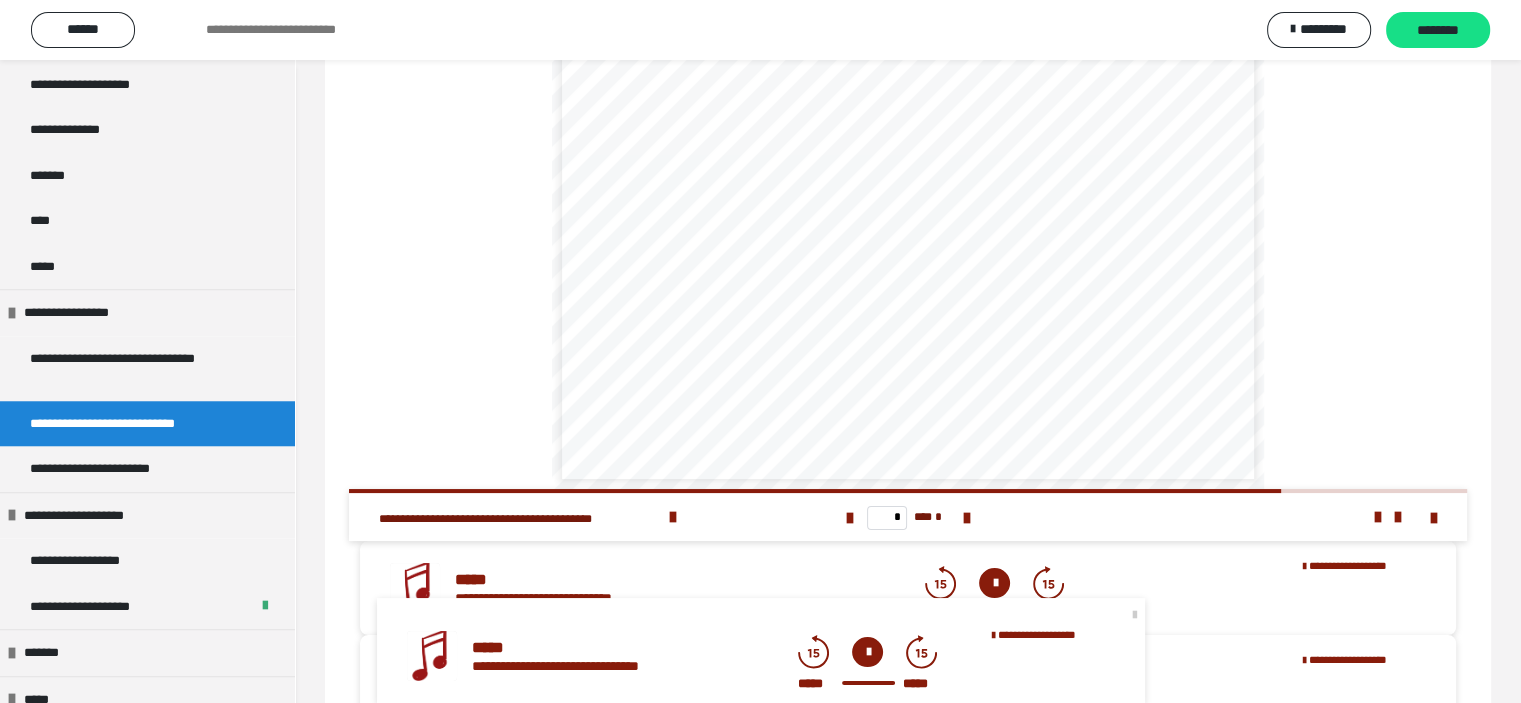 type on "*" 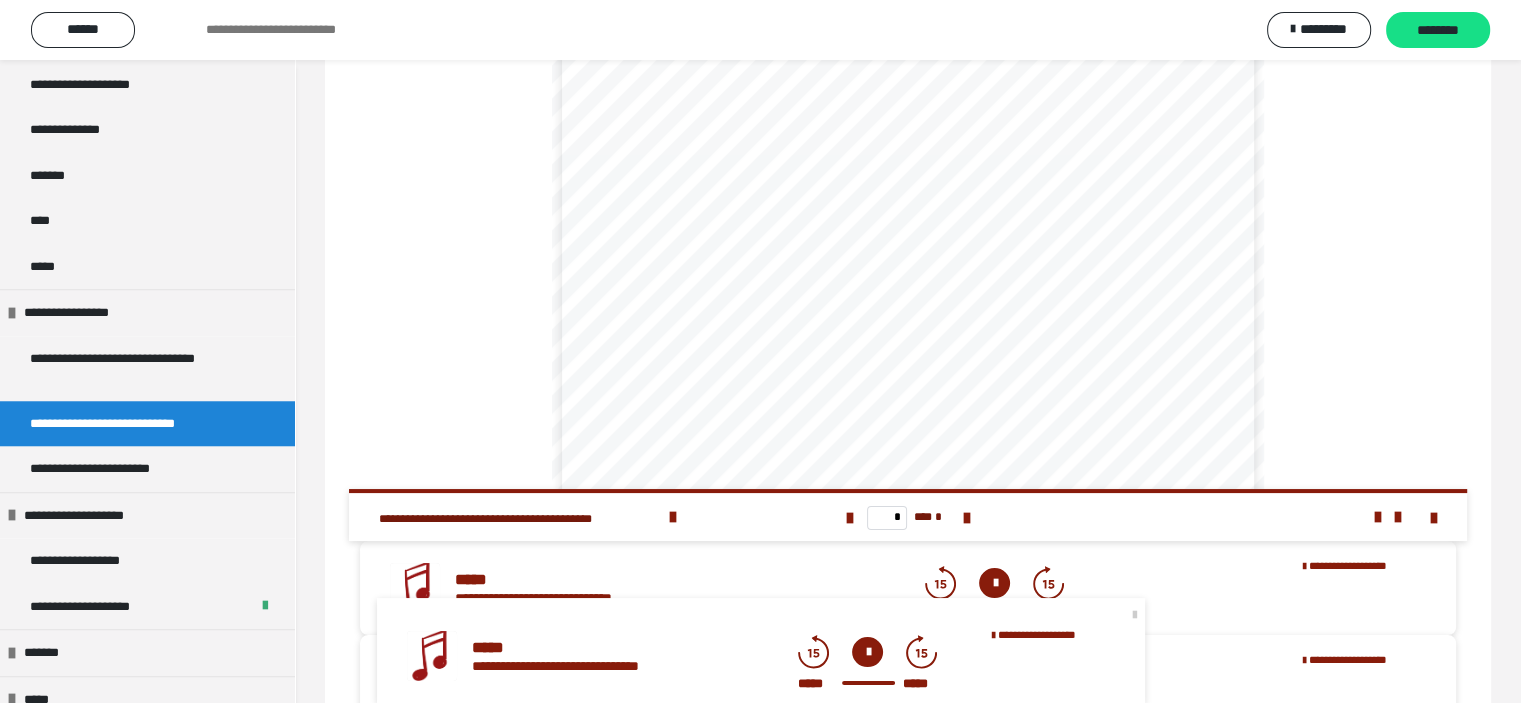 scroll, scrollTop: 0, scrollLeft: 0, axis: both 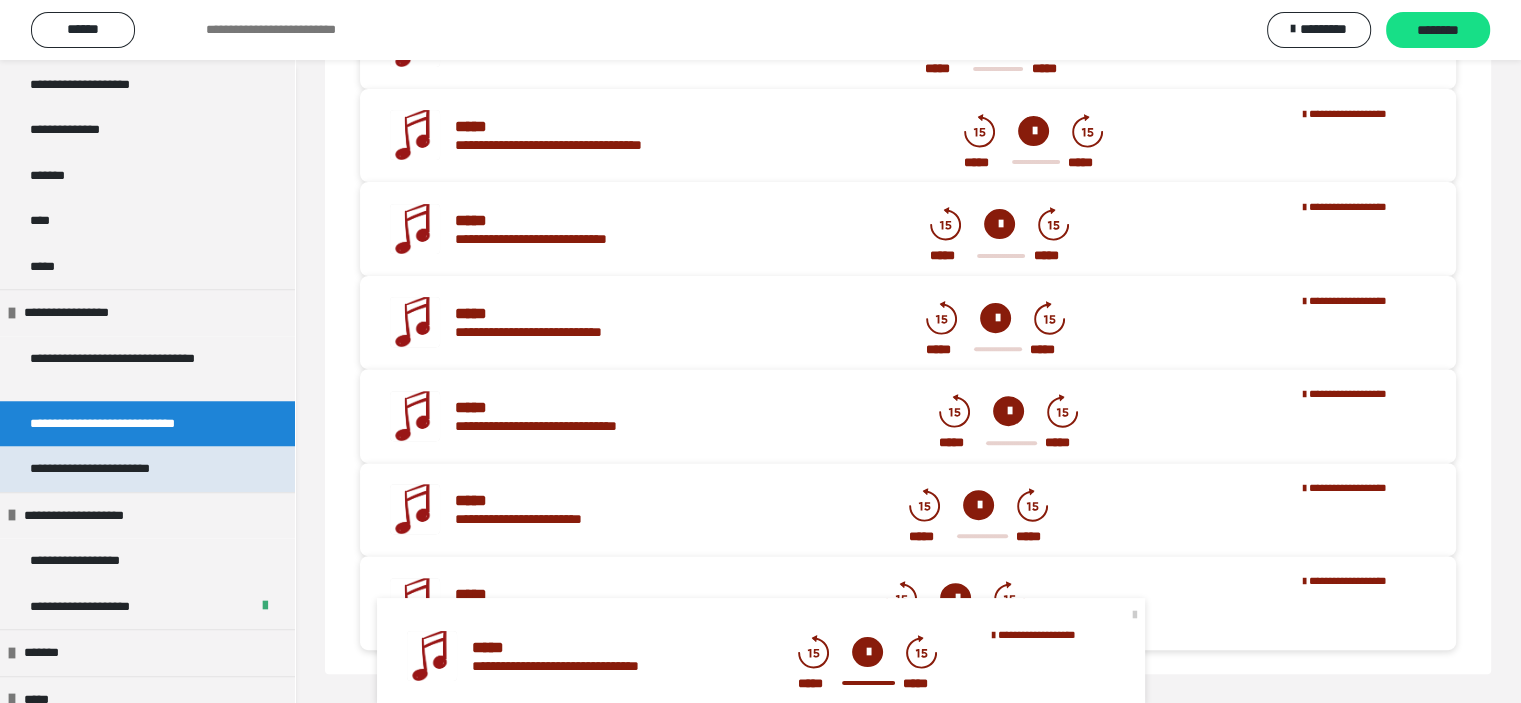 click on "**********" at bounding box center [117, 469] 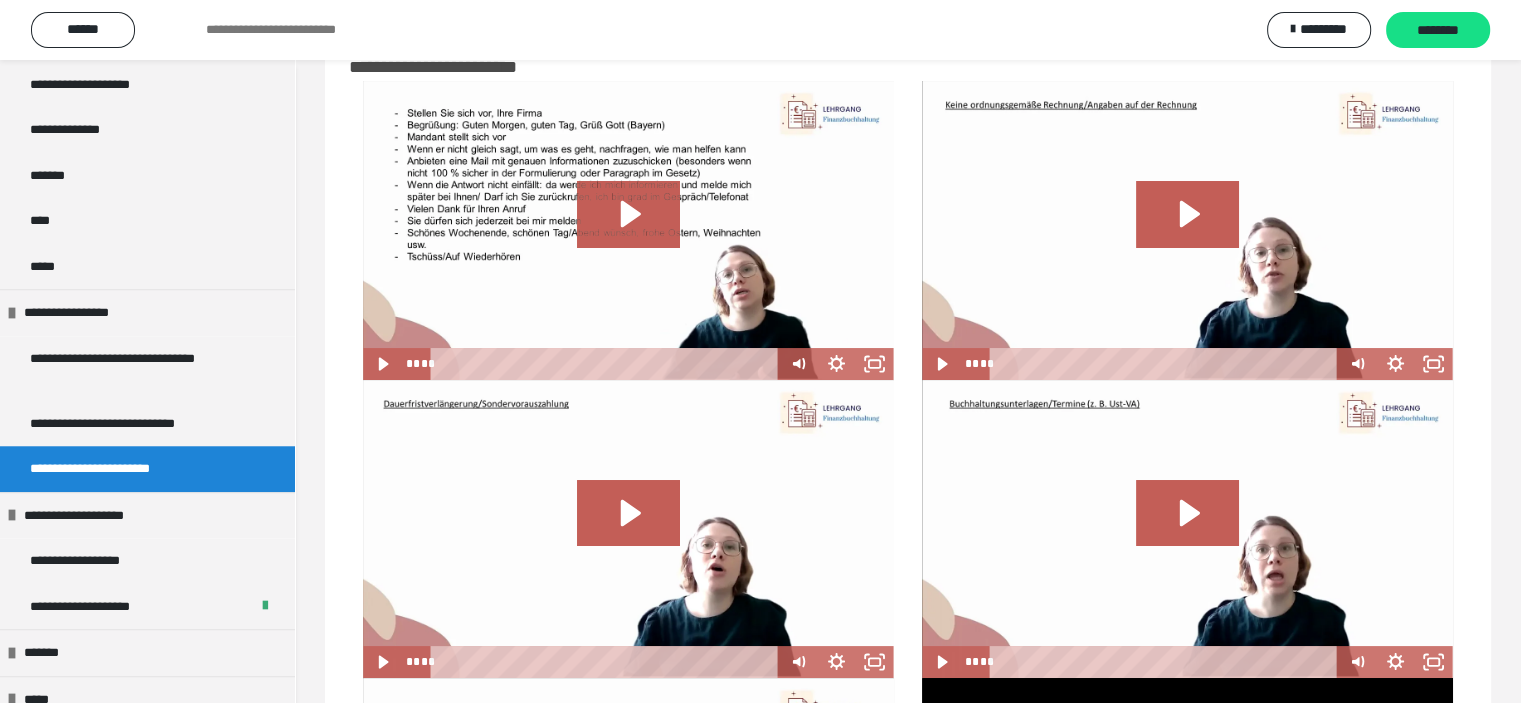 scroll, scrollTop: 0, scrollLeft: 0, axis: both 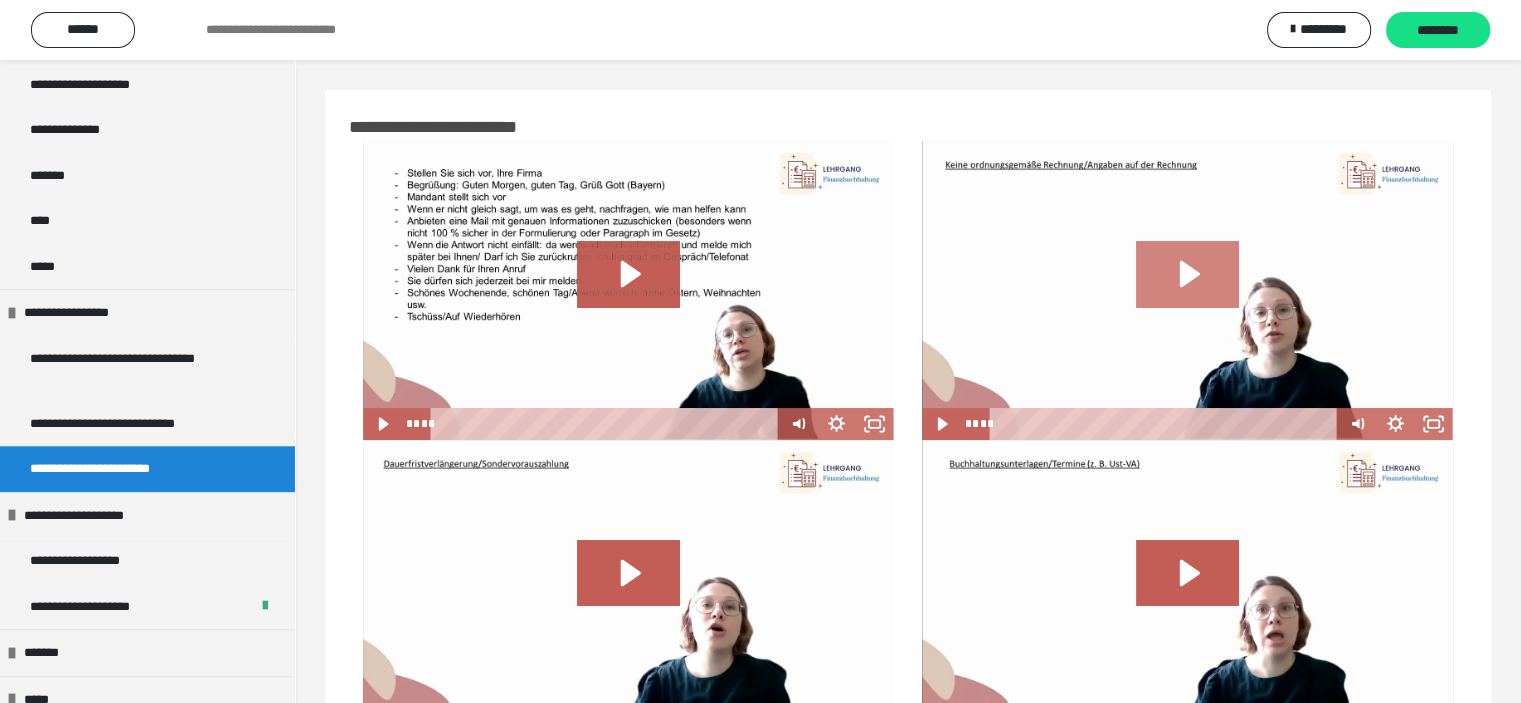 click 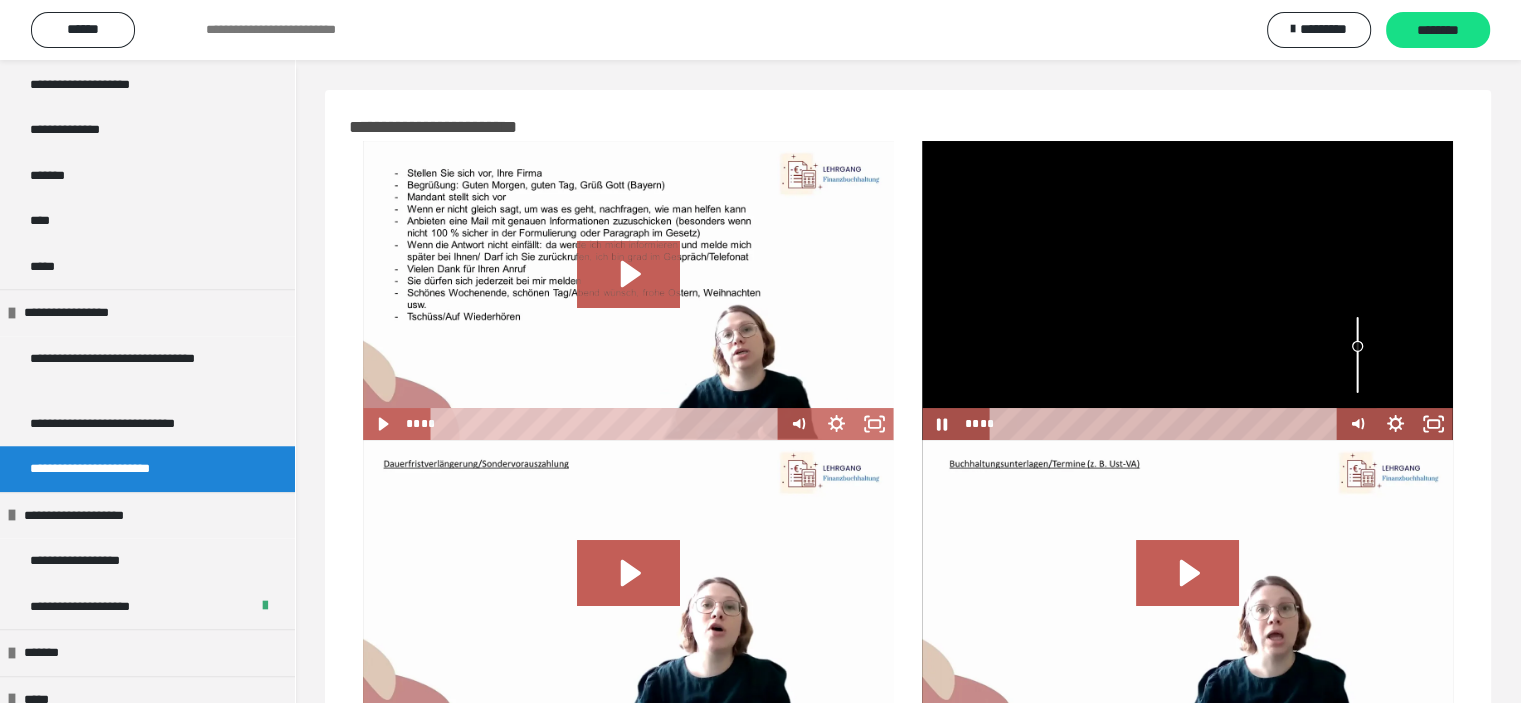 drag, startPoint x: 1359, startPoint y: 365, endPoint x: 1359, endPoint y: 346, distance: 19 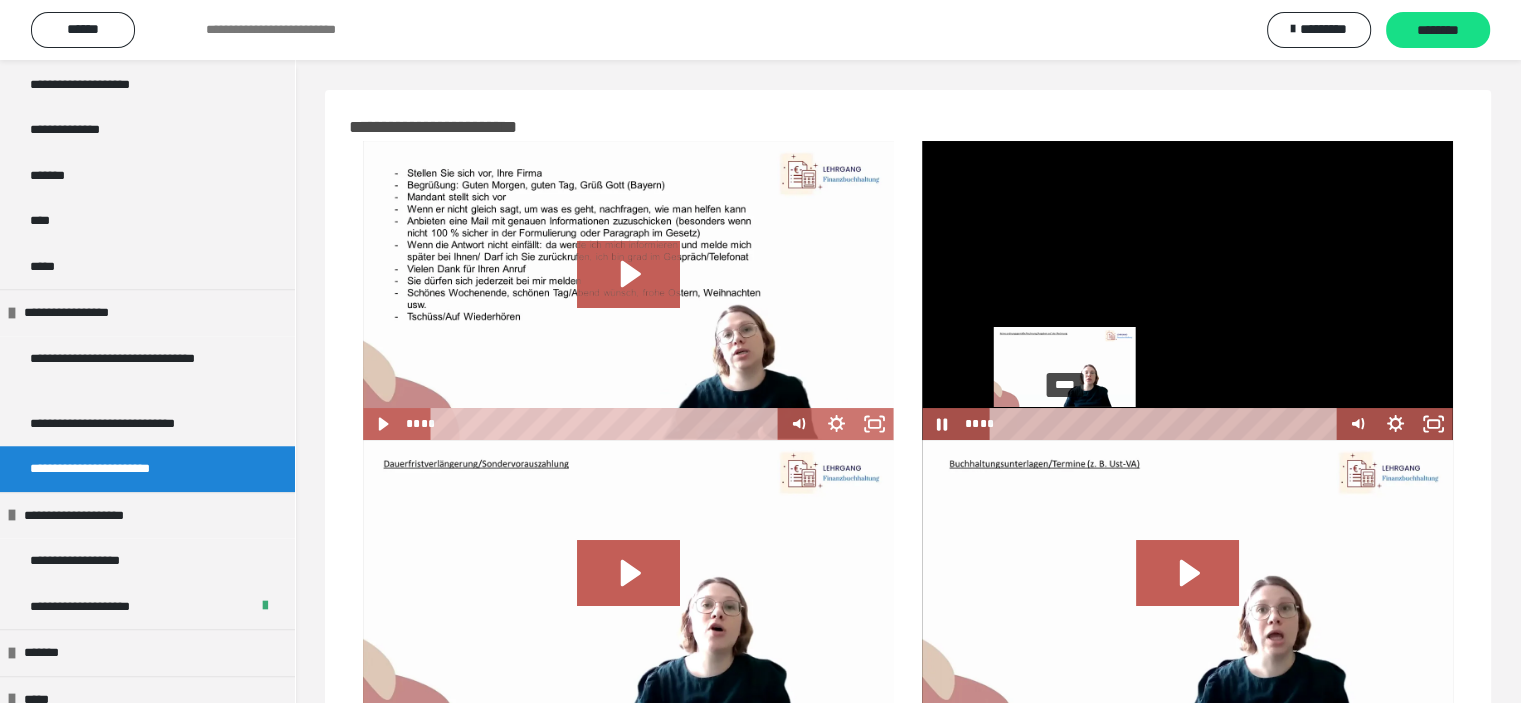 click on "****" at bounding box center [1167, 424] 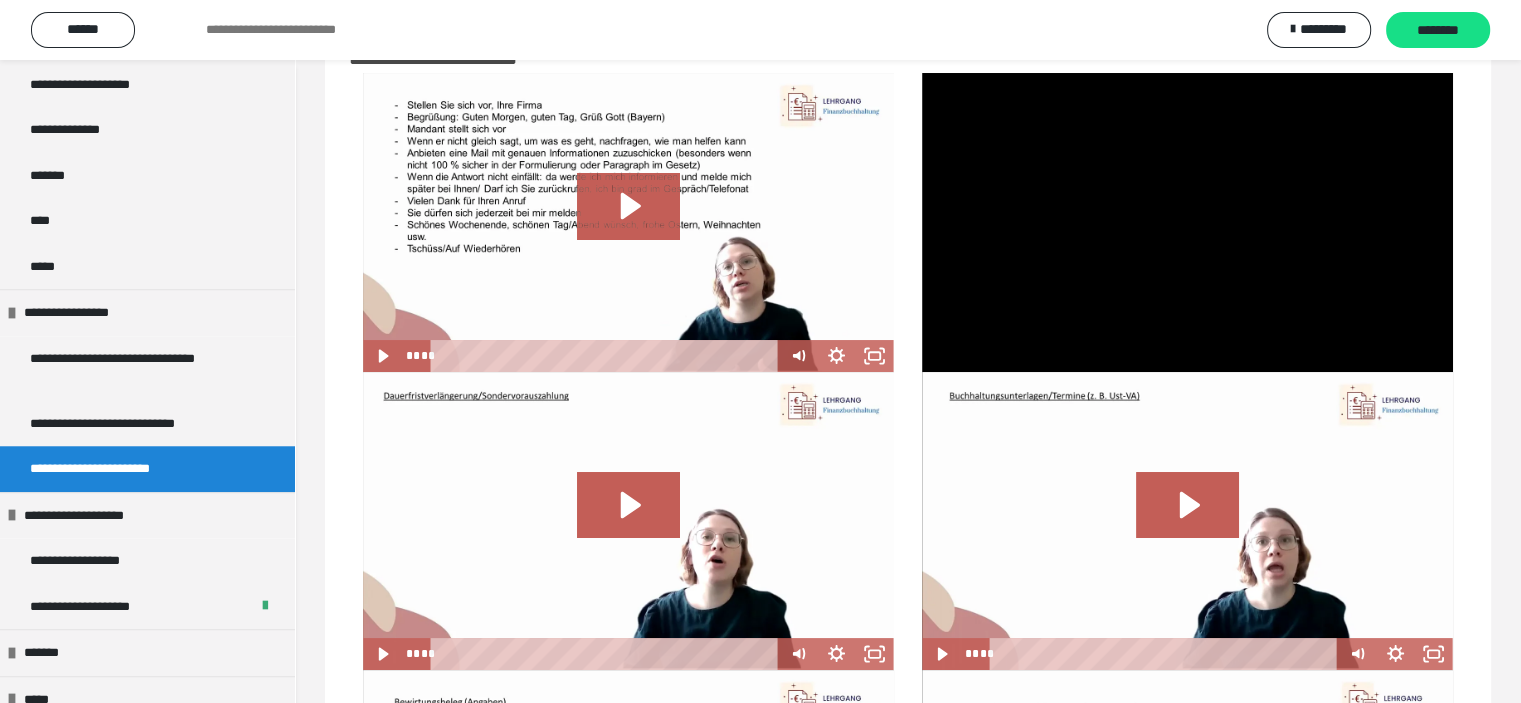 scroll, scrollTop: 100, scrollLeft: 0, axis: vertical 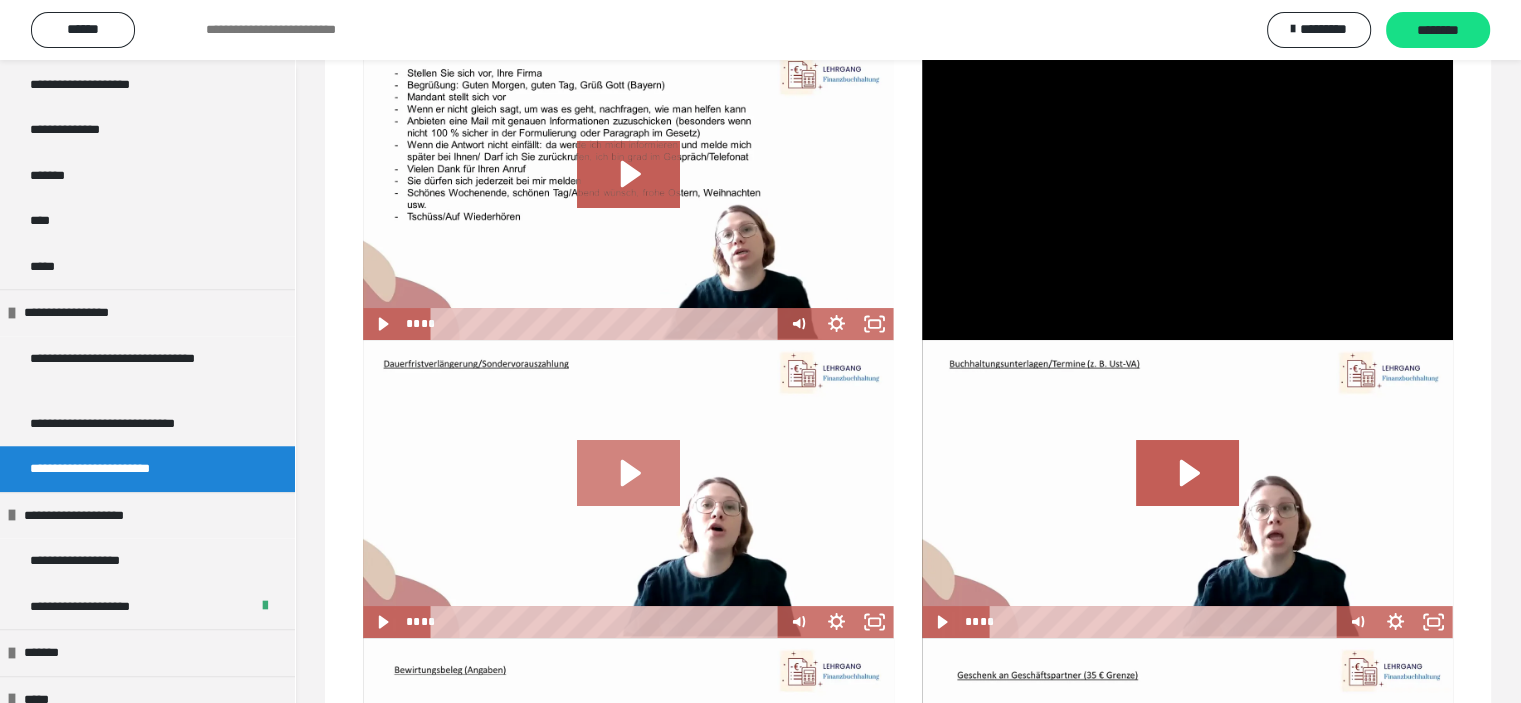 click 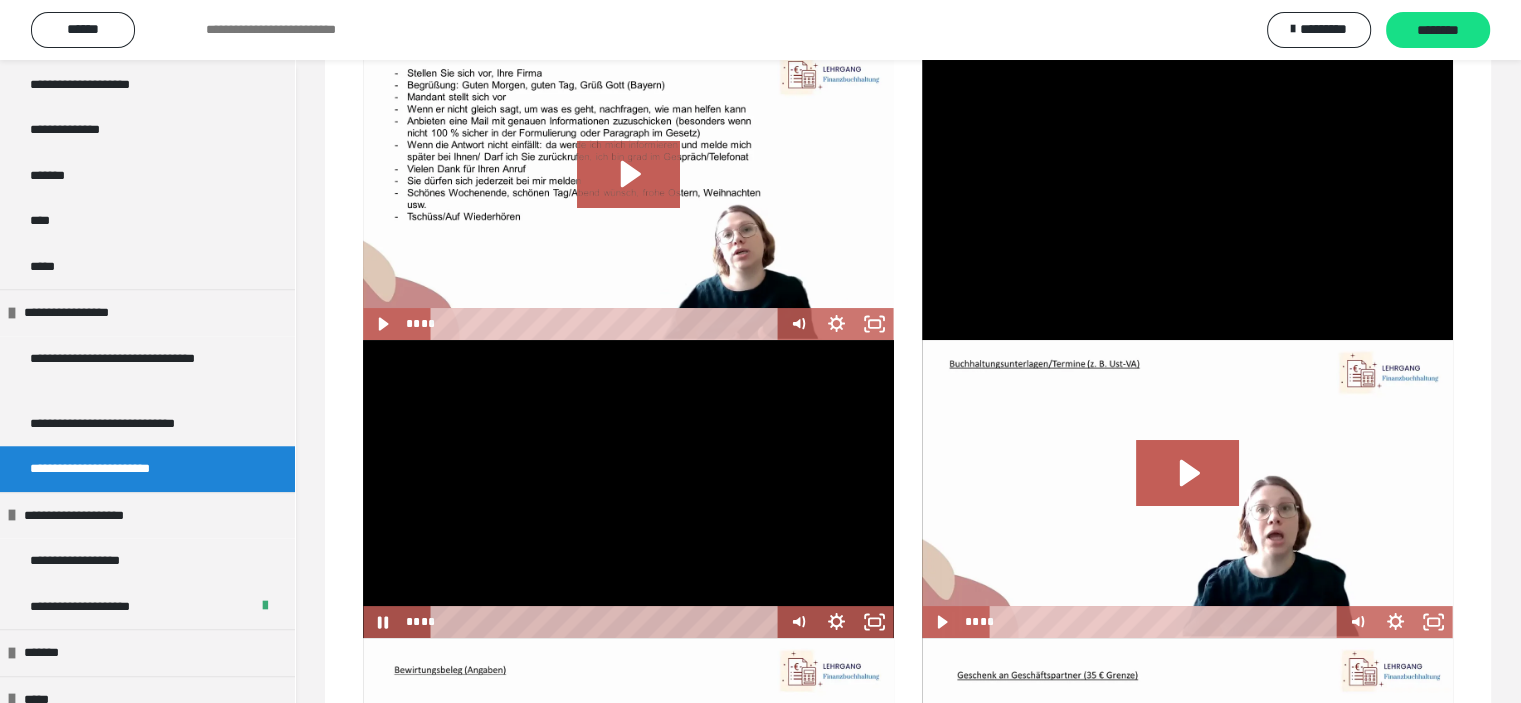 scroll, scrollTop: 300, scrollLeft: 0, axis: vertical 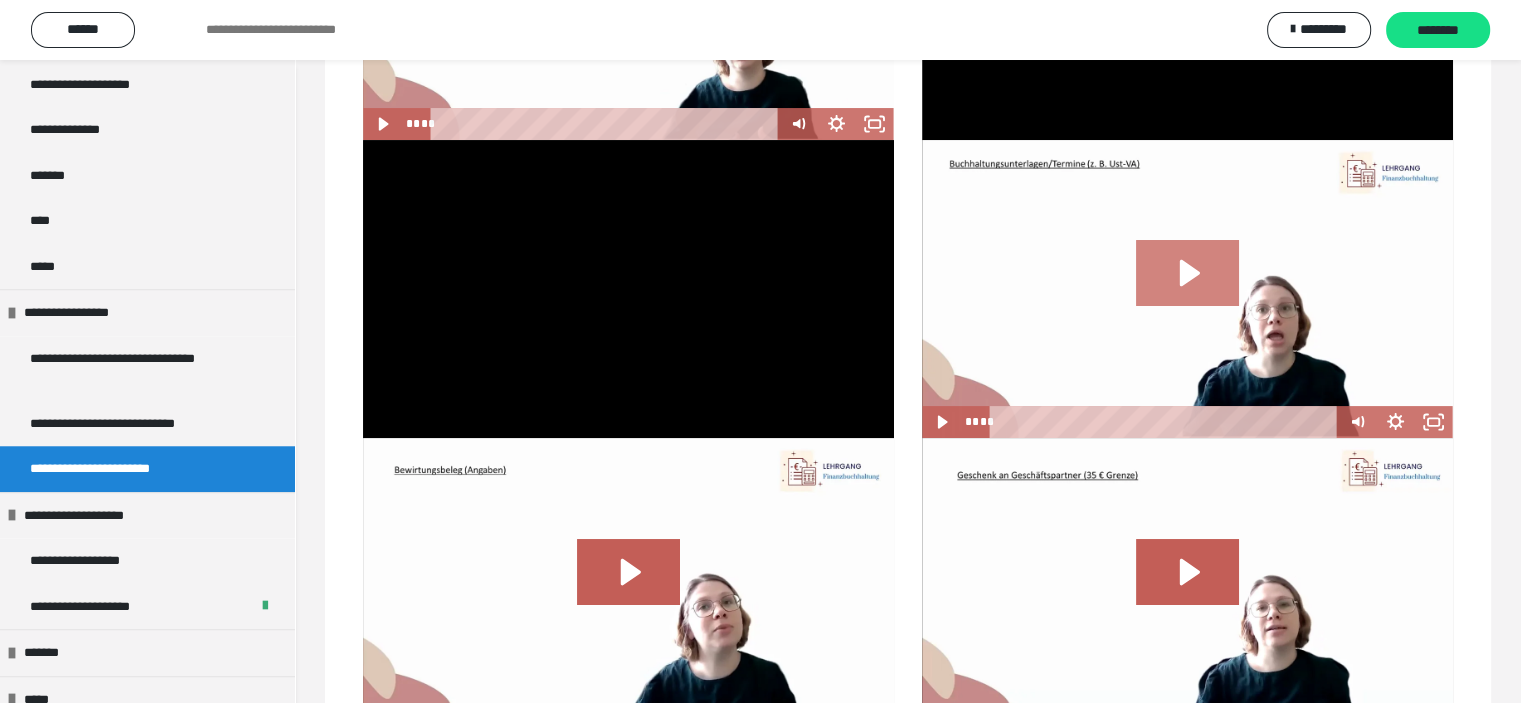 click 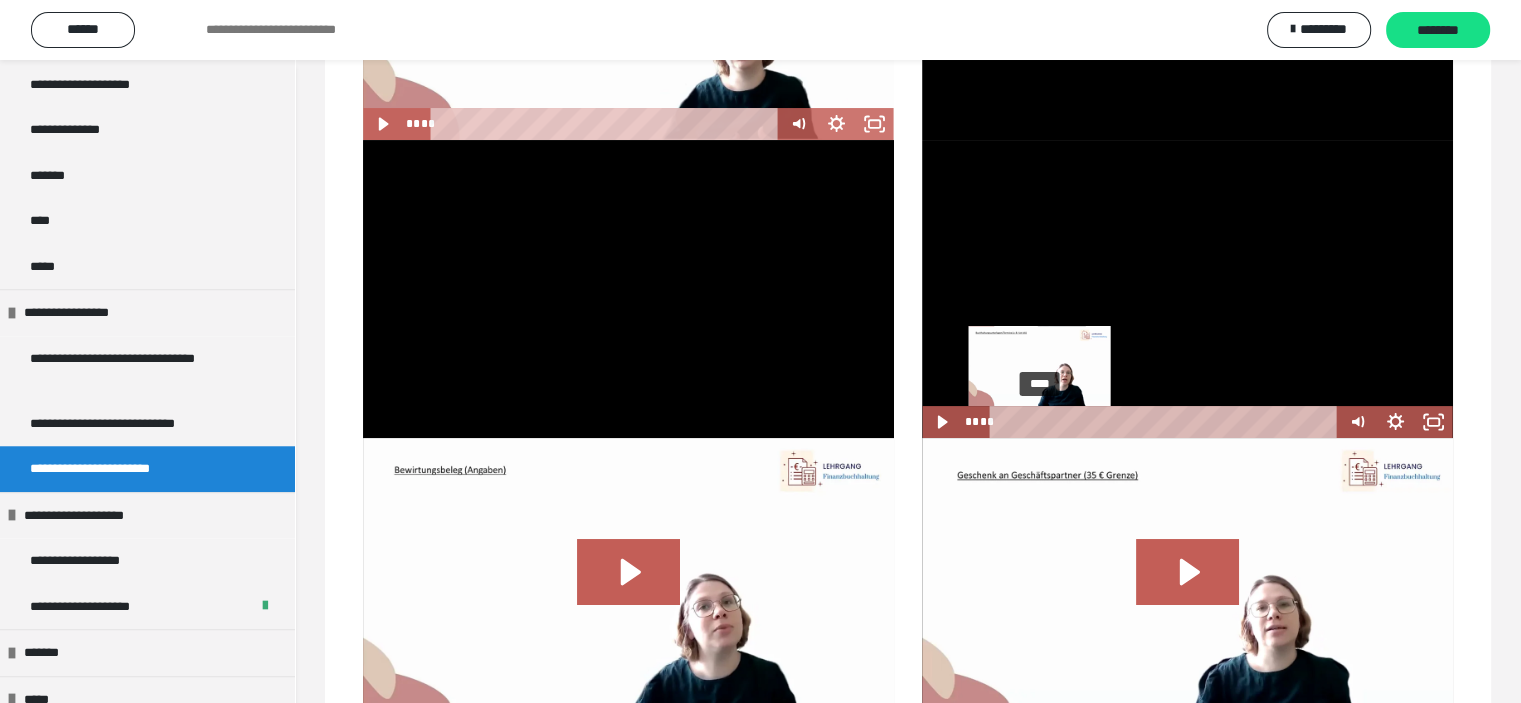click on "****" at bounding box center (1167, 422) 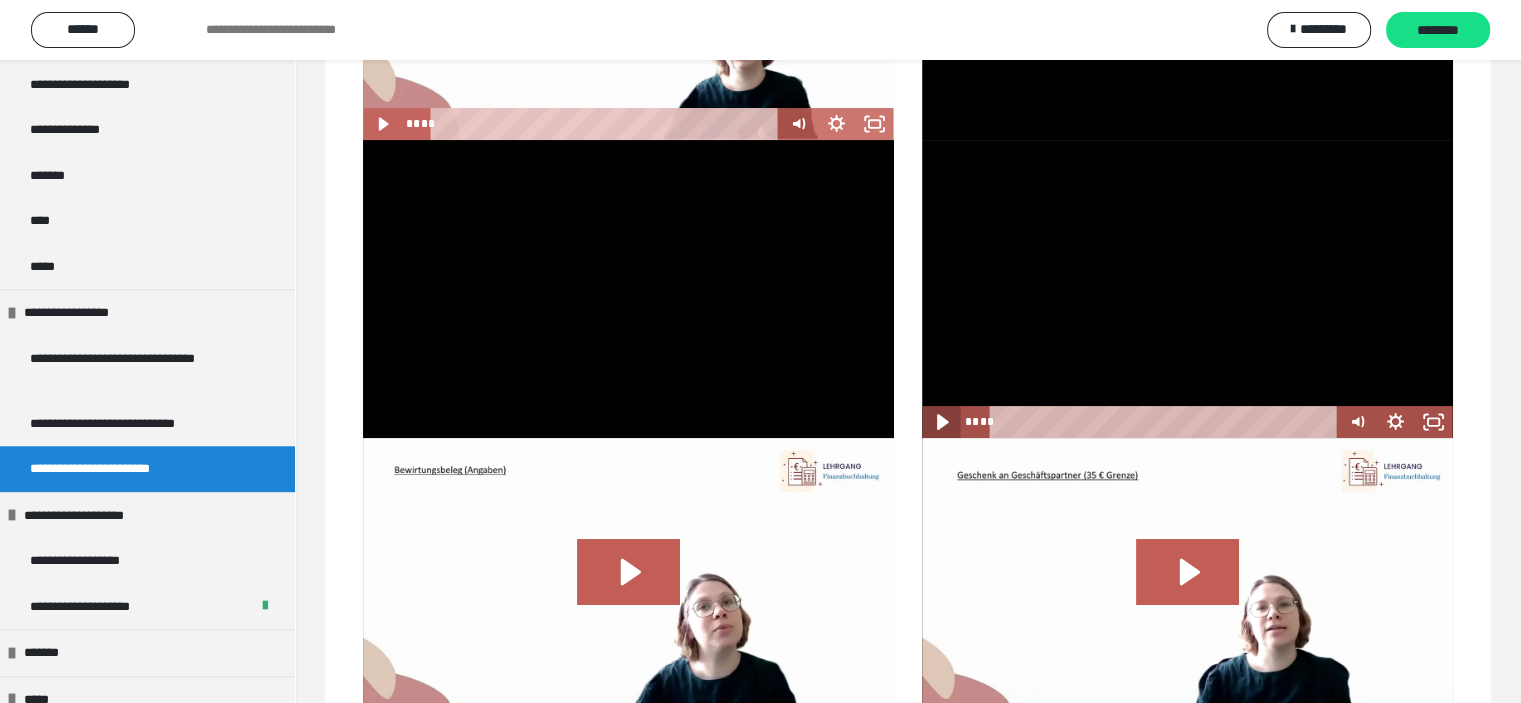 click 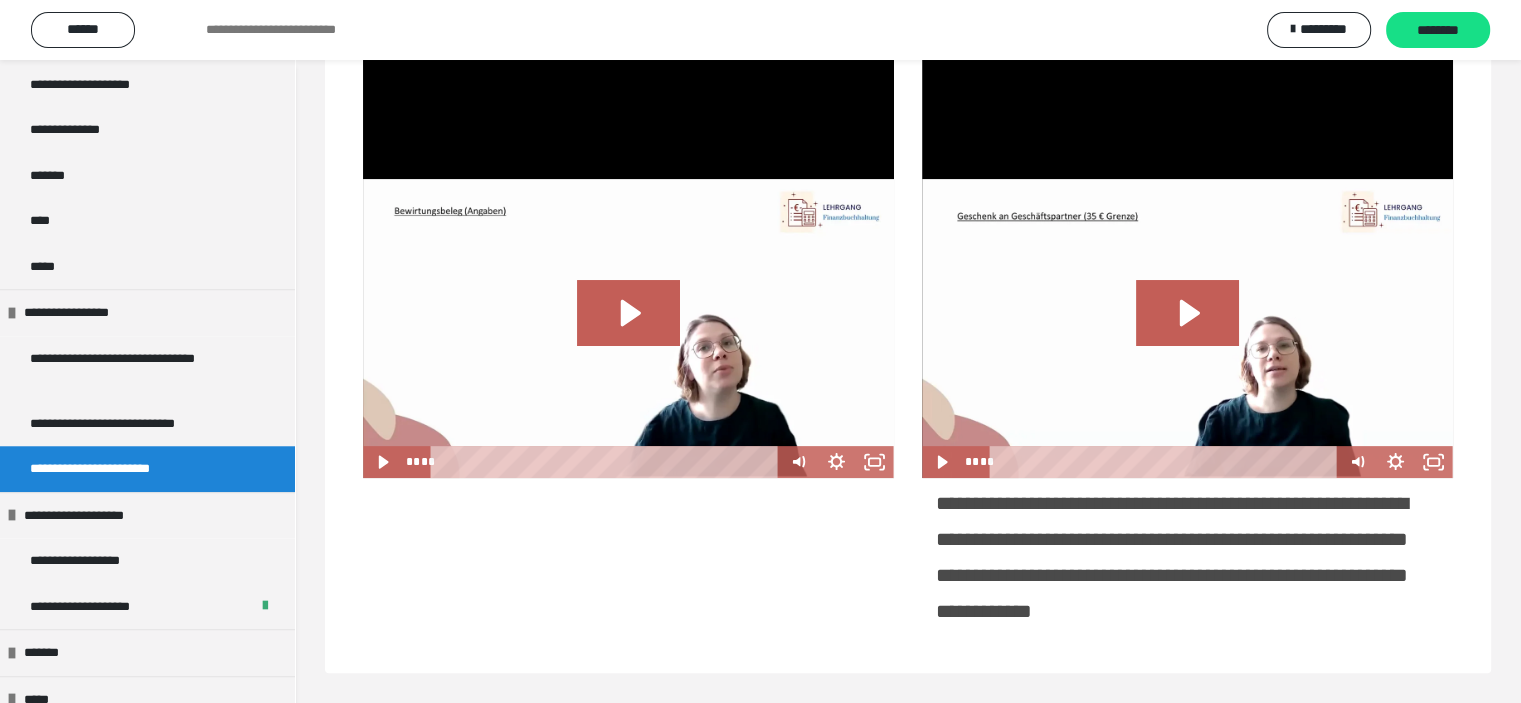 scroll, scrollTop: 595, scrollLeft: 0, axis: vertical 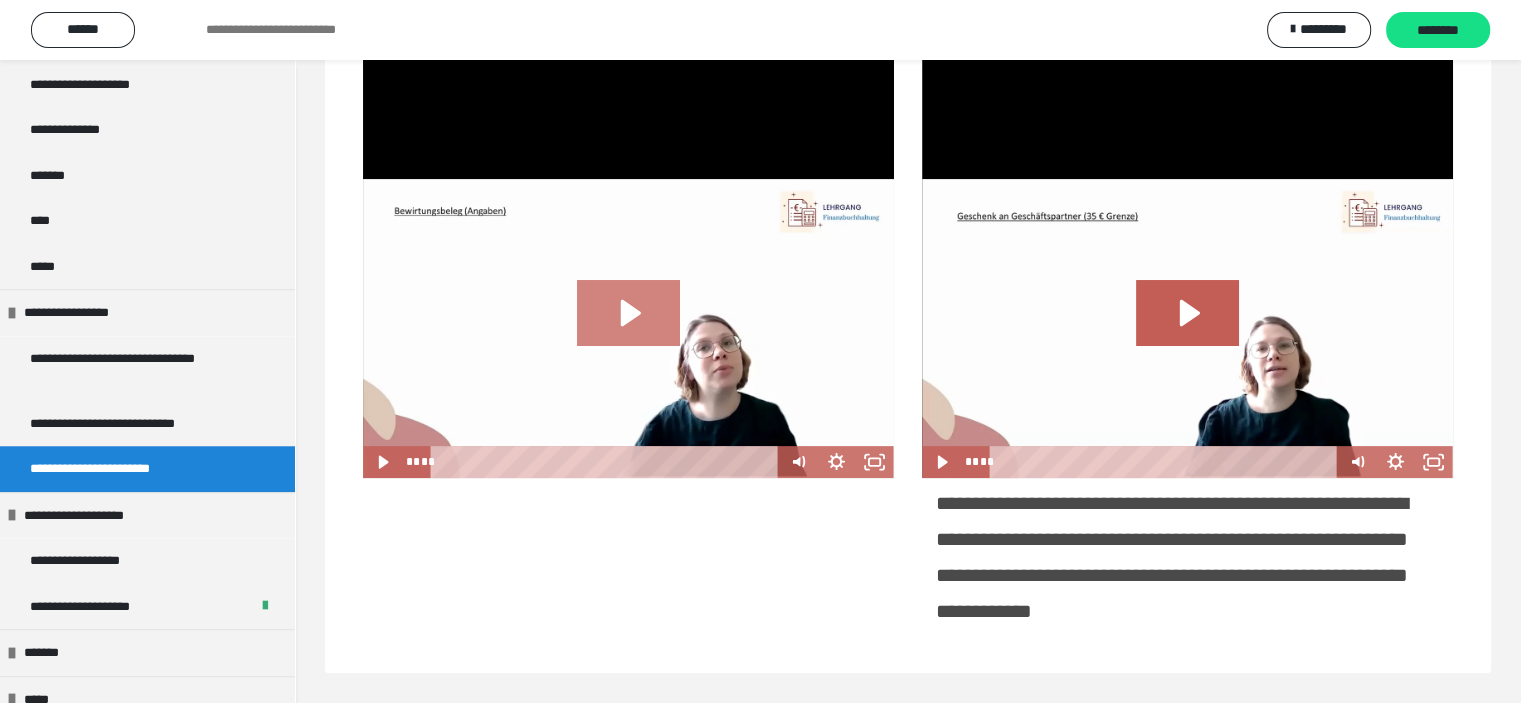 click 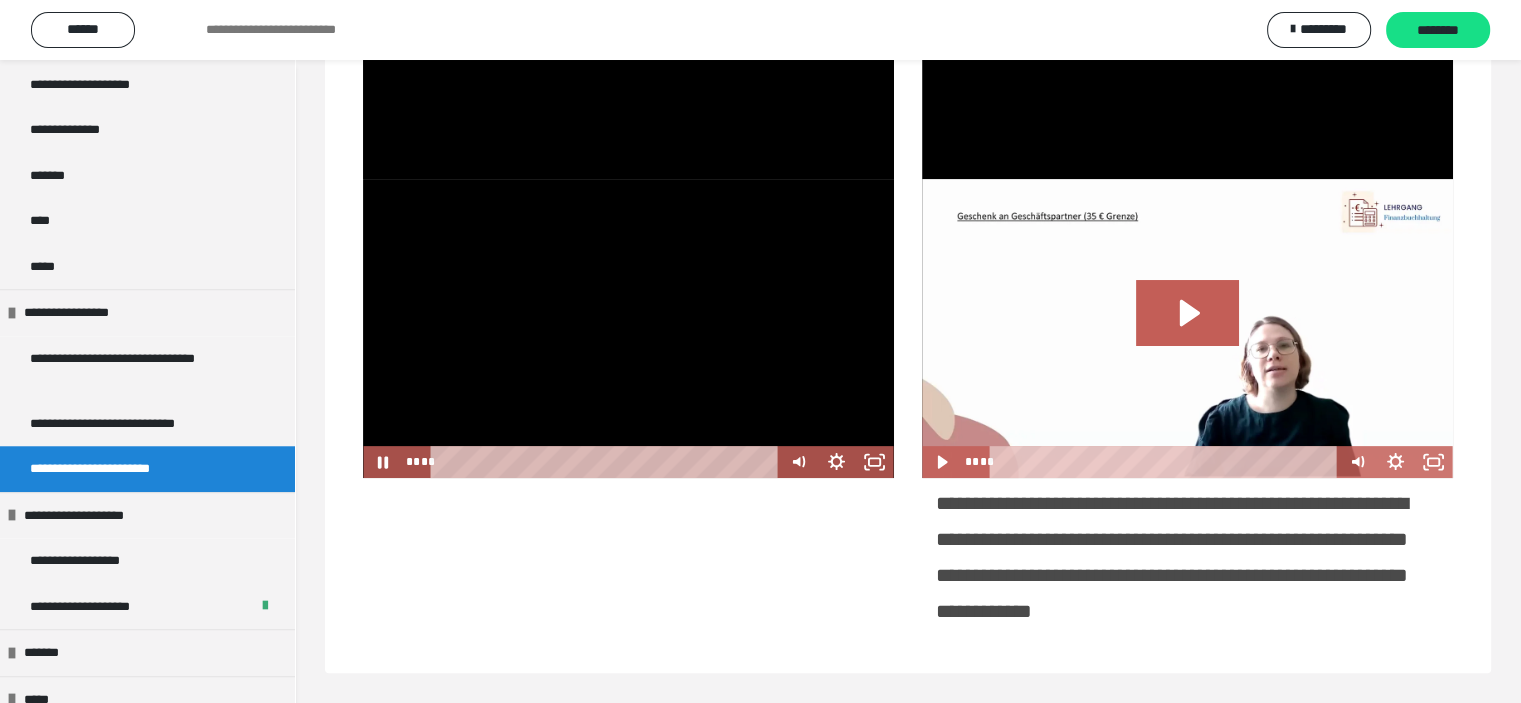 click at bounding box center [628, 328] 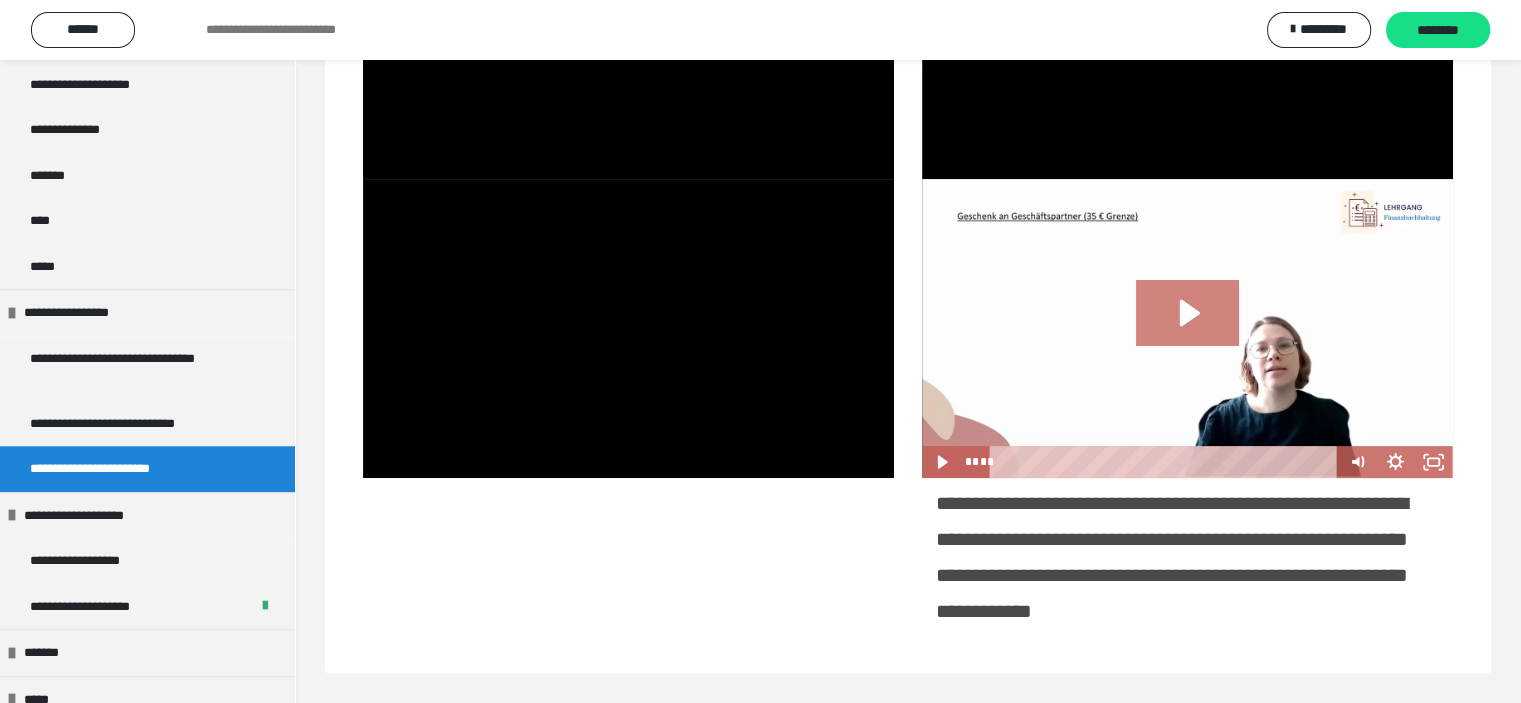 click 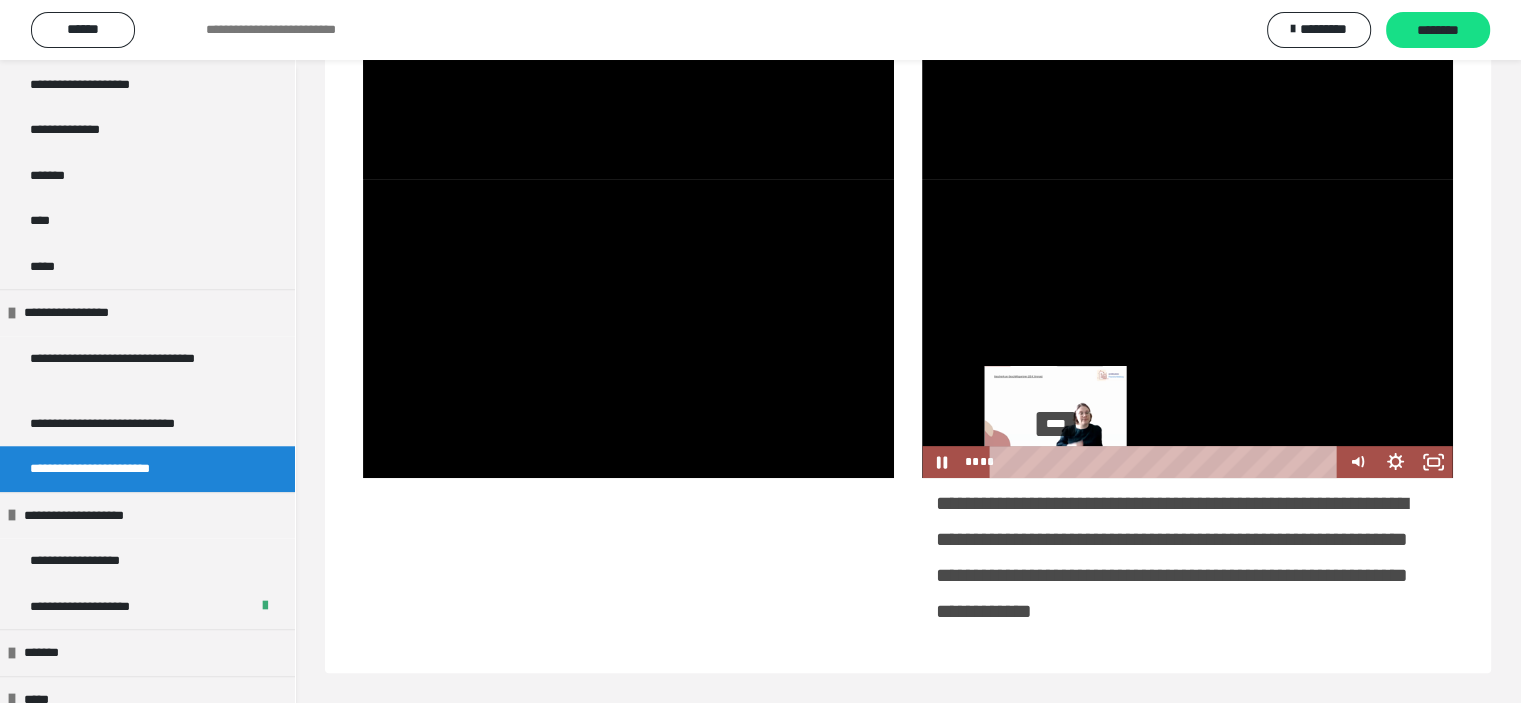 click on "****" at bounding box center [1167, 462] 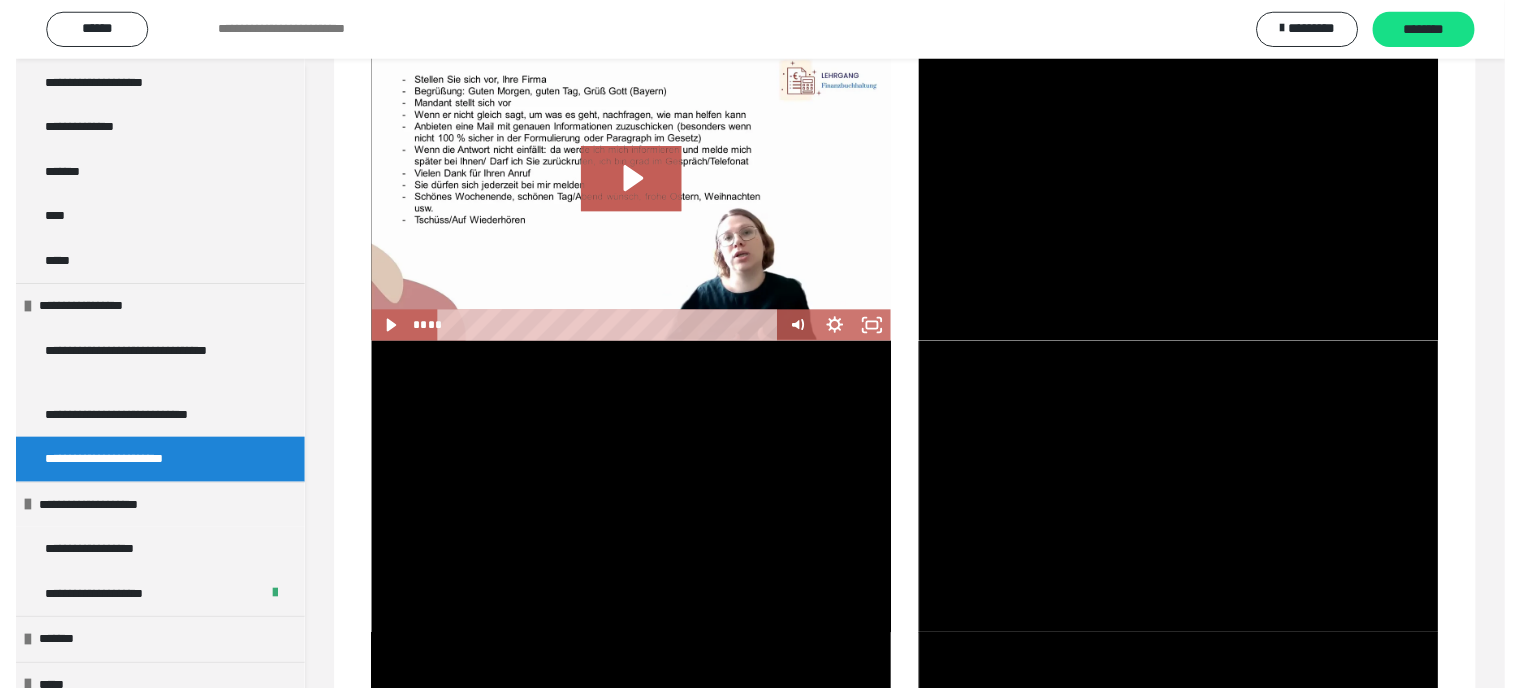 scroll, scrollTop: 0, scrollLeft: 0, axis: both 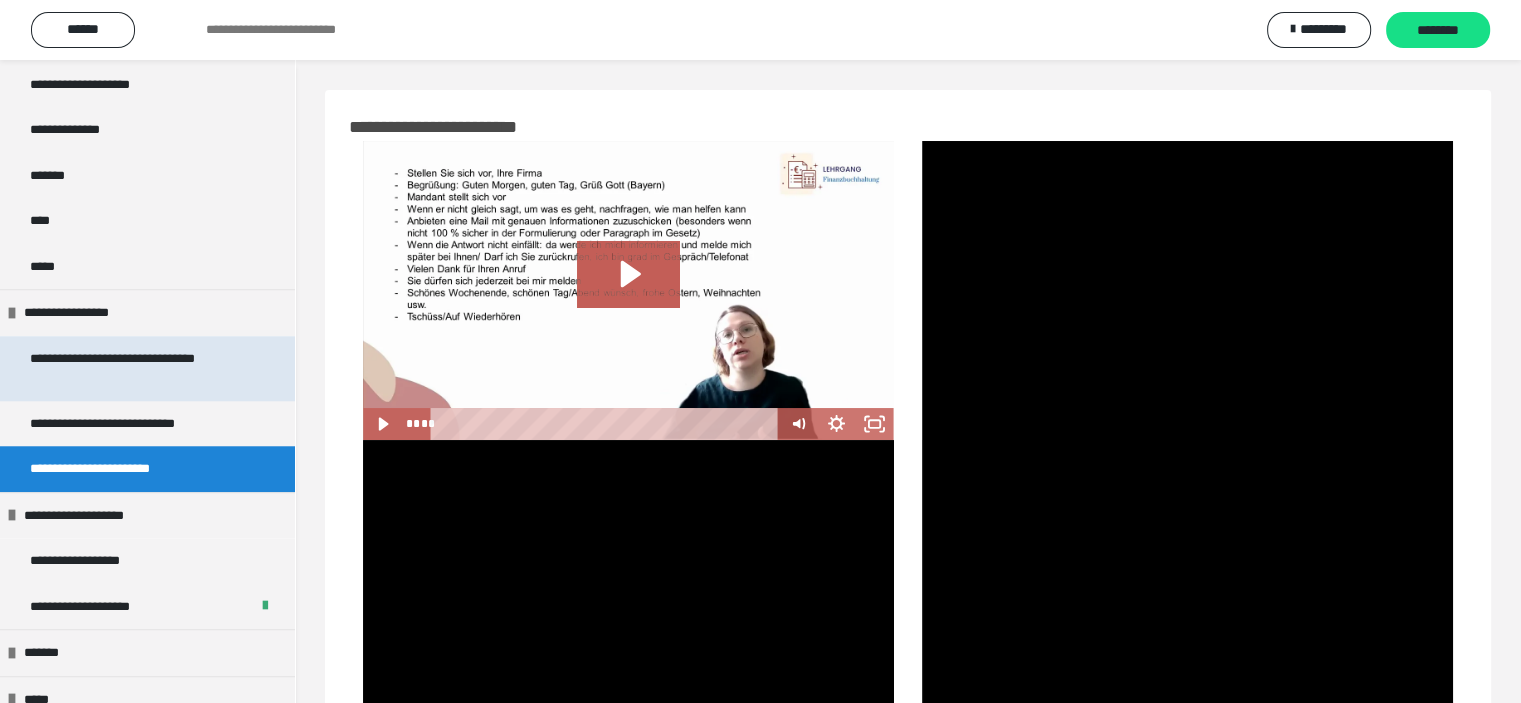 click on "**********" at bounding box center (132, 368) 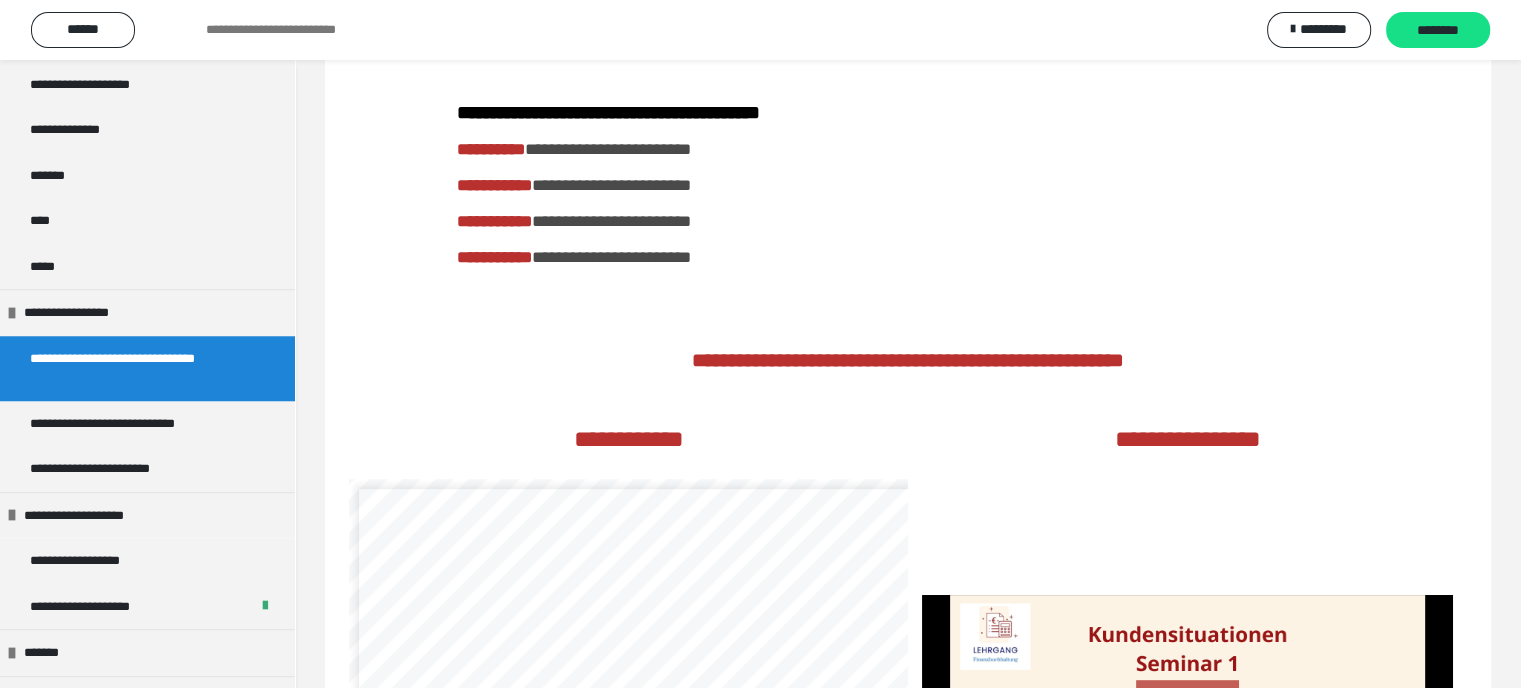 scroll, scrollTop: 400, scrollLeft: 0, axis: vertical 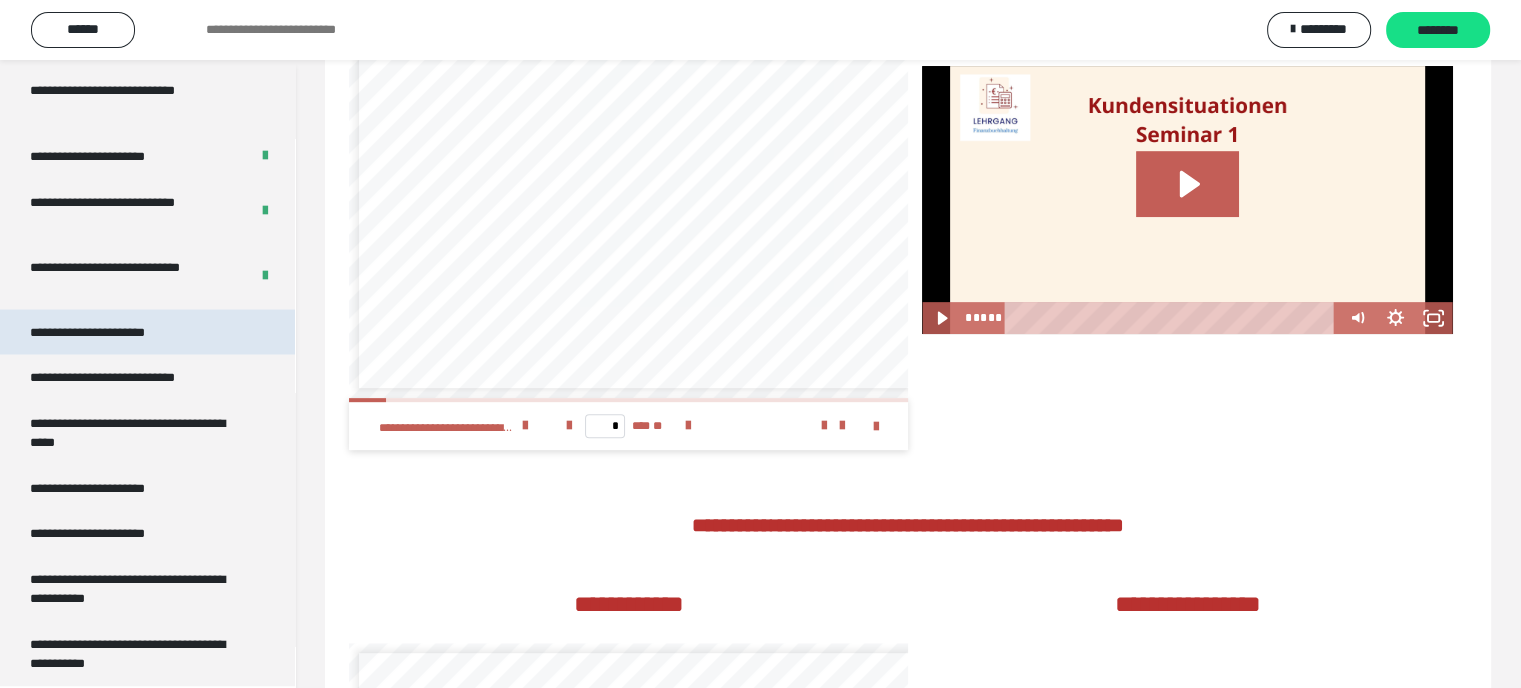 click on "**********" at bounding box center (109, 332) 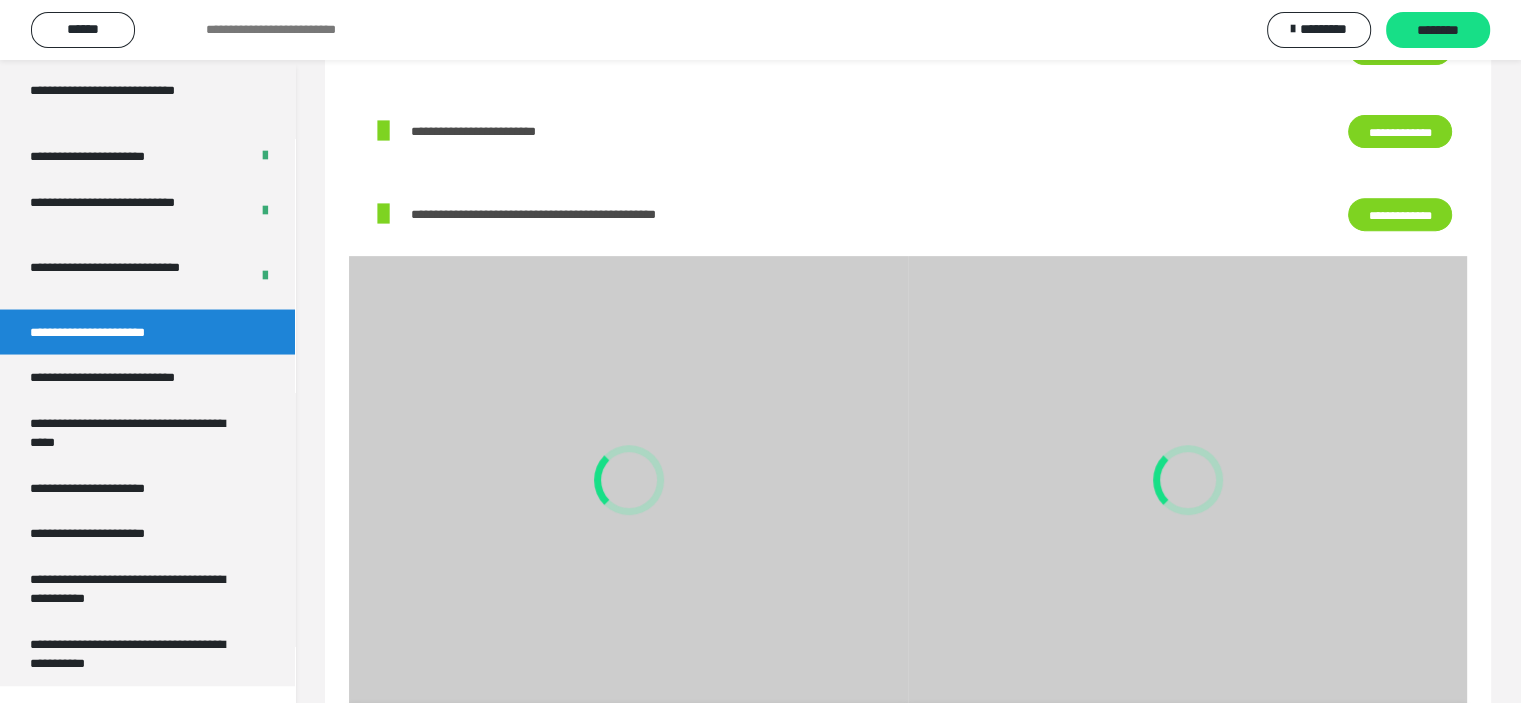 scroll, scrollTop: 3717, scrollLeft: 0, axis: vertical 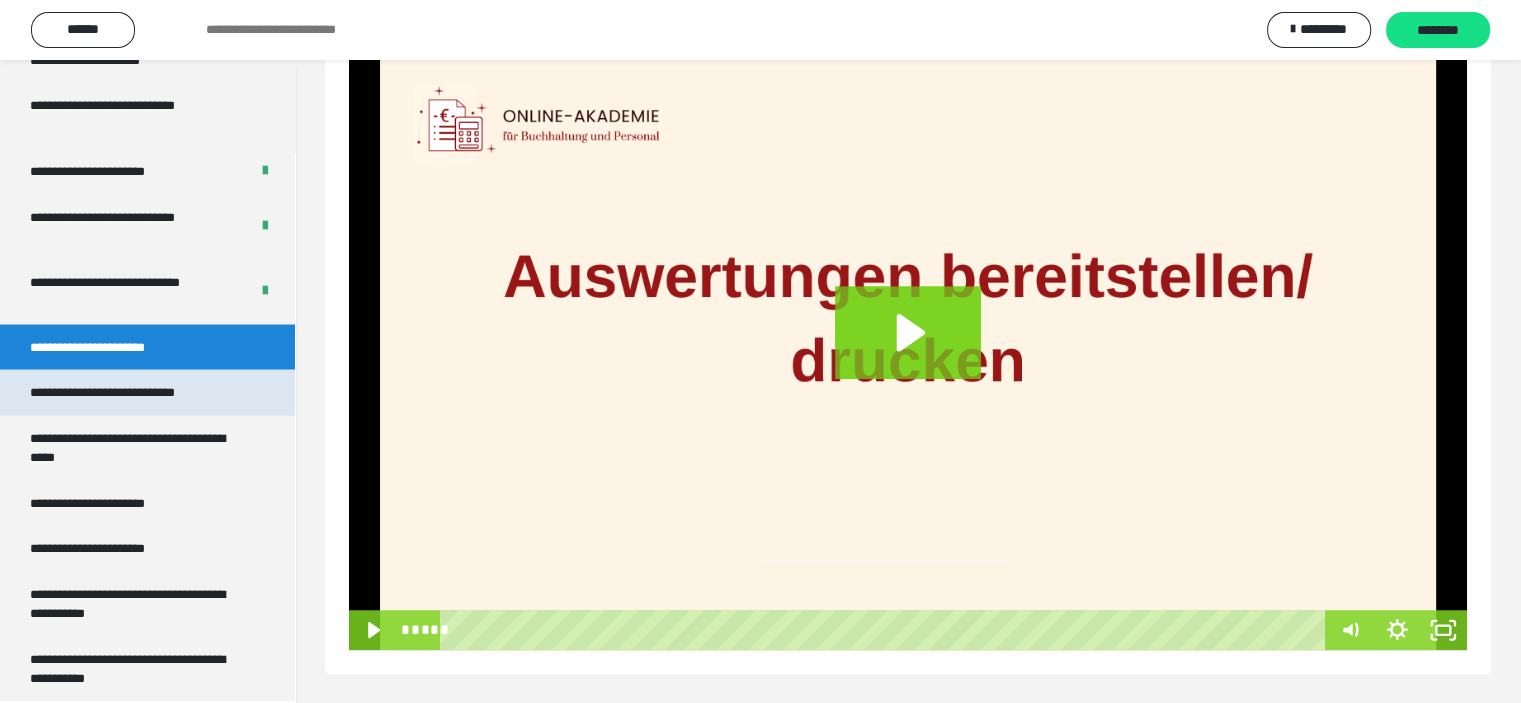 click on "**********" at bounding box center [129, 392] 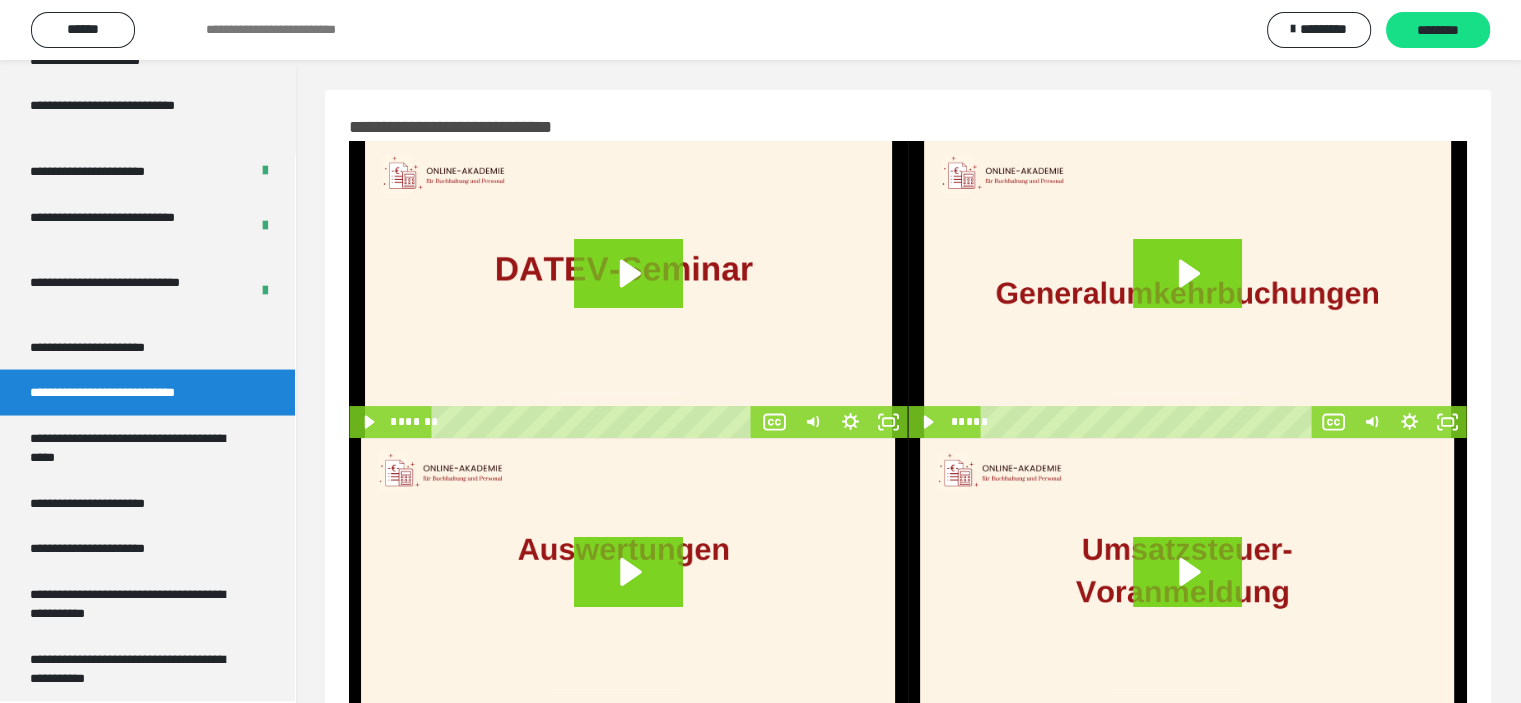 scroll, scrollTop: 88, scrollLeft: 0, axis: vertical 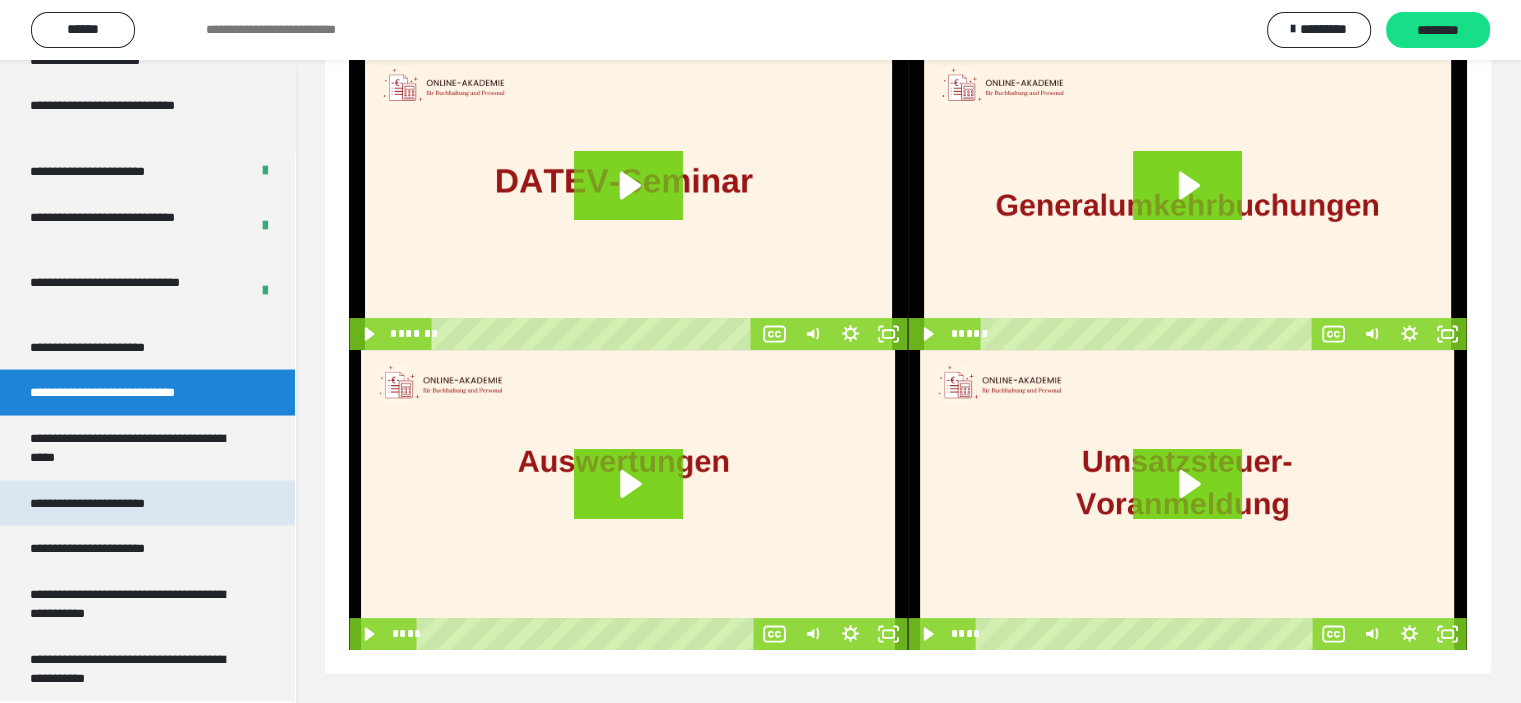 click on "**********" at bounding box center [147, 503] 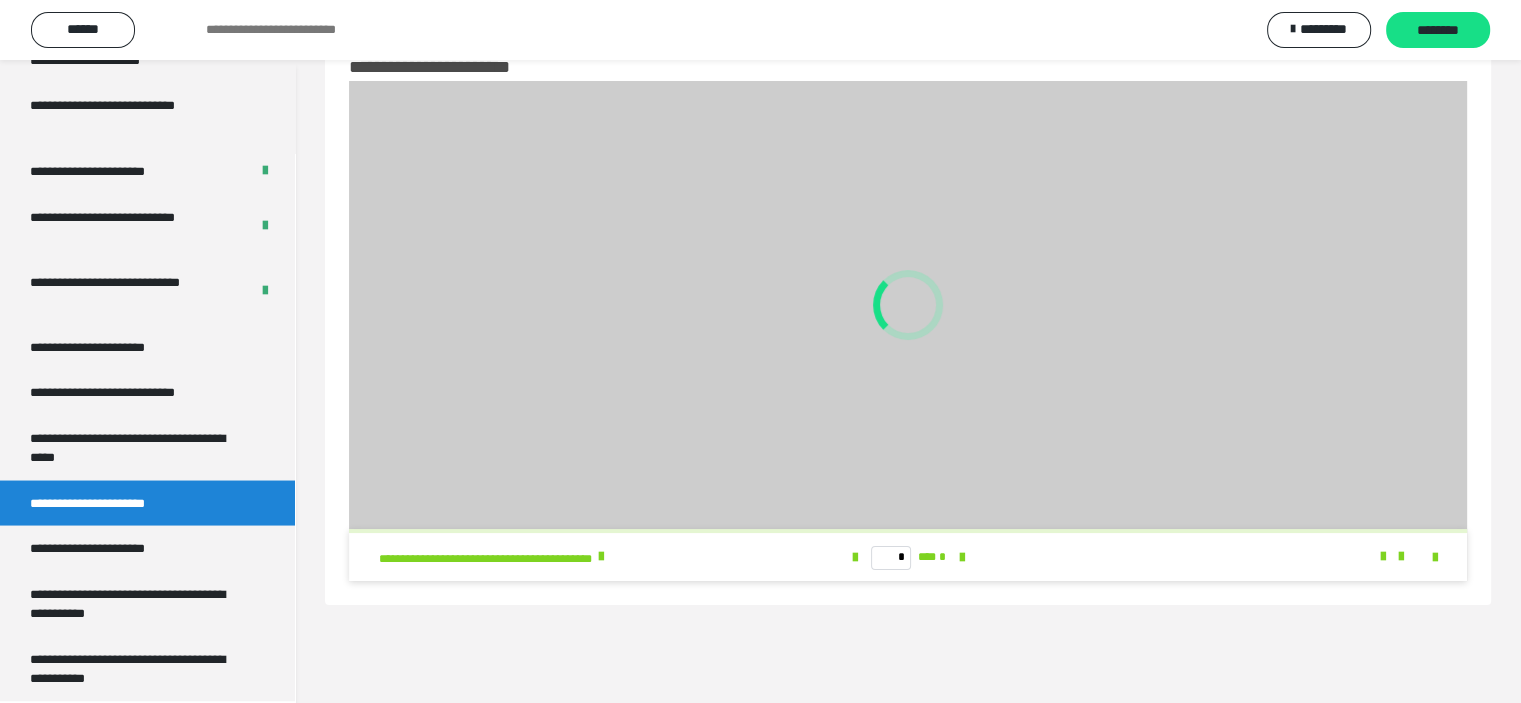 scroll, scrollTop: 60, scrollLeft: 0, axis: vertical 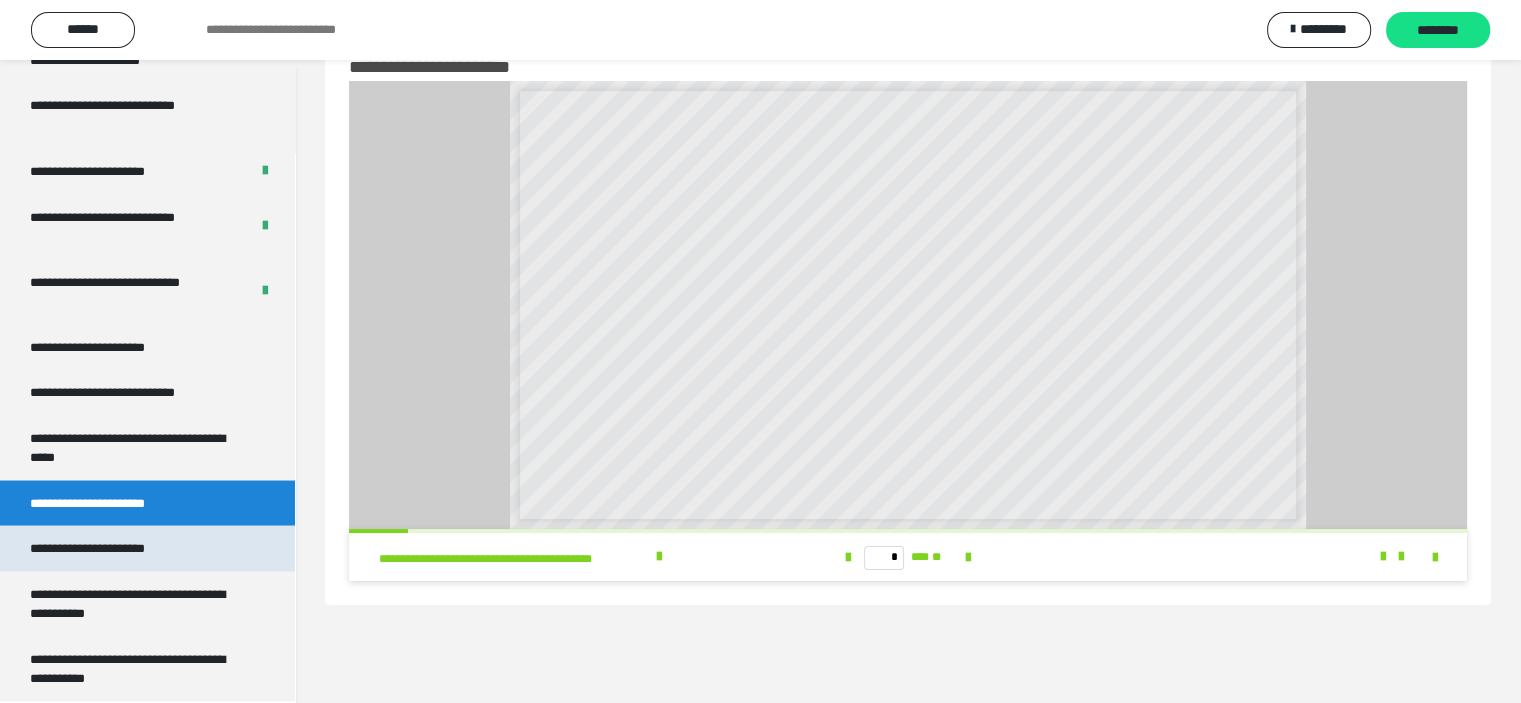 click on "**********" at bounding box center (111, 548) 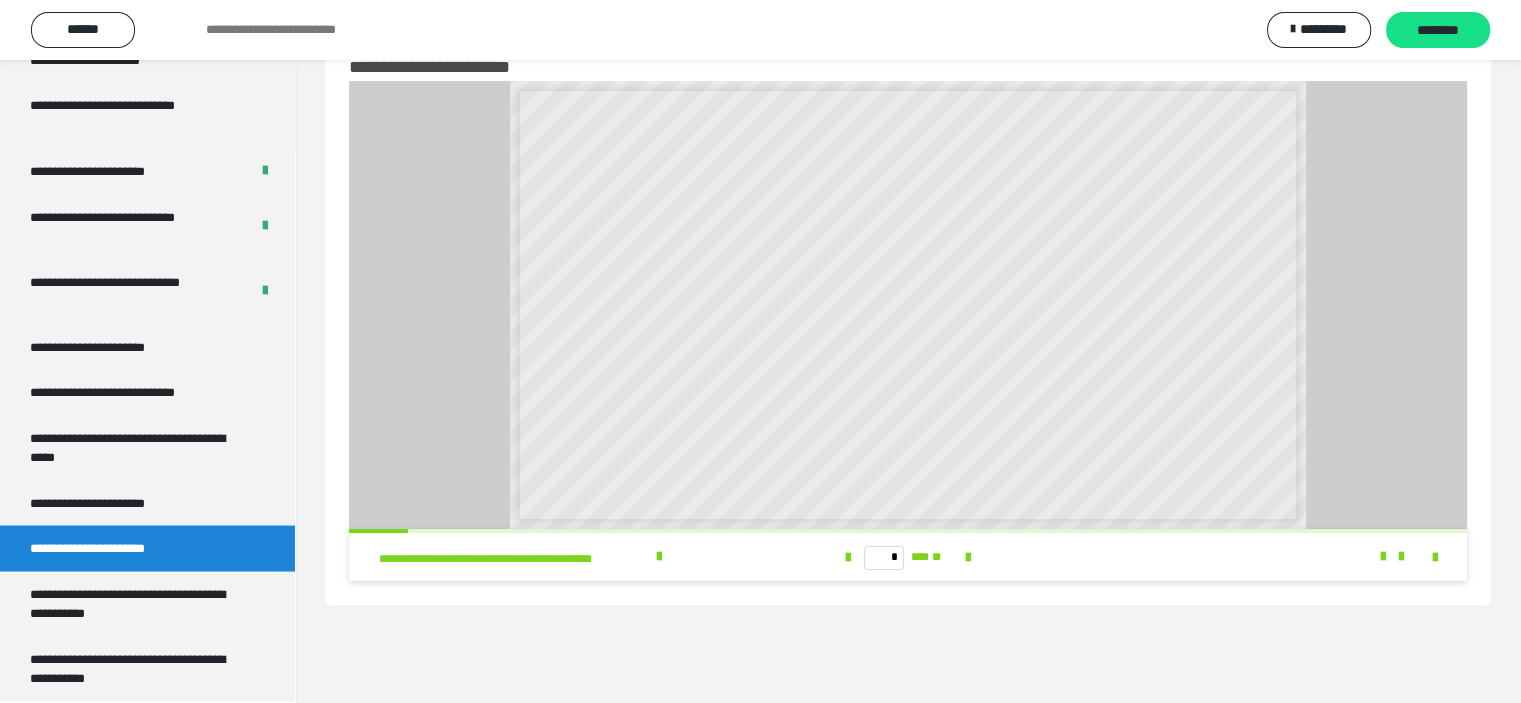 scroll, scrollTop: 88, scrollLeft: 0, axis: vertical 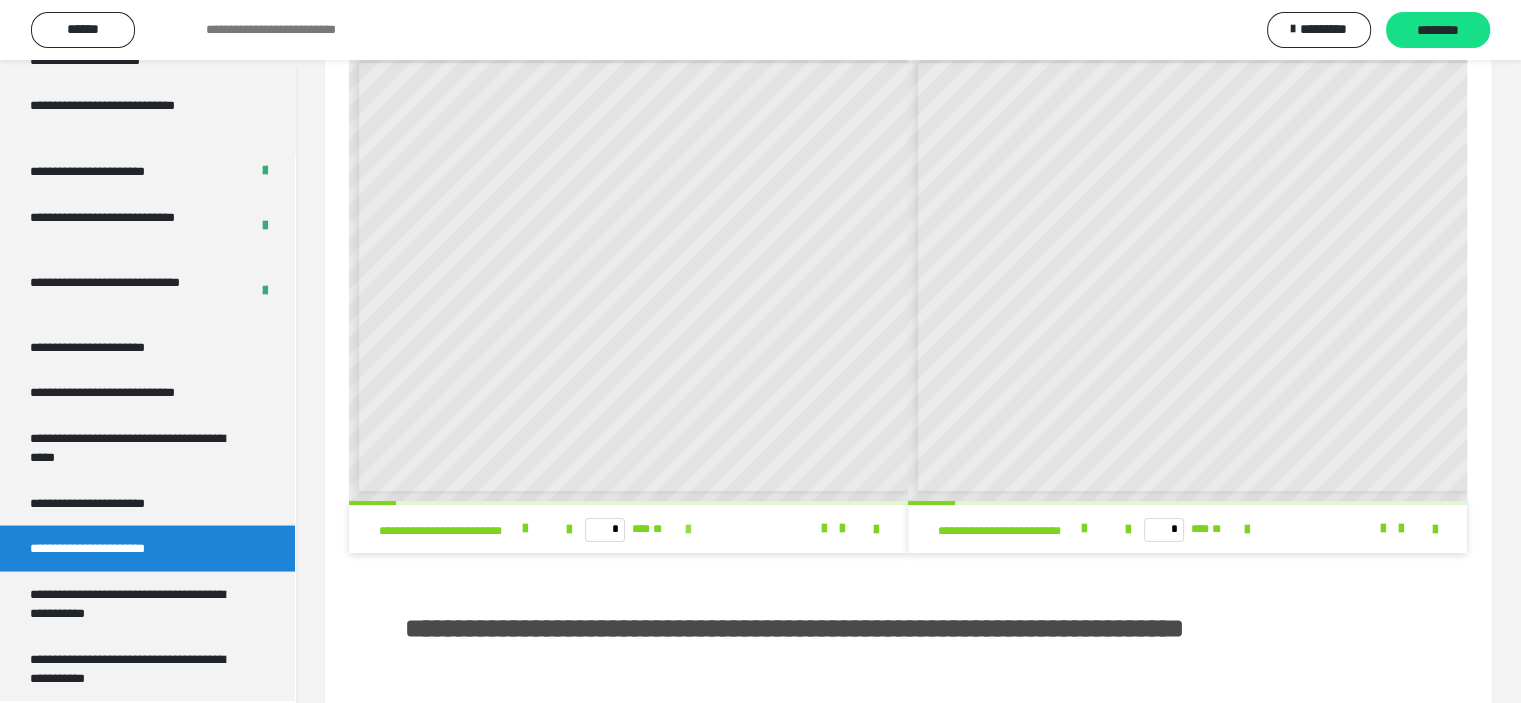 click at bounding box center [688, 530] 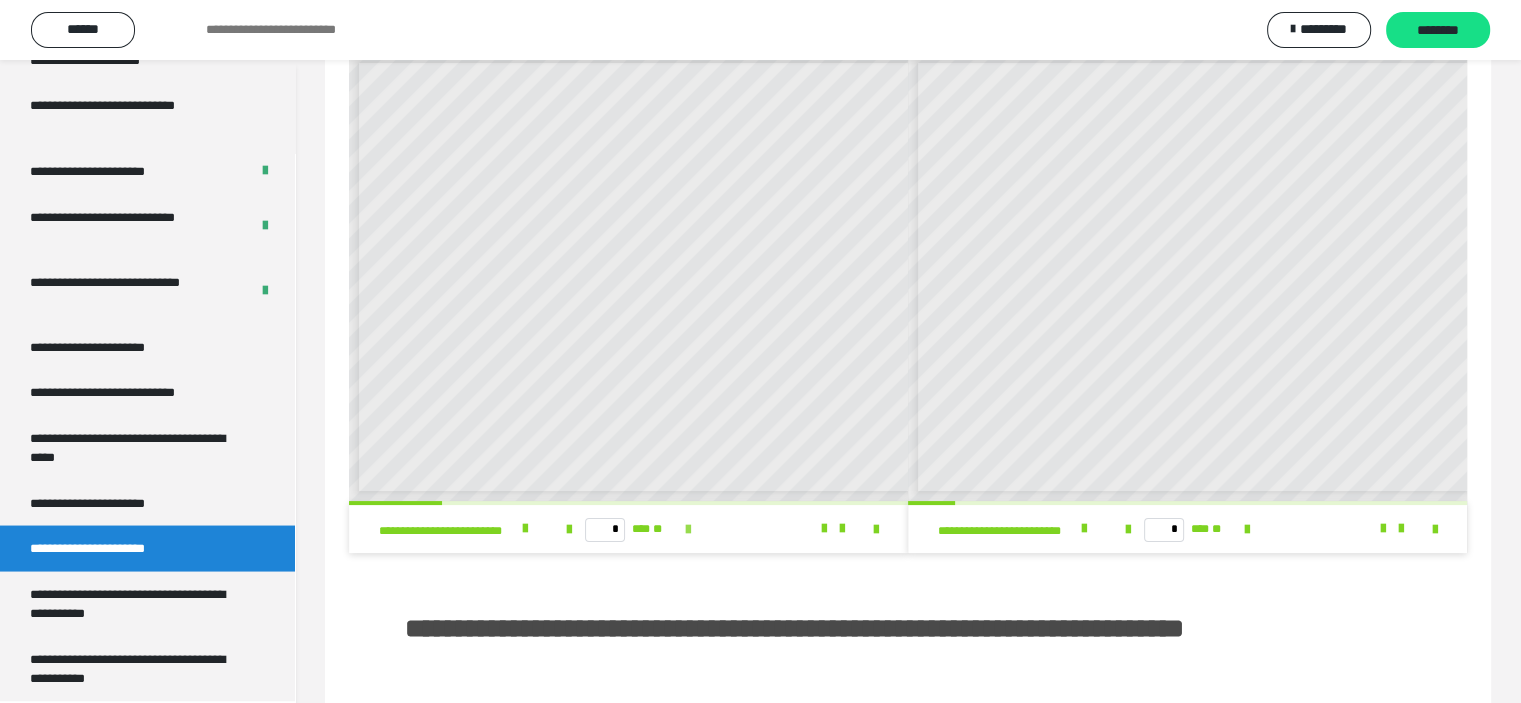 click at bounding box center [688, 530] 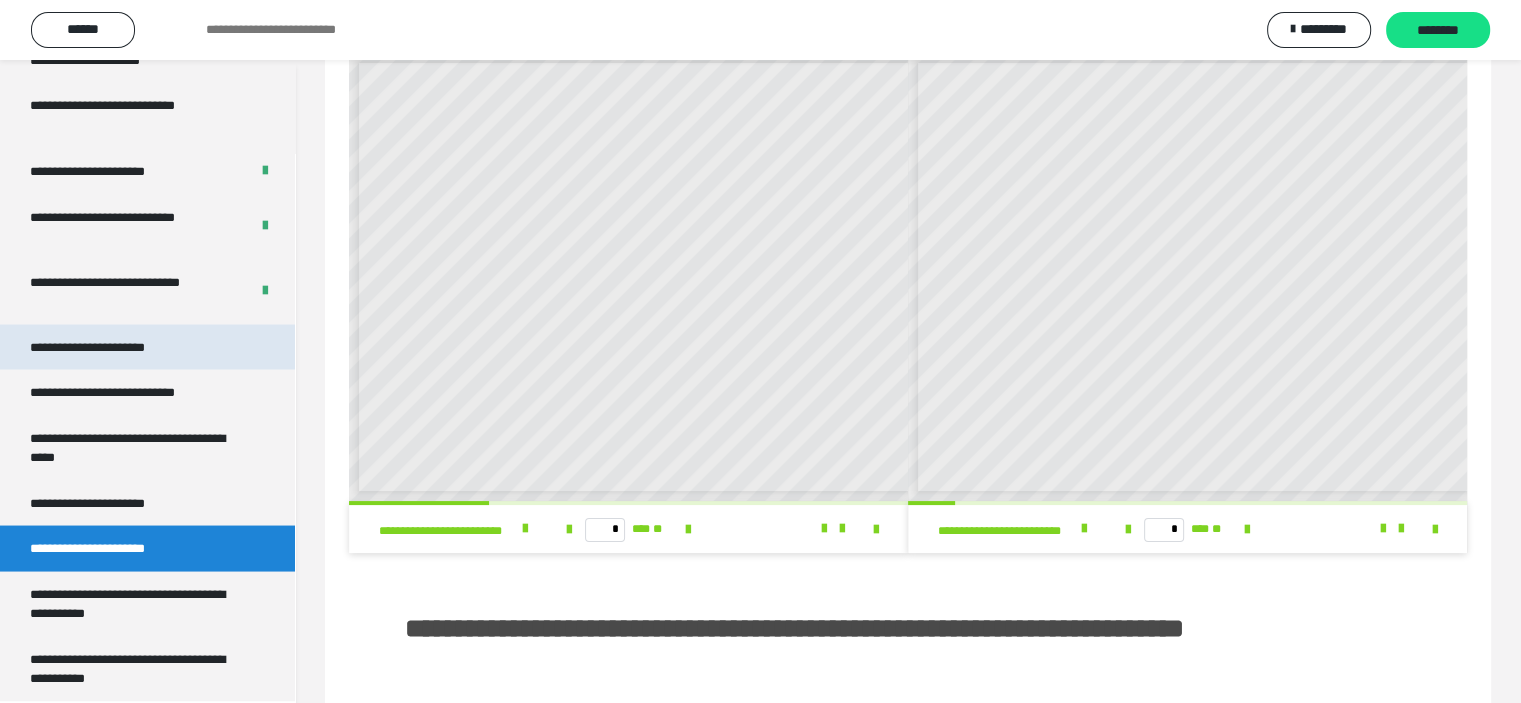 click on "**********" at bounding box center [147, 347] 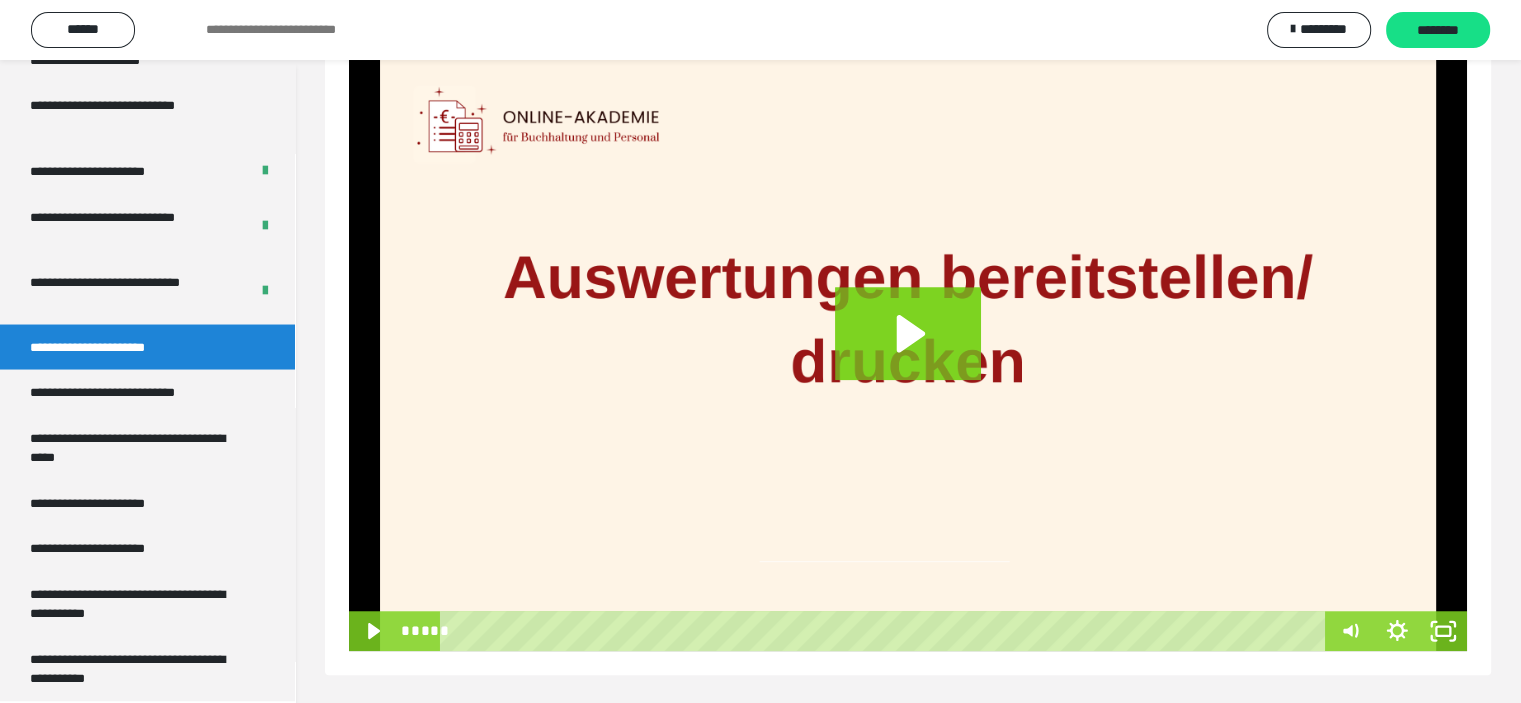 scroll, scrollTop: 1500, scrollLeft: 0, axis: vertical 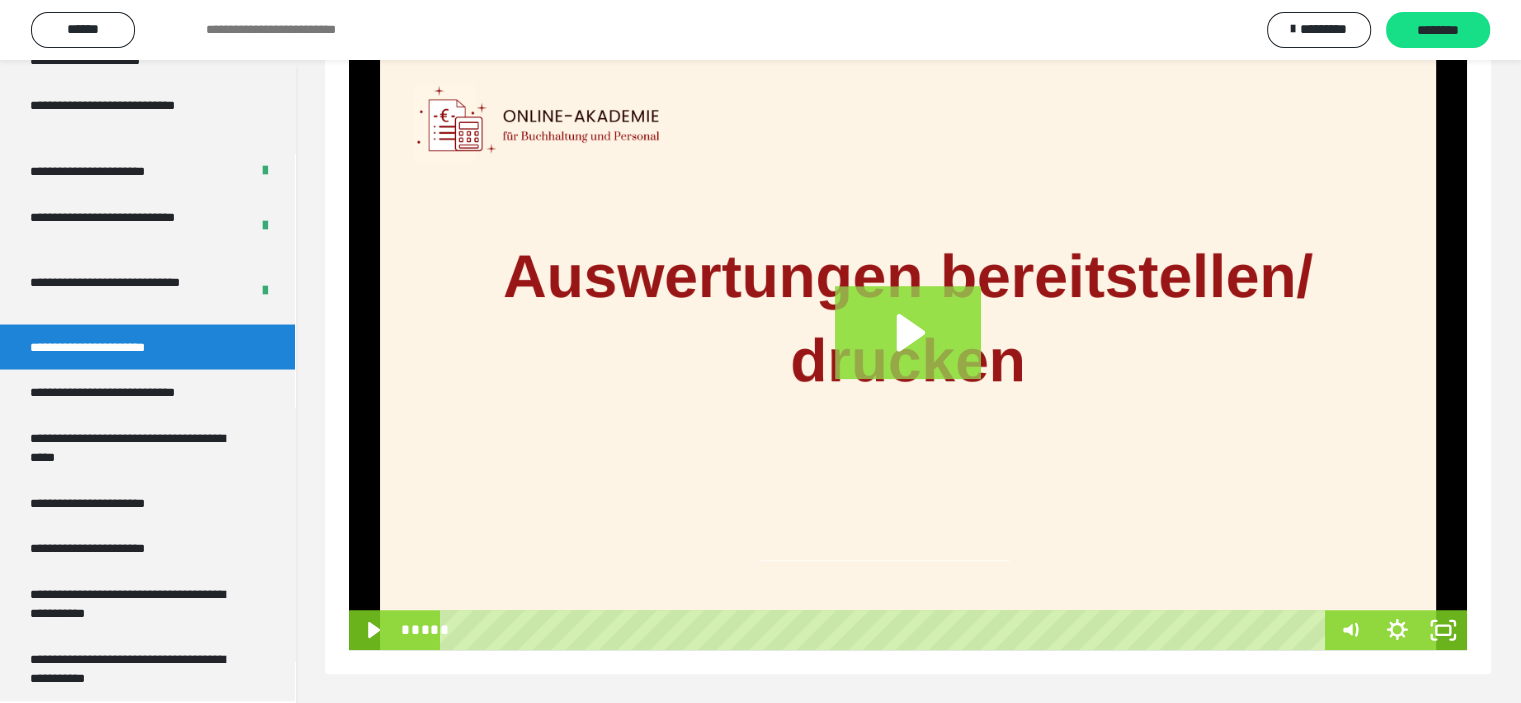 click 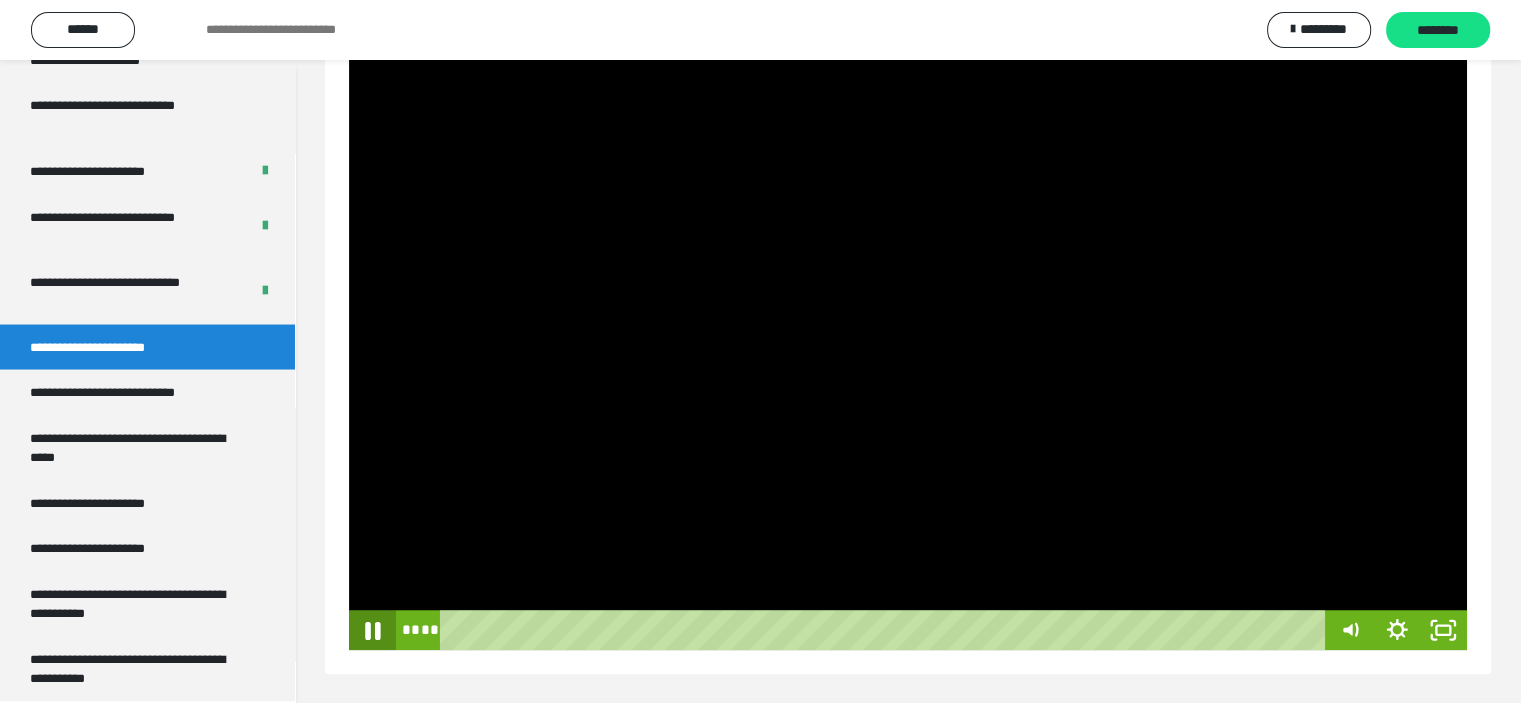 click 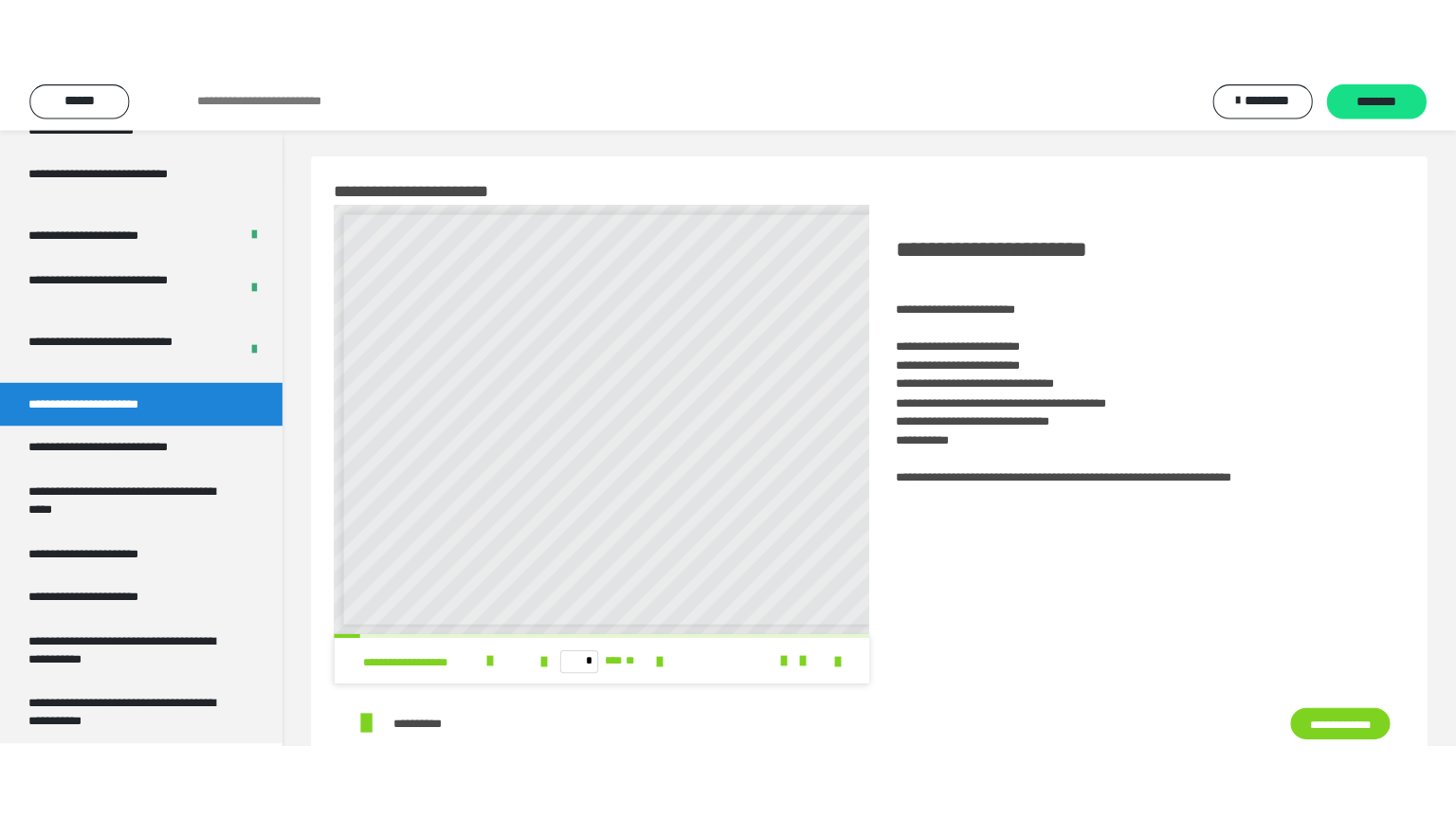 scroll, scrollTop: 0, scrollLeft: 0, axis: both 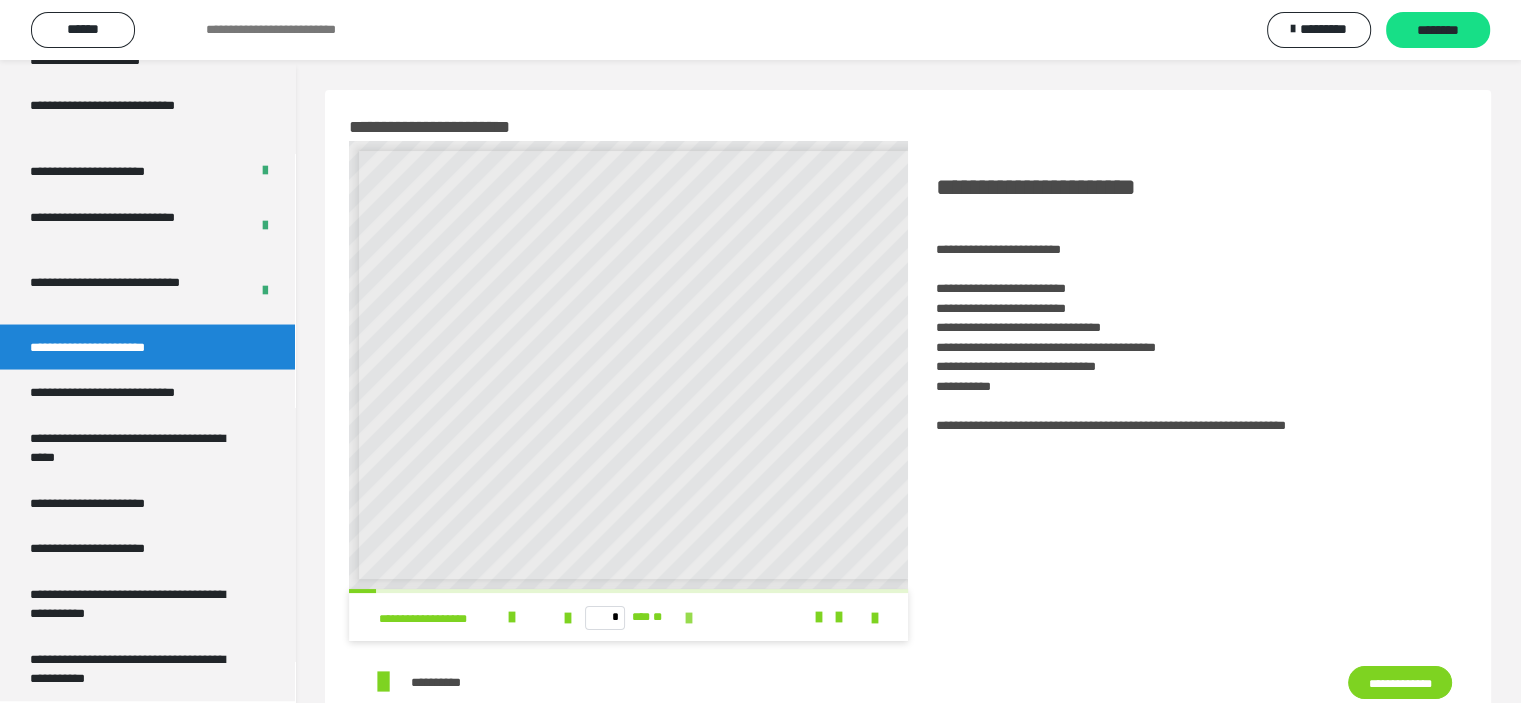 click at bounding box center (689, 618) 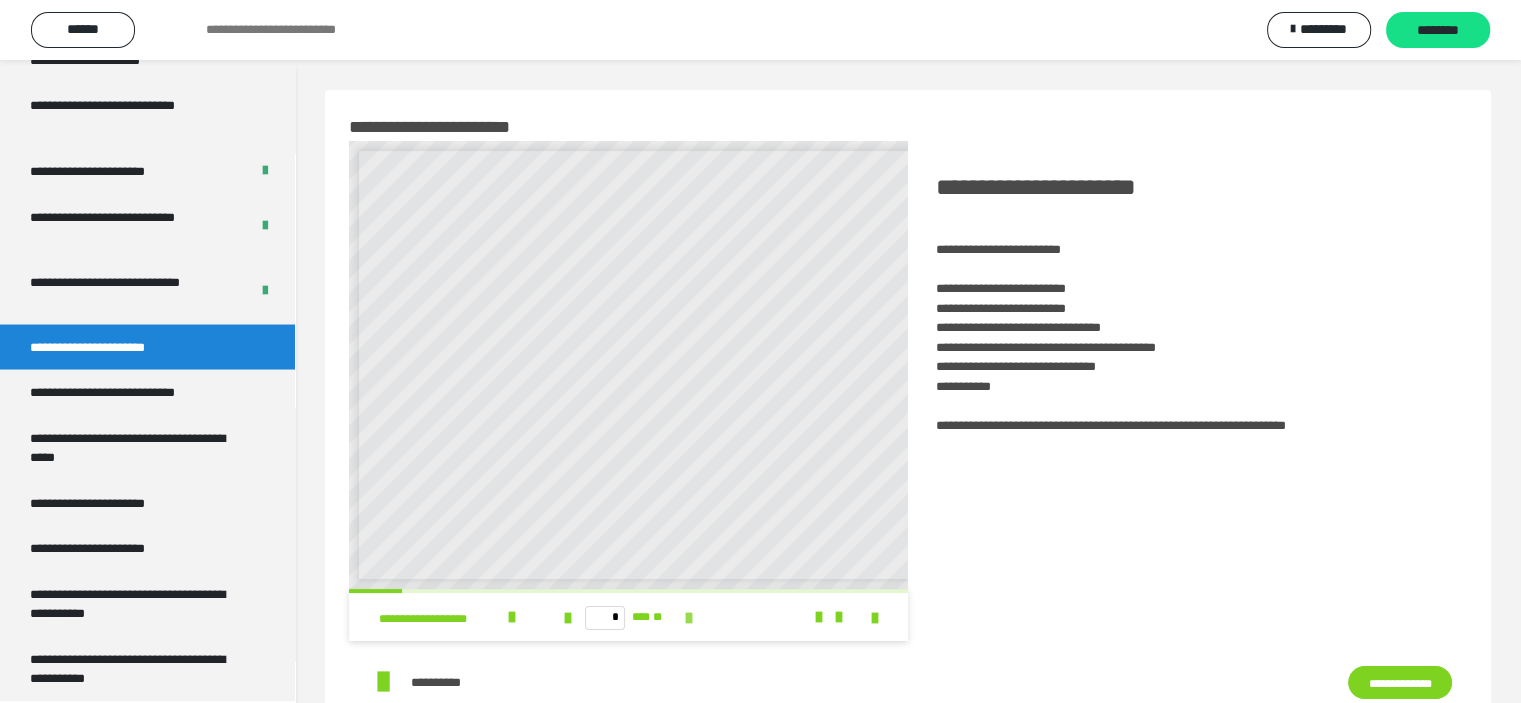 click at bounding box center (689, 618) 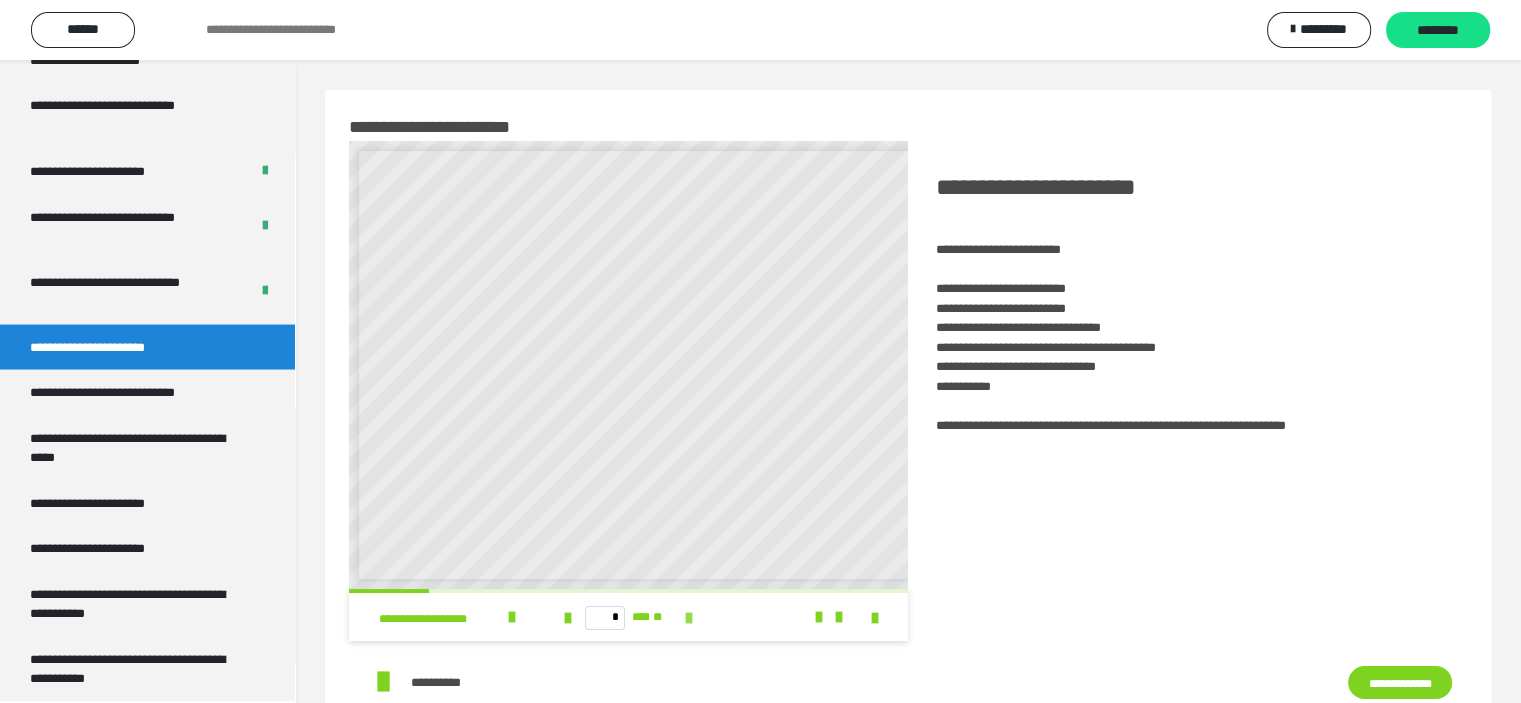 click at bounding box center [689, 618] 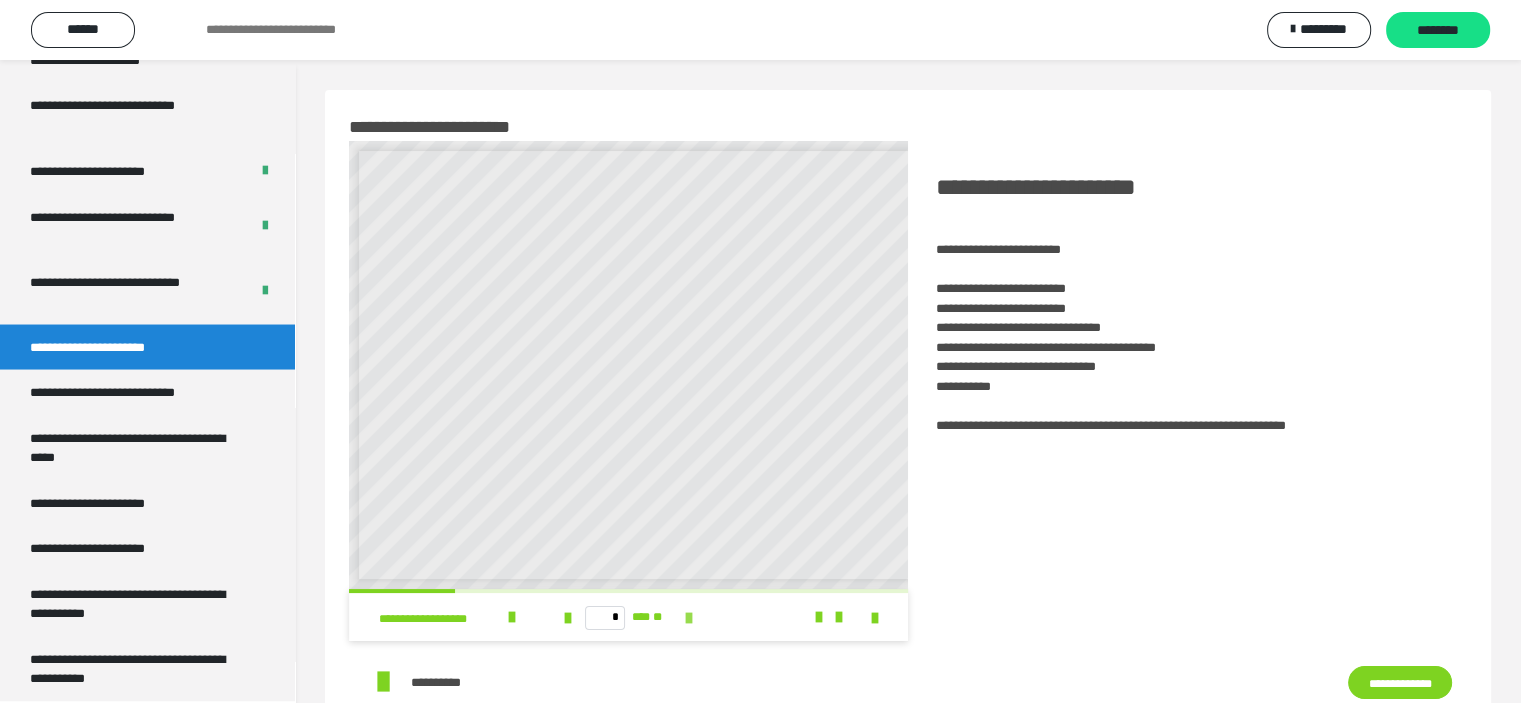 click at bounding box center (689, 618) 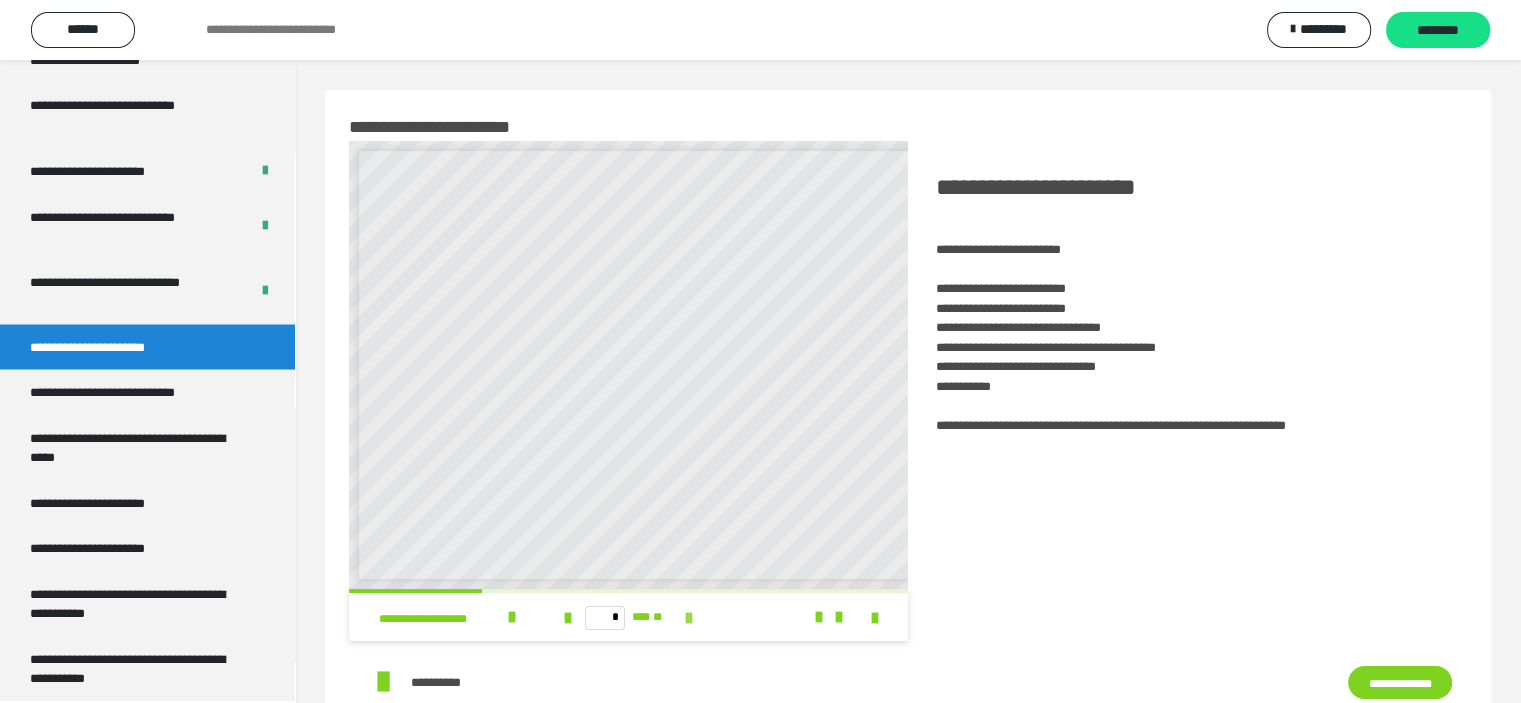 click at bounding box center (689, 618) 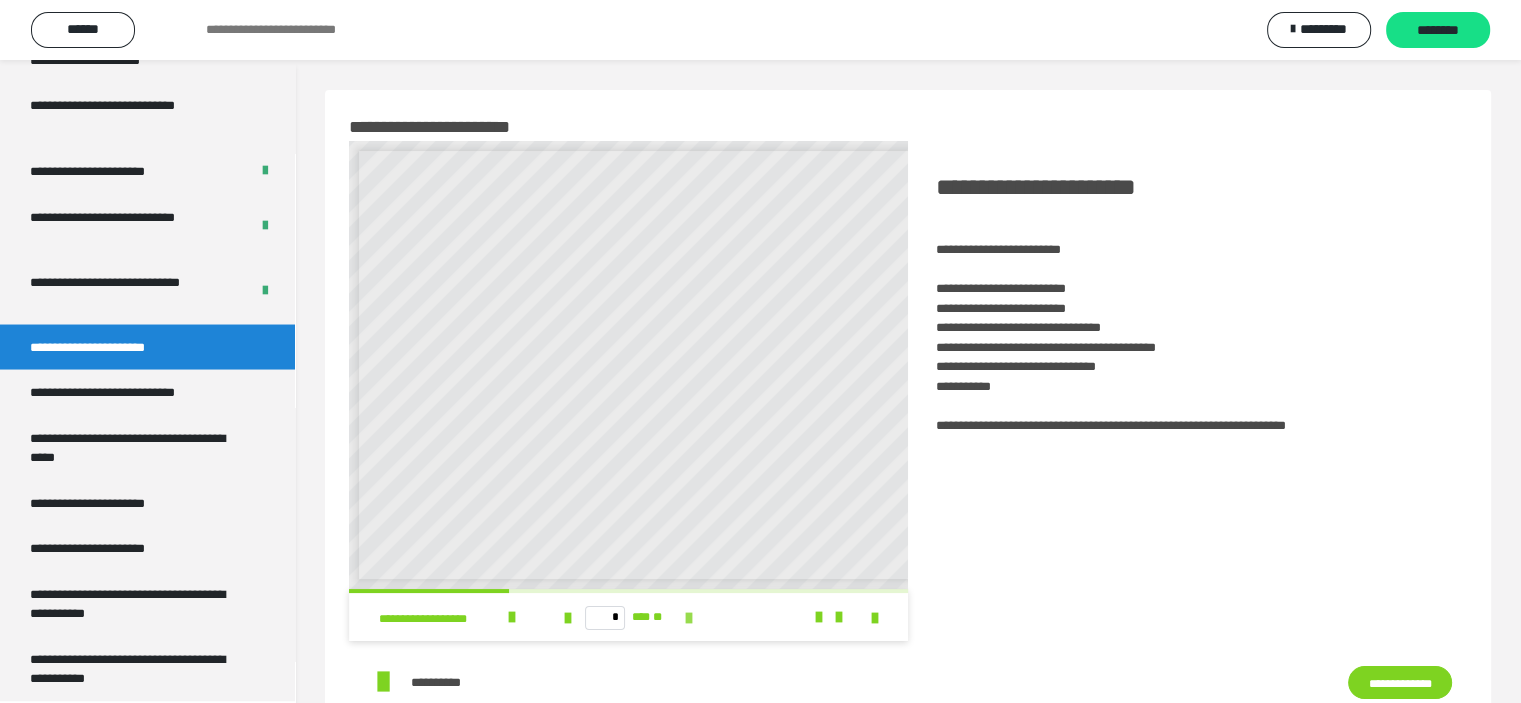 click at bounding box center (689, 618) 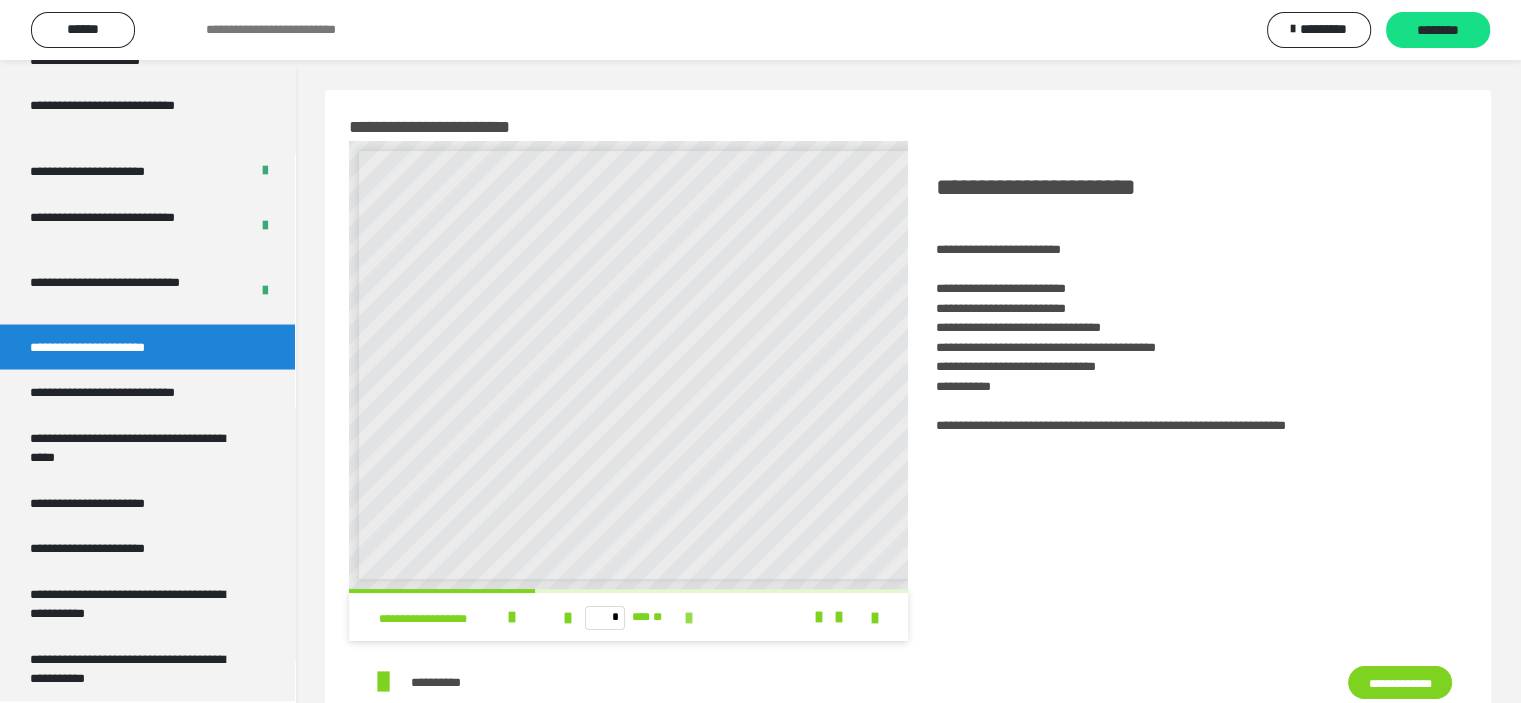 click at bounding box center (689, 618) 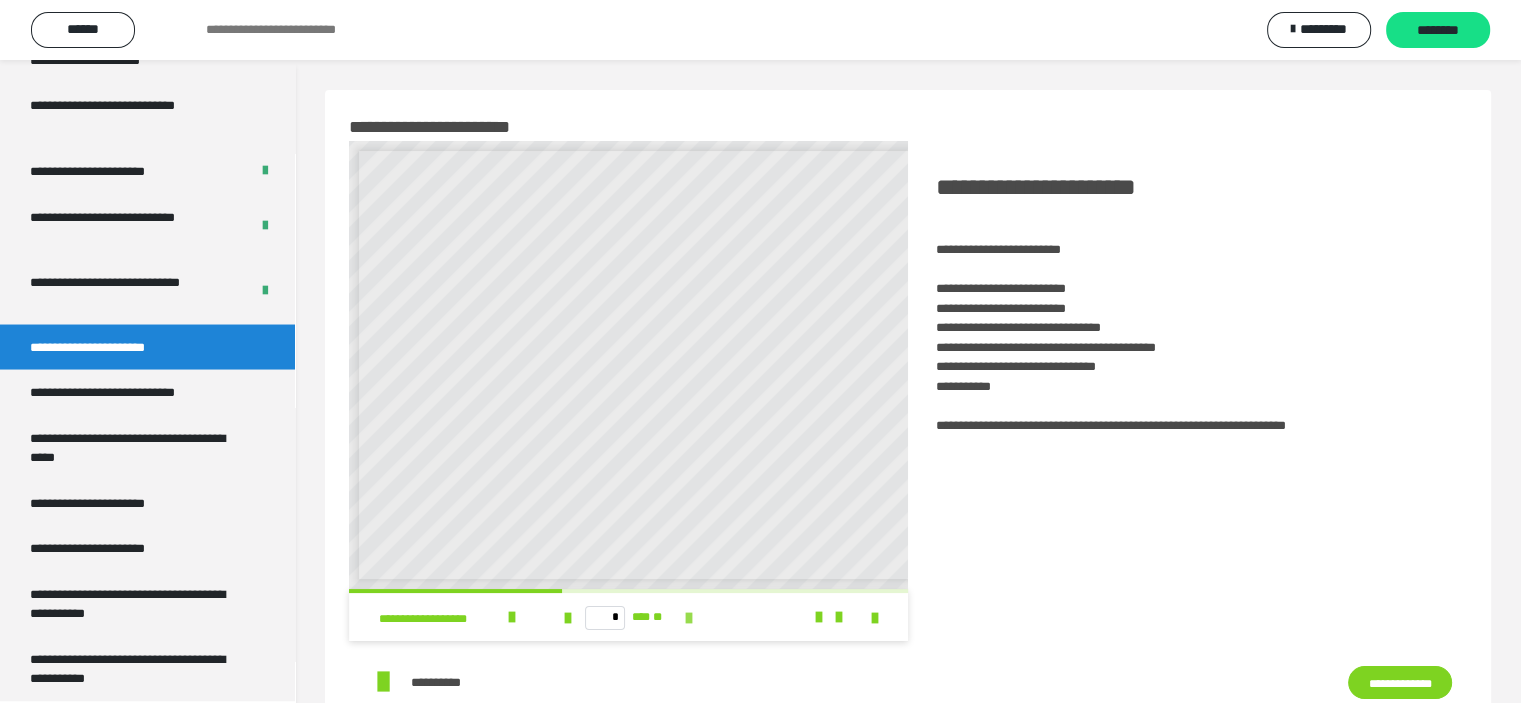 click at bounding box center [689, 618] 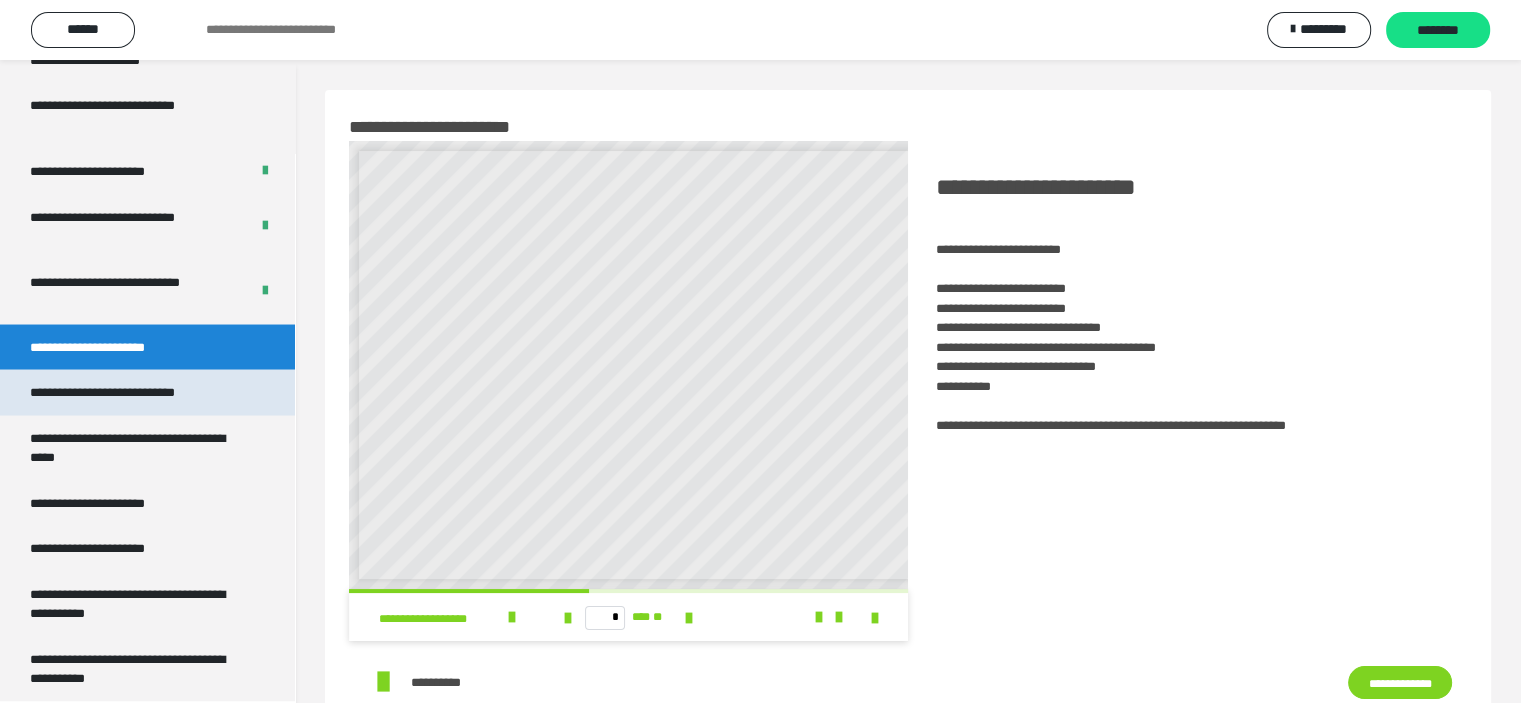 click on "**********" at bounding box center (129, 392) 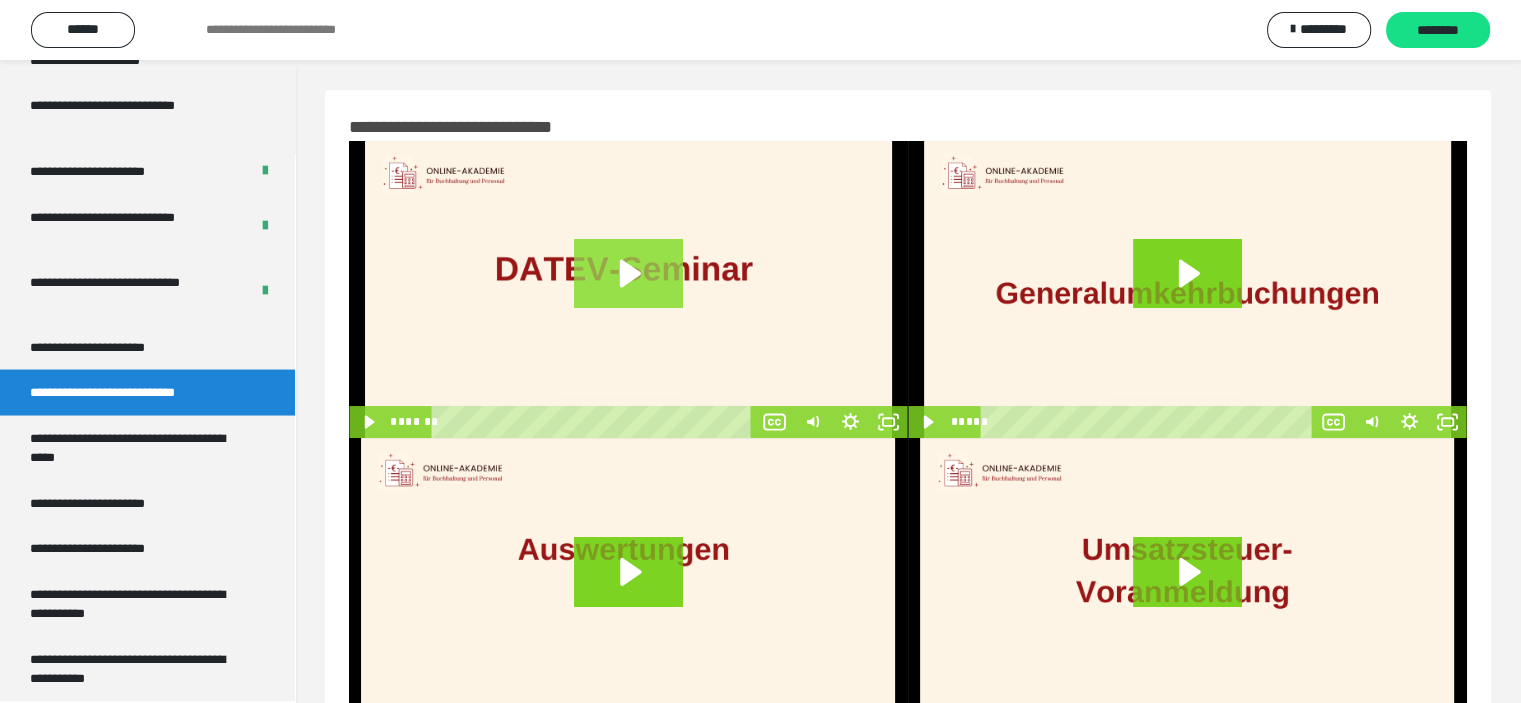 click 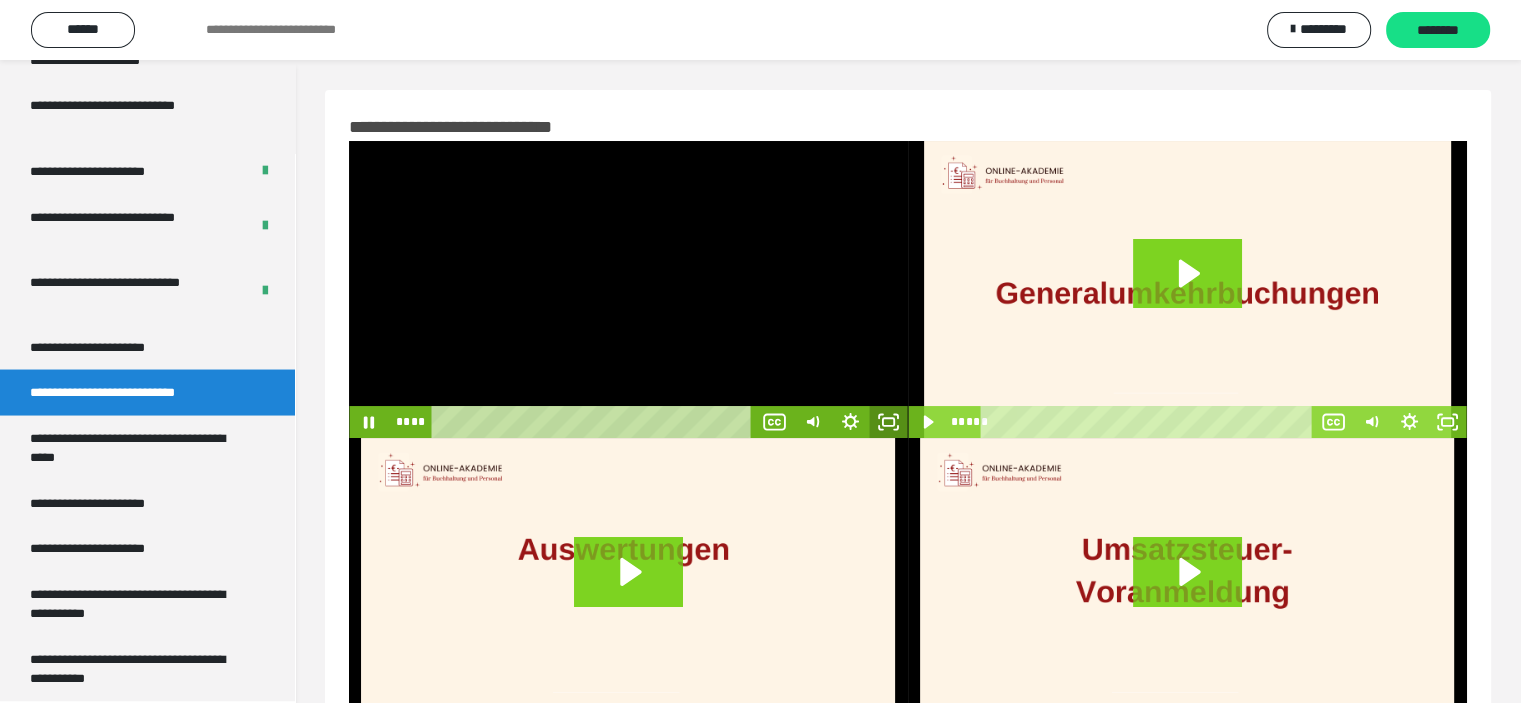 click 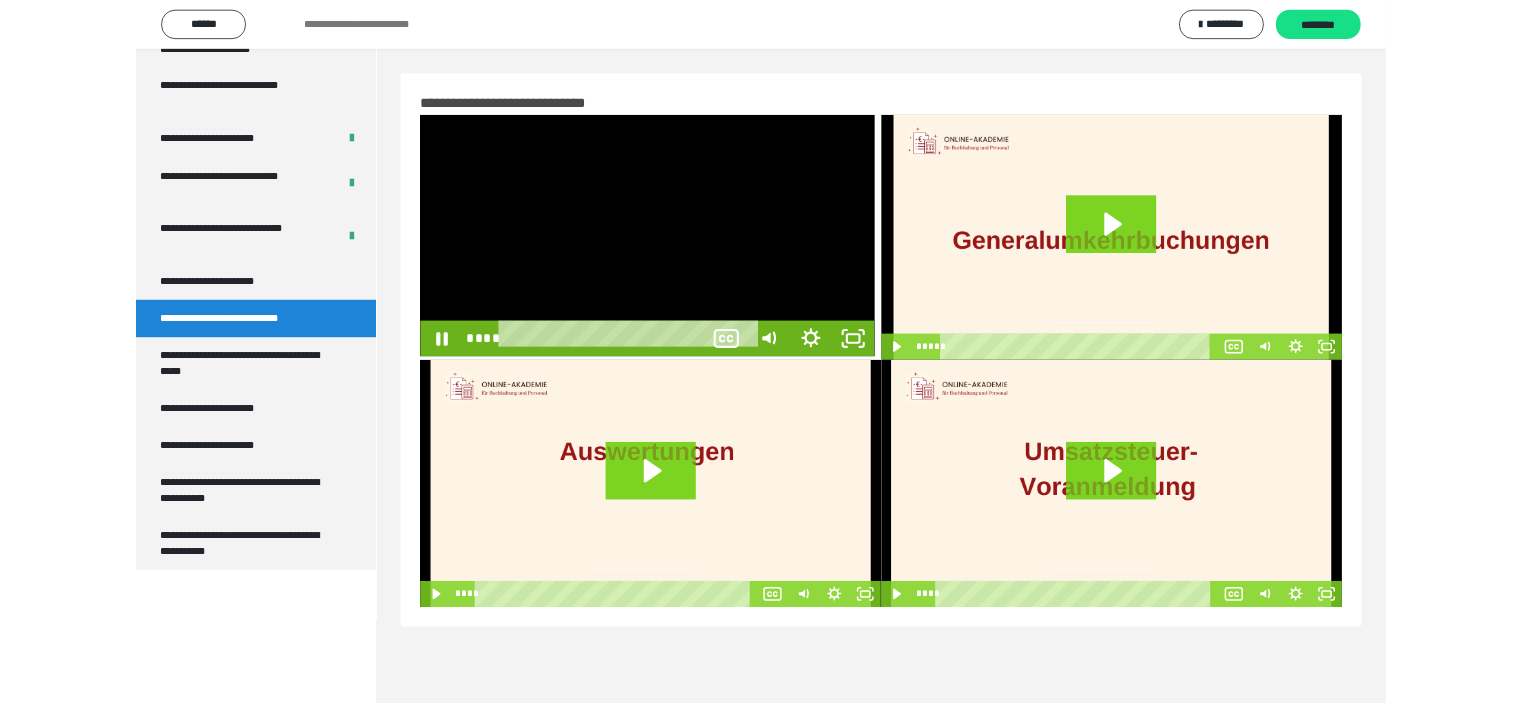 scroll, scrollTop: 3556, scrollLeft: 0, axis: vertical 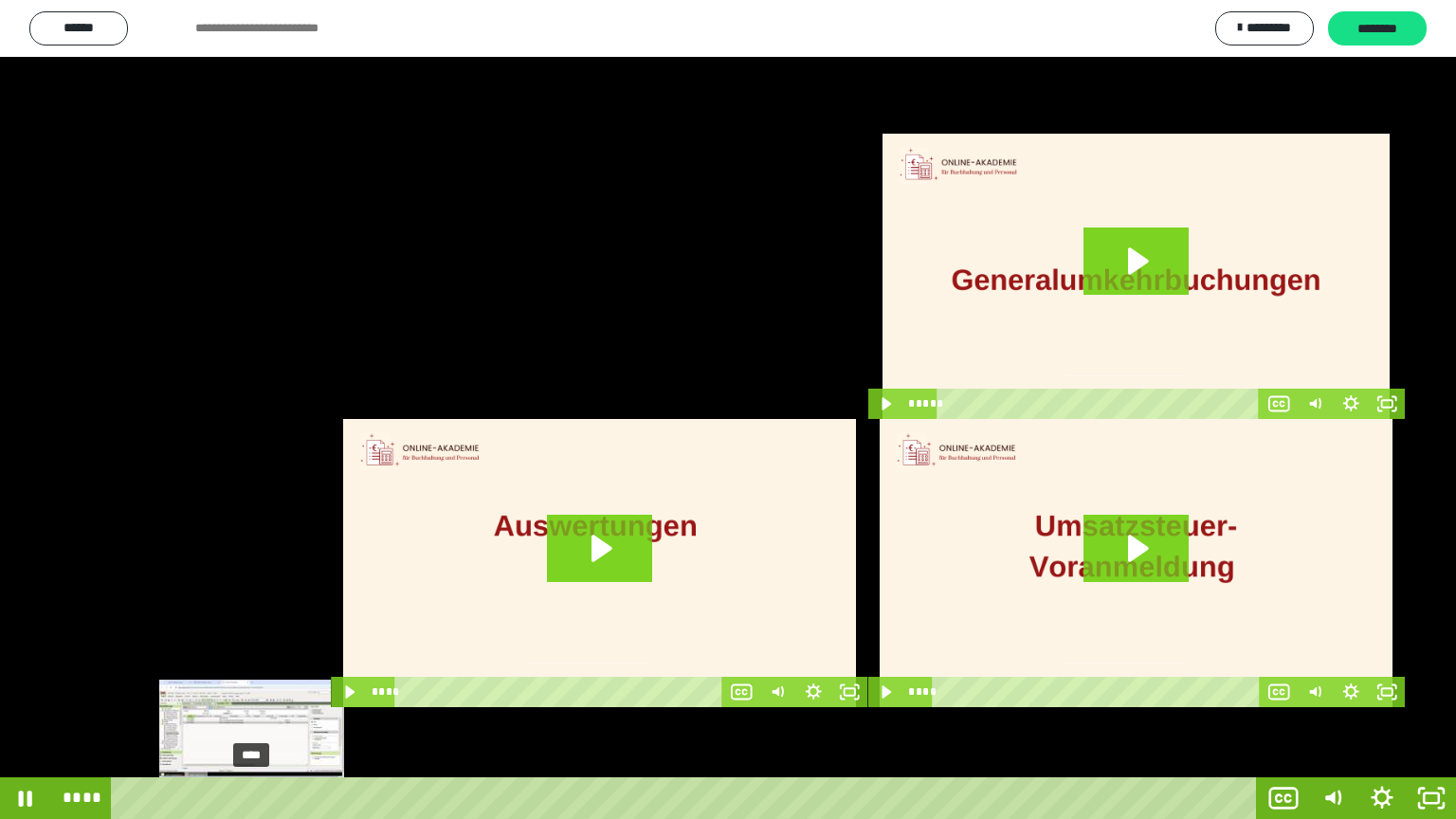 click on "****" at bounding box center [687, 798] 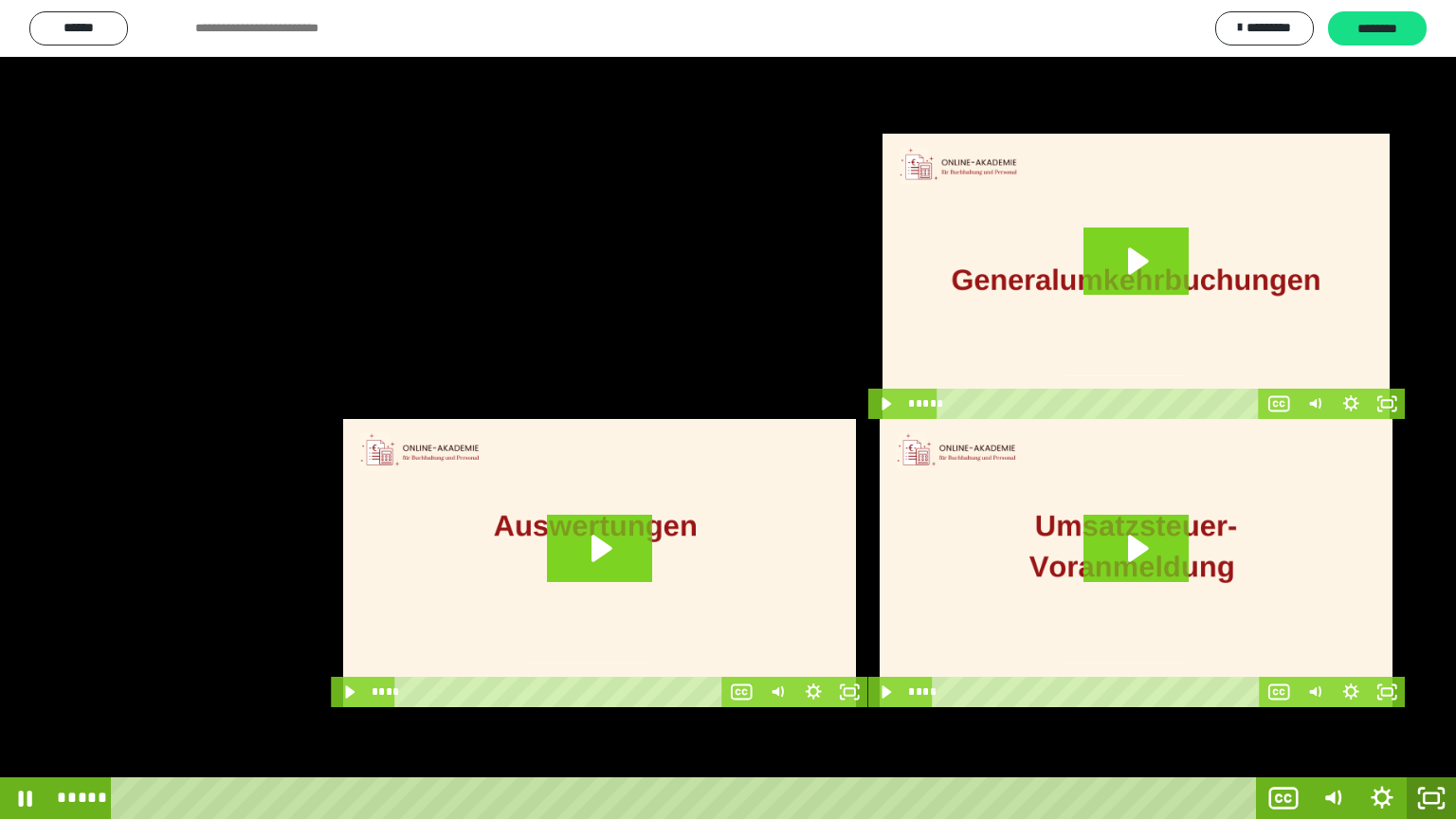 click 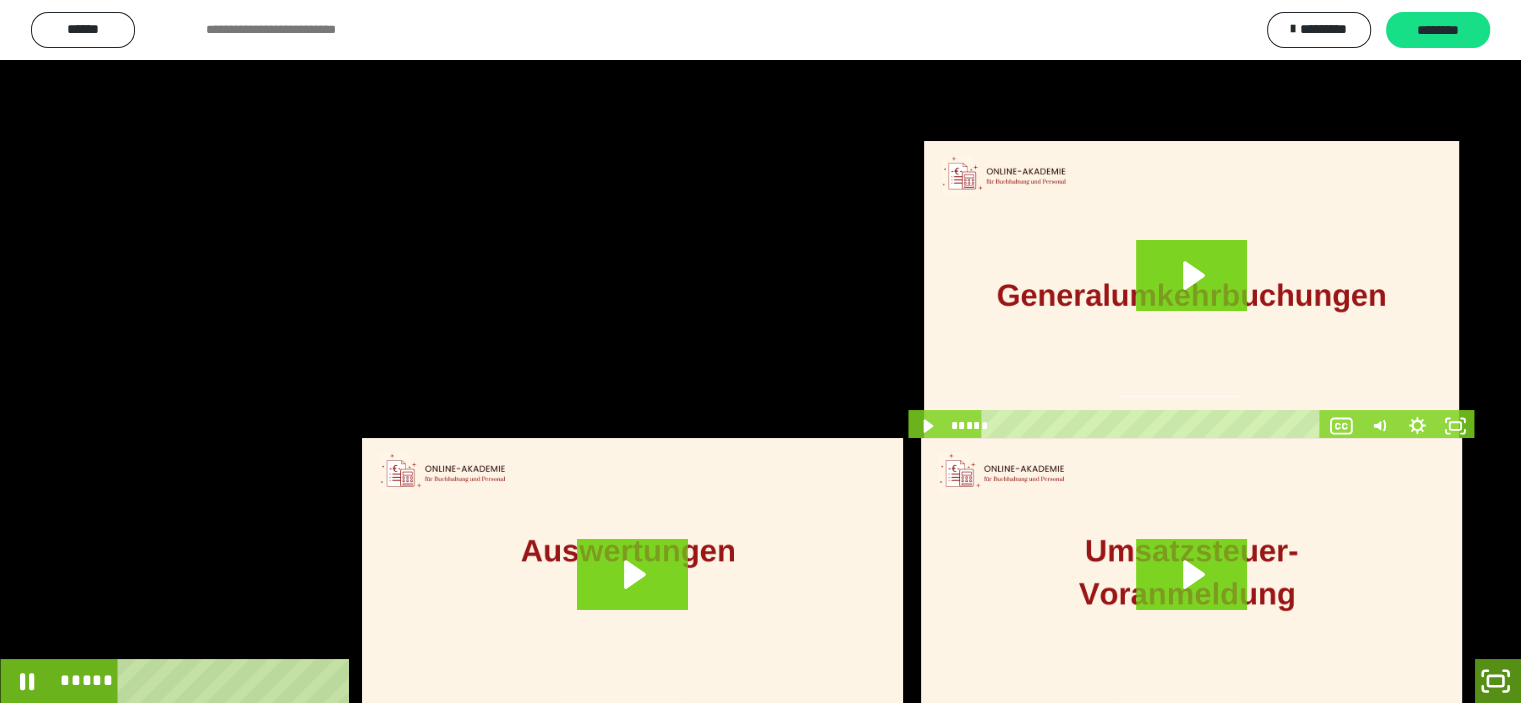 scroll, scrollTop: 3717, scrollLeft: 0, axis: vertical 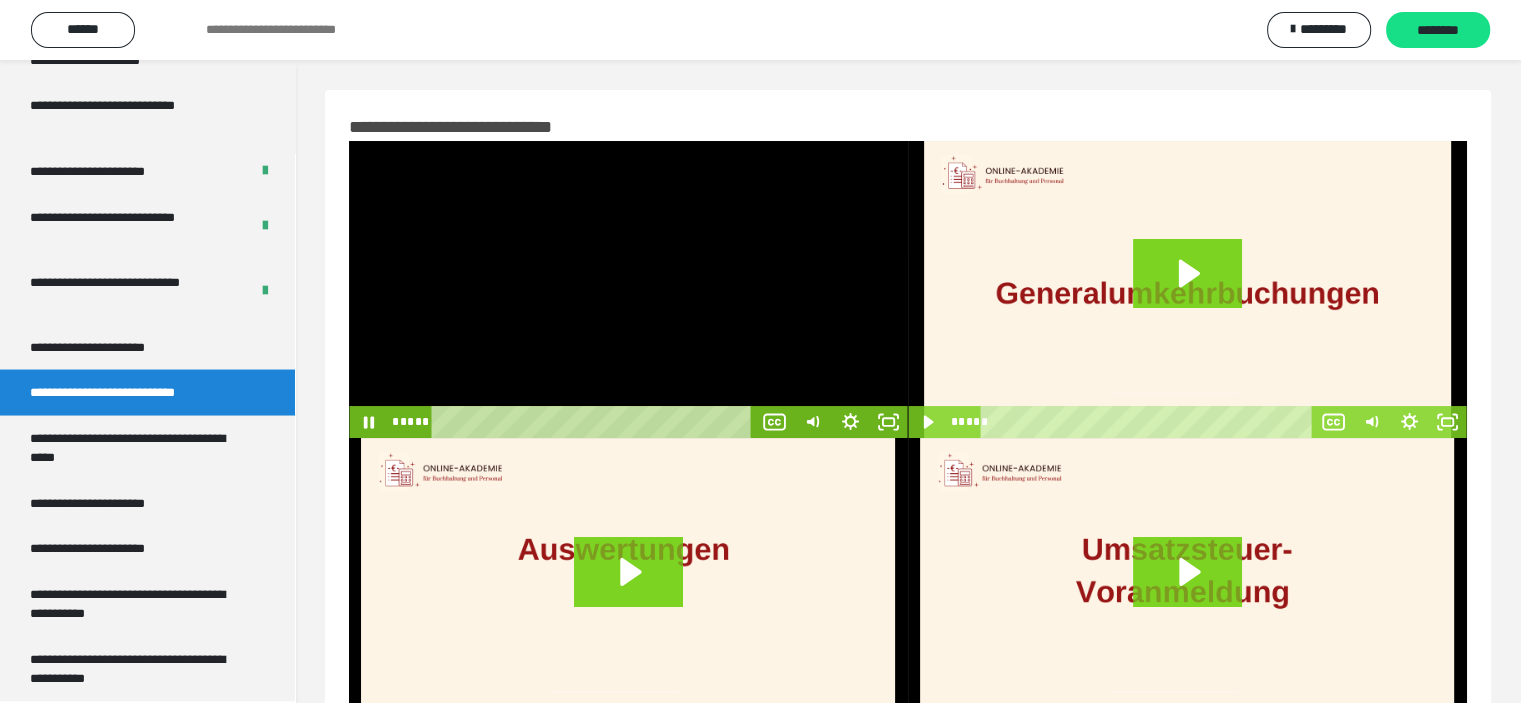 click at bounding box center [628, 289] 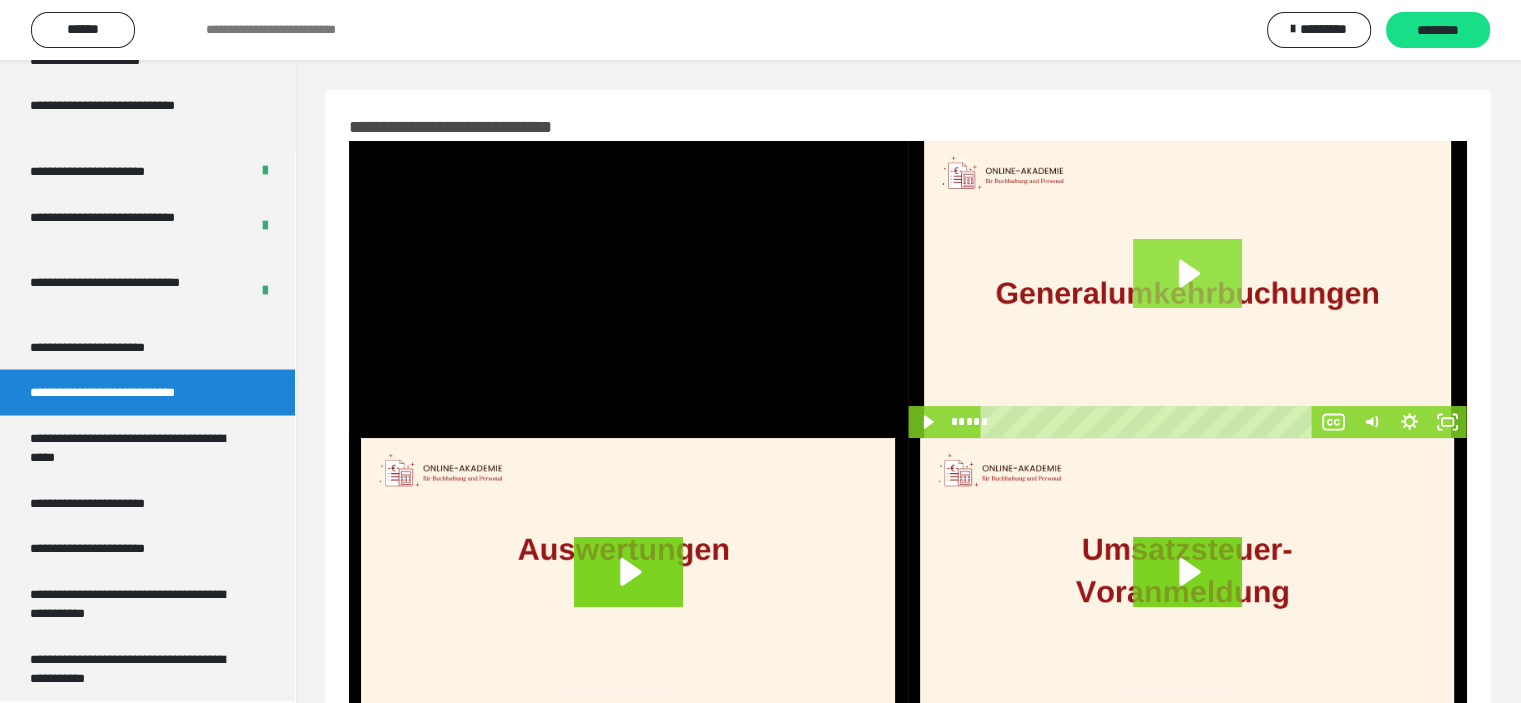 click 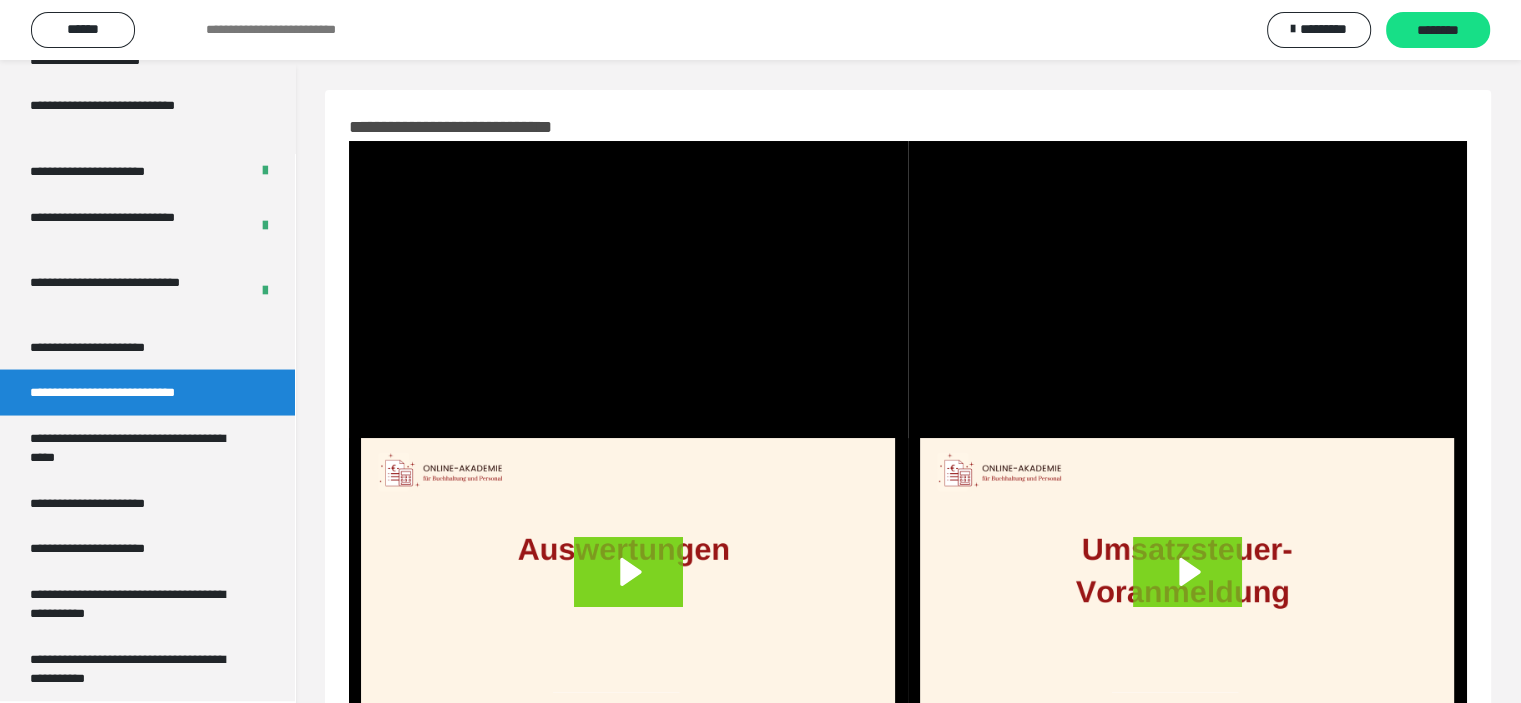 click at bounding box center (1187, 289) 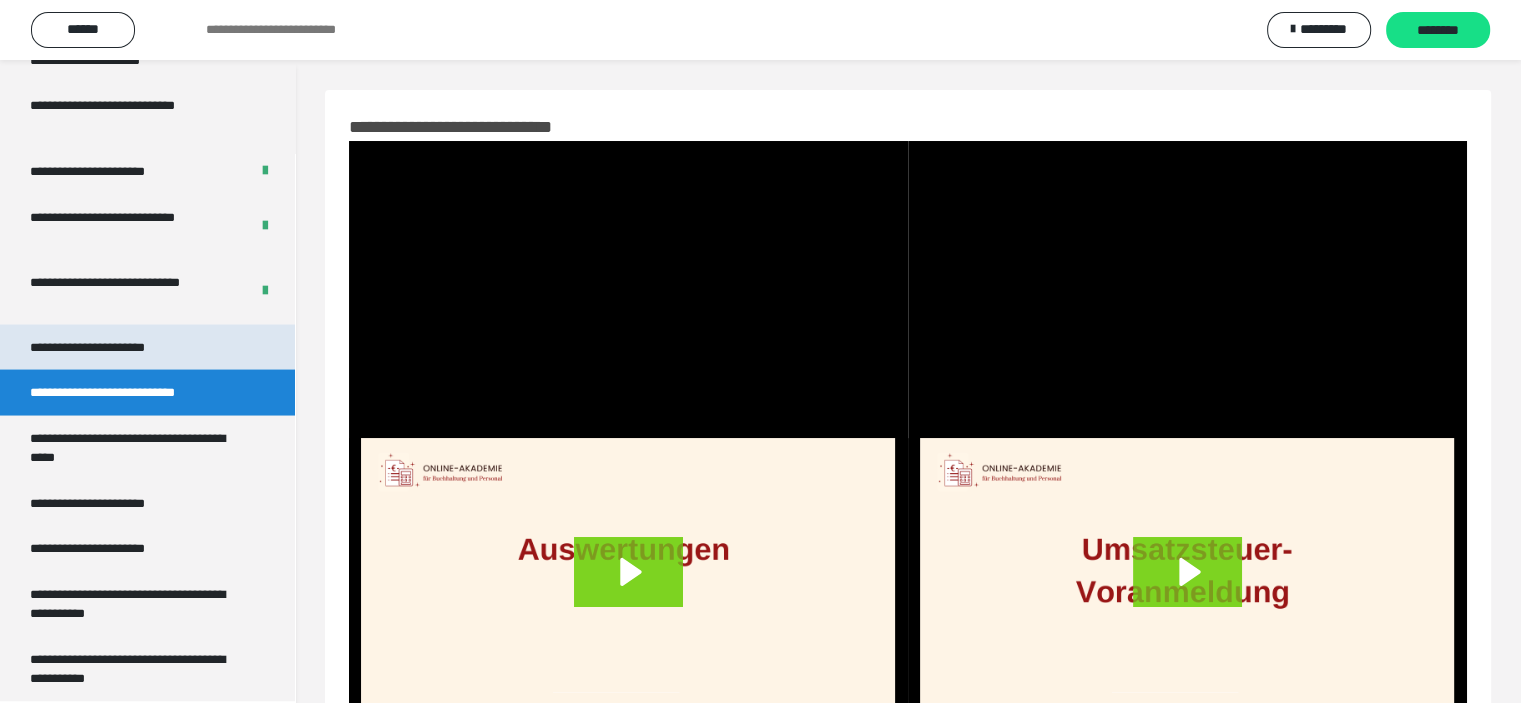 click on "**********" at bounding box center (109, 347) 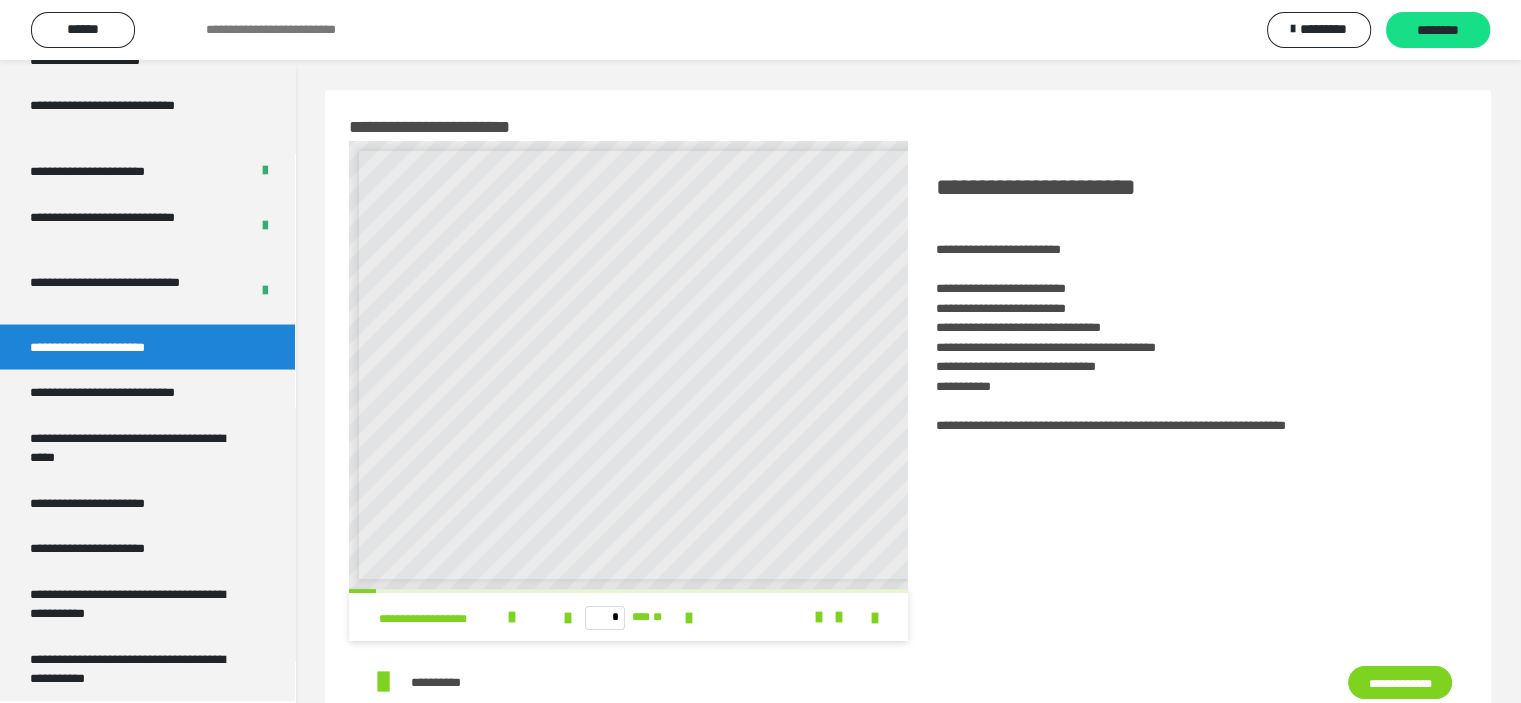 scroll, scrollTop: 8, scrollLeft: 0, axis: vertical 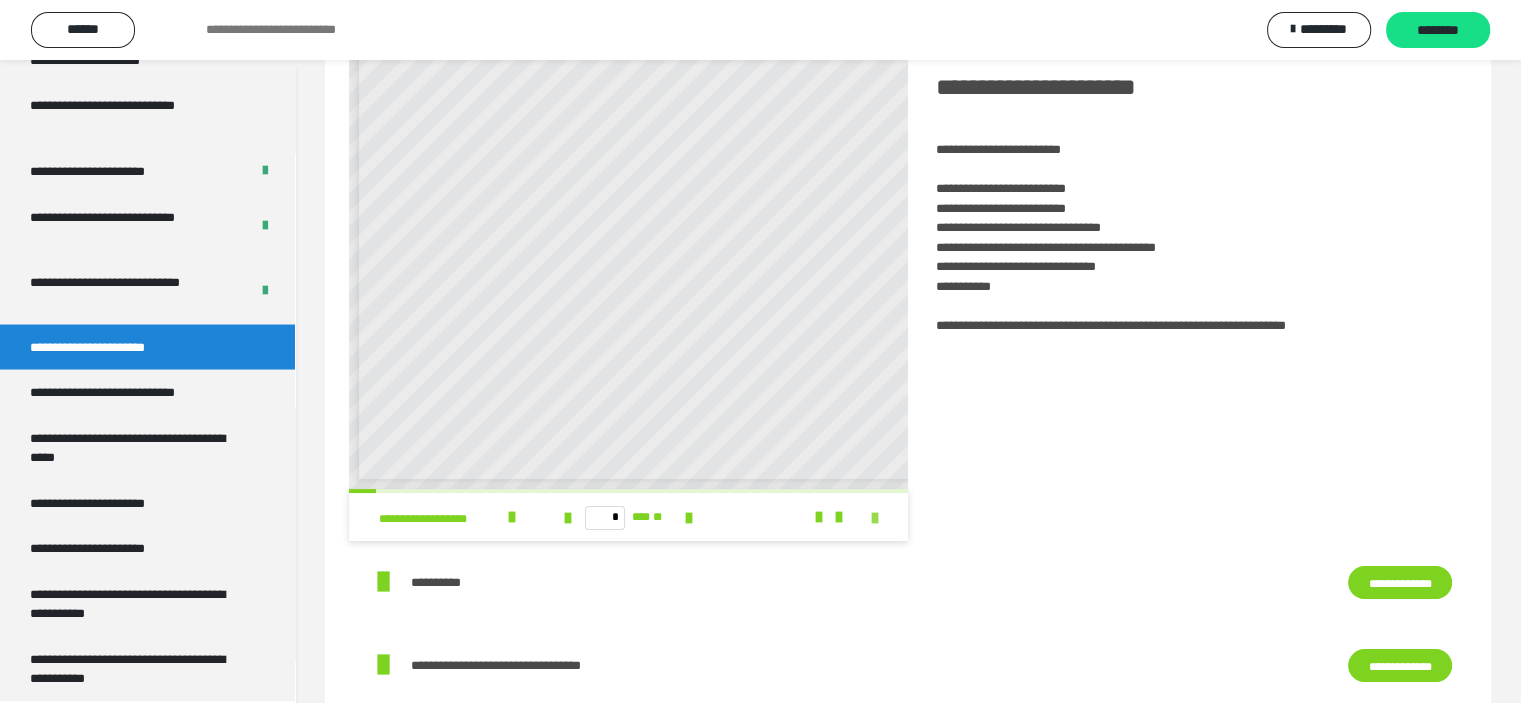 click at bounding box center [875, 518] 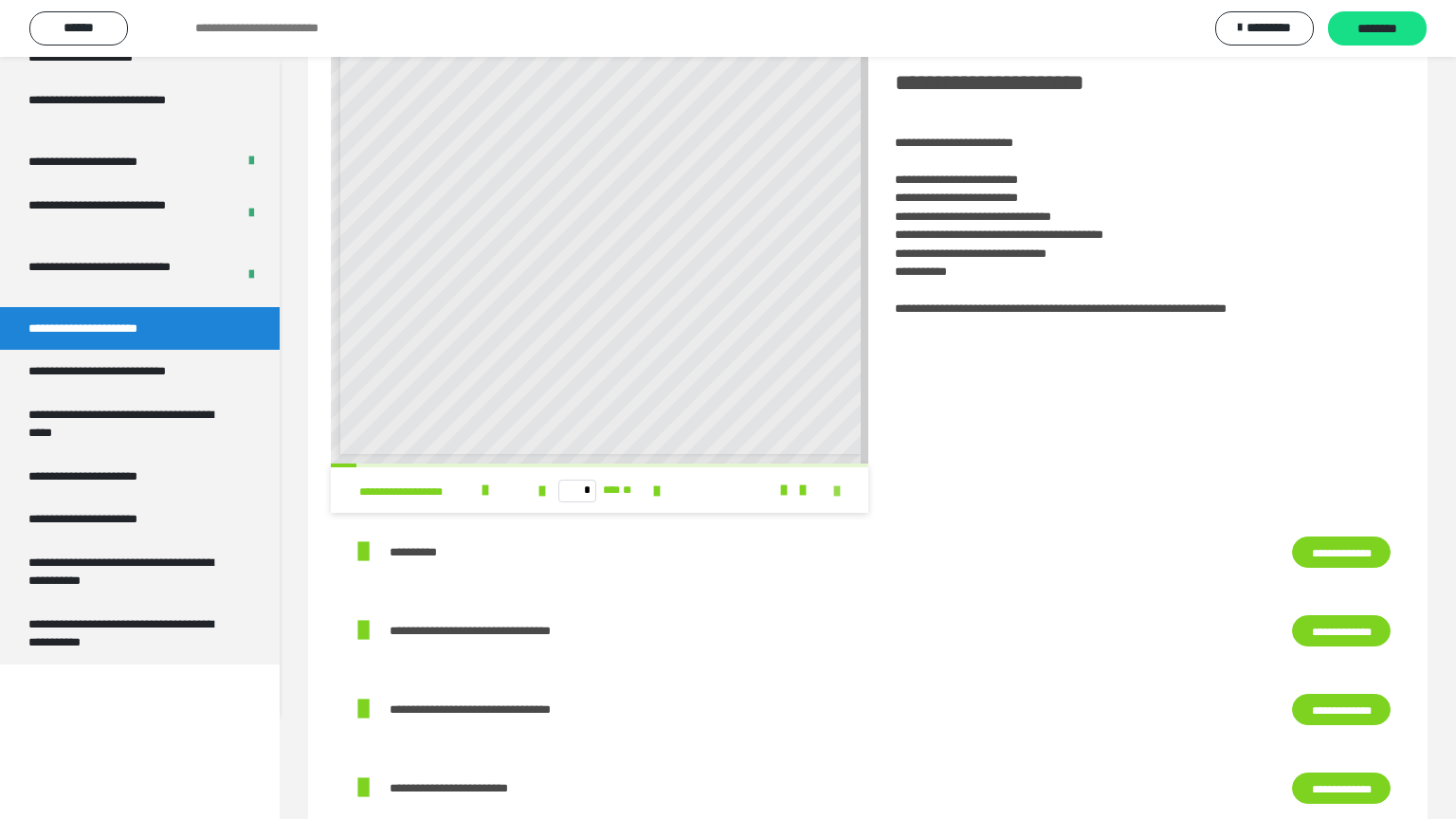 scroll, scrollTop: 0, scrollLeft: 0, axis: both 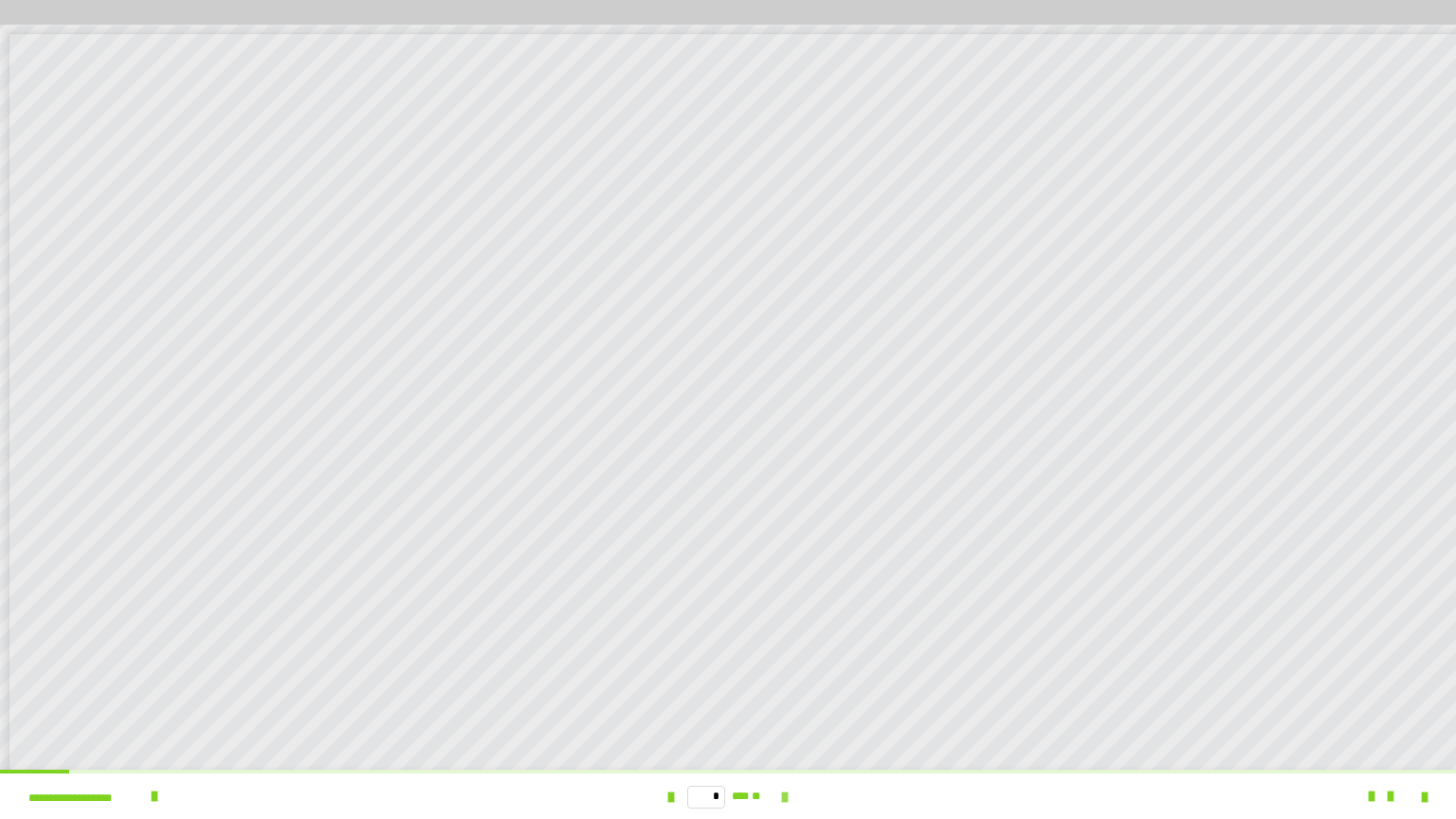 click at bounding box center (785, 797) 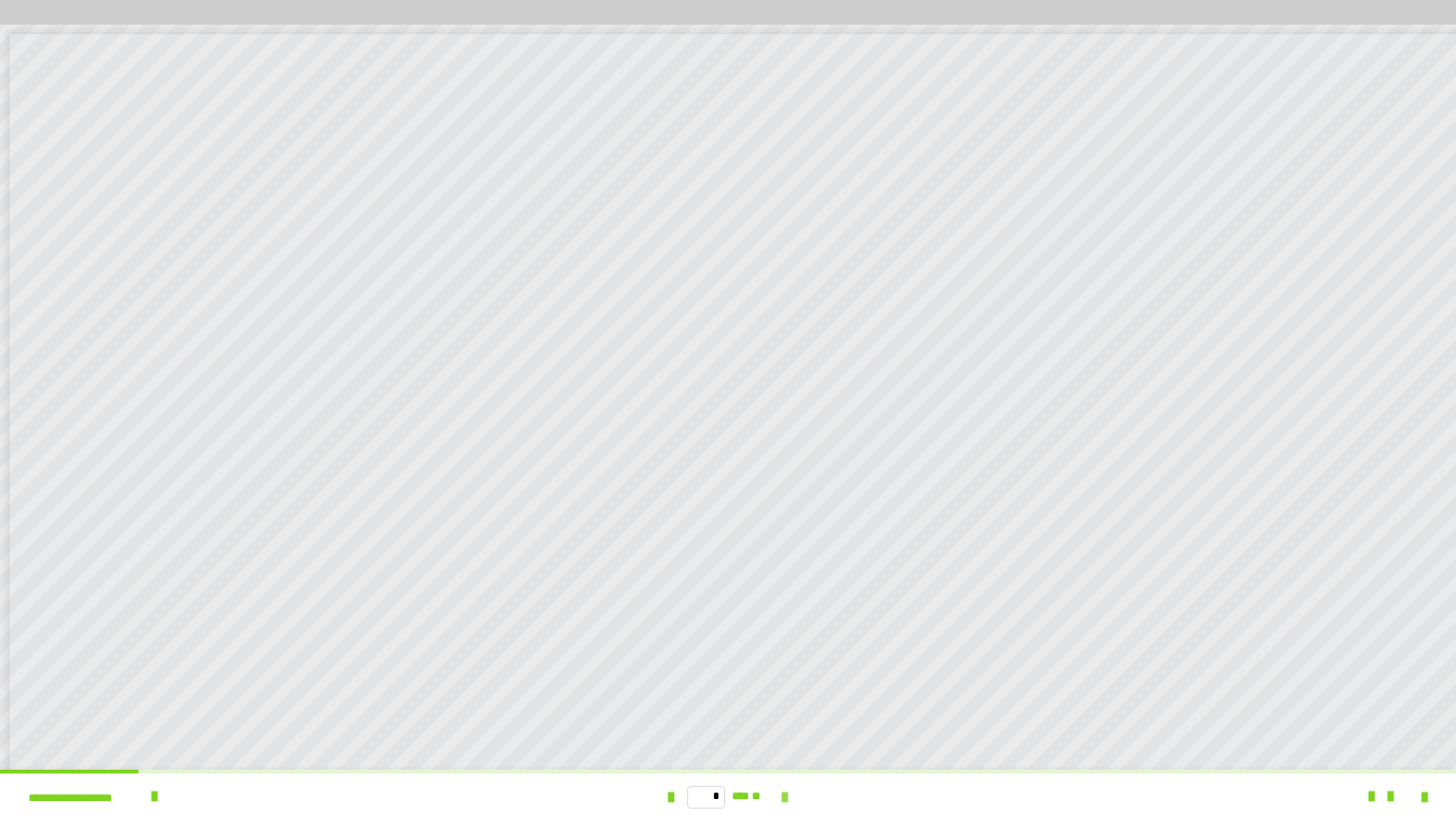 click at bounding box center [785, 797] 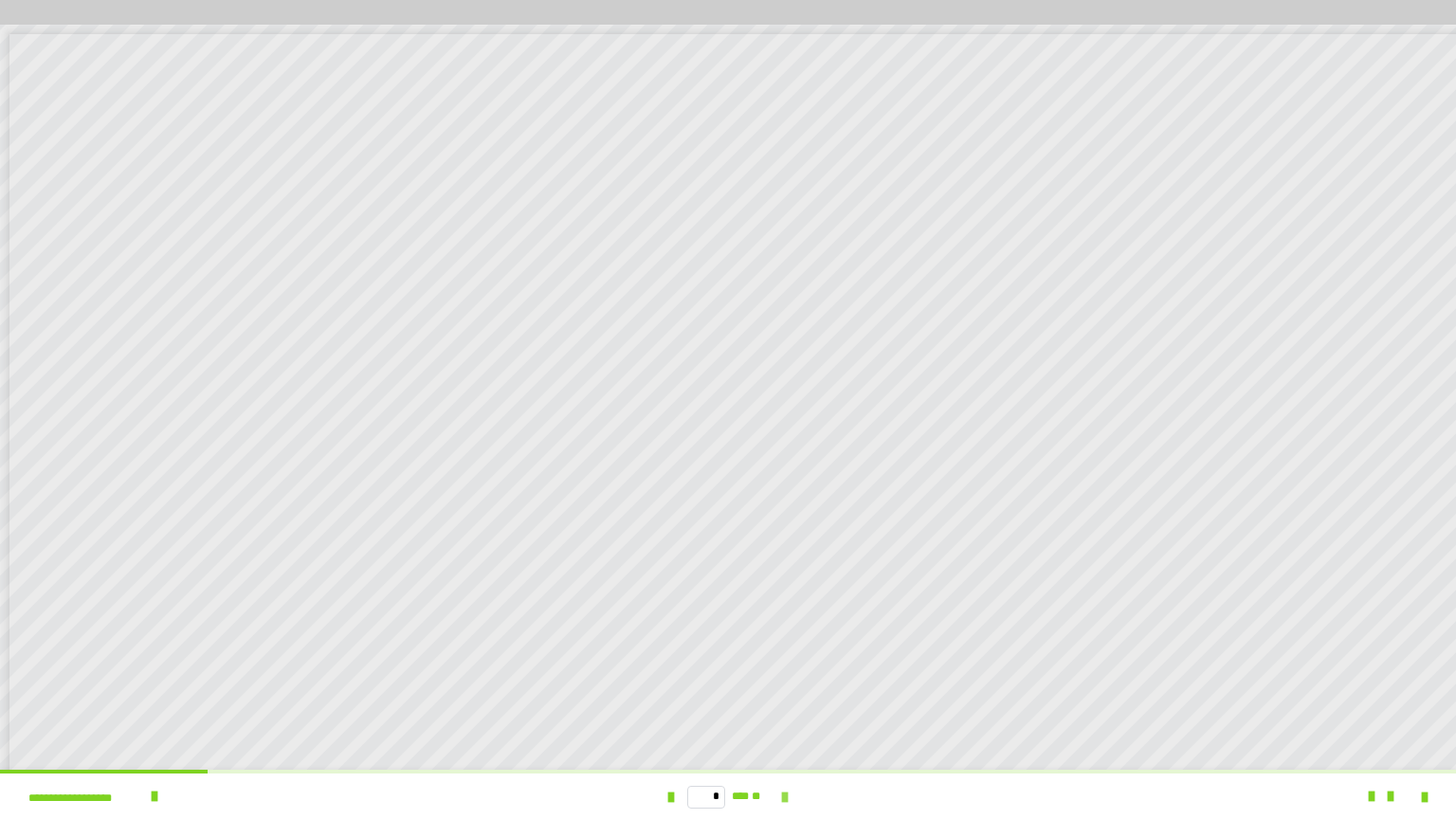 click at bounding box center (785, 797) 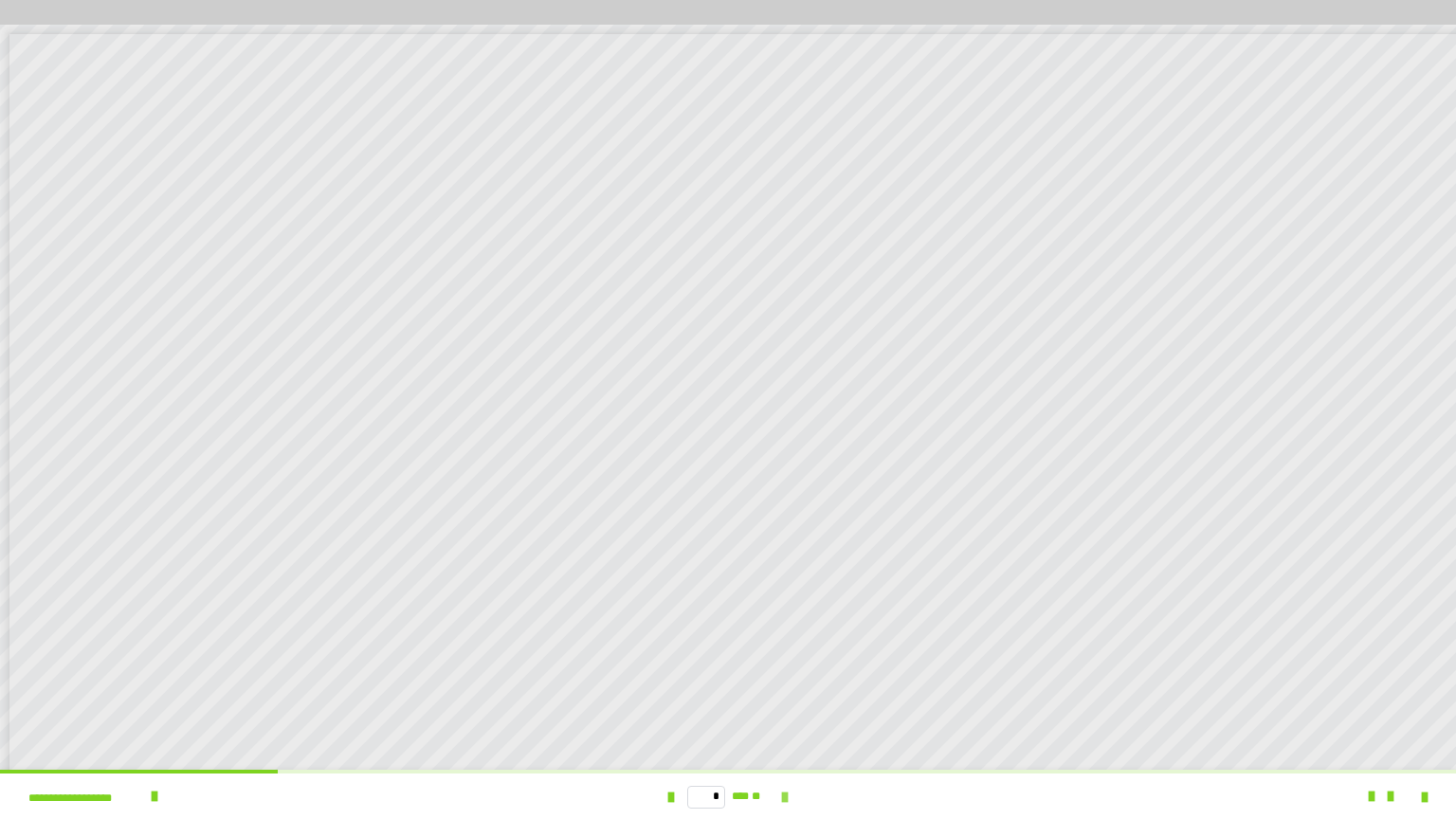 click at bounding box center (785, 797) 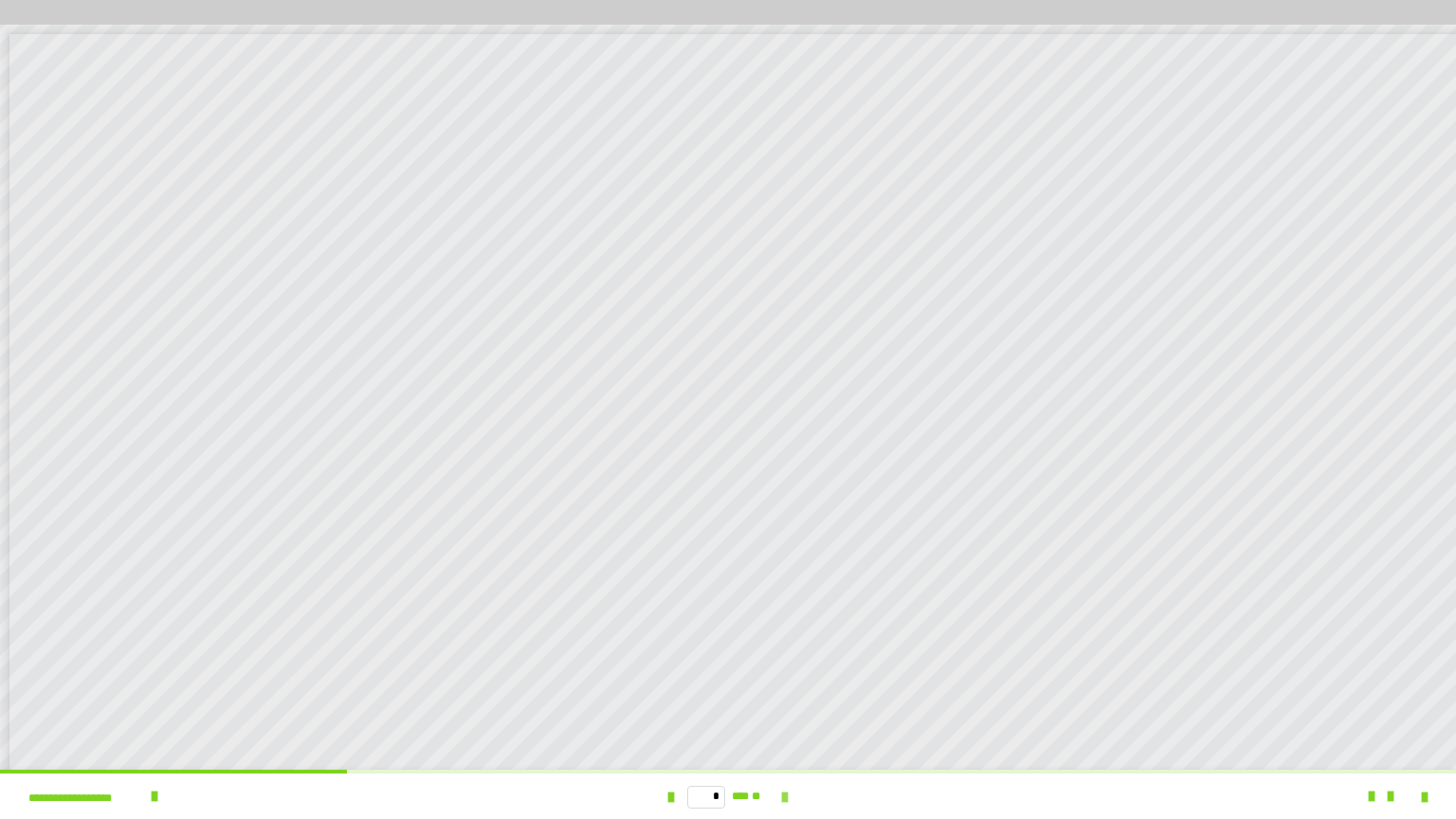 click at bounding box center [785, 797] 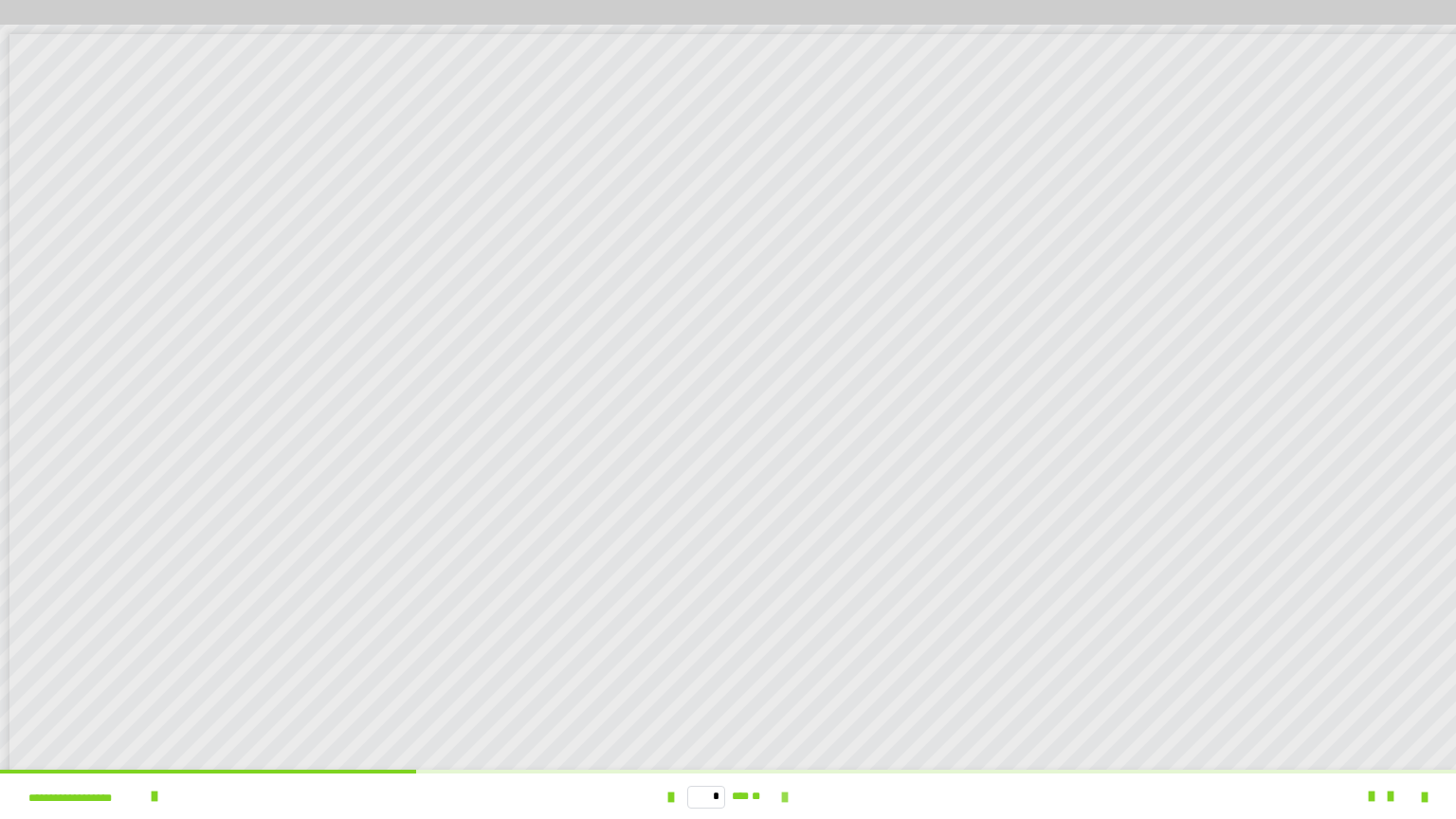 click at bounding box center (785, 797) 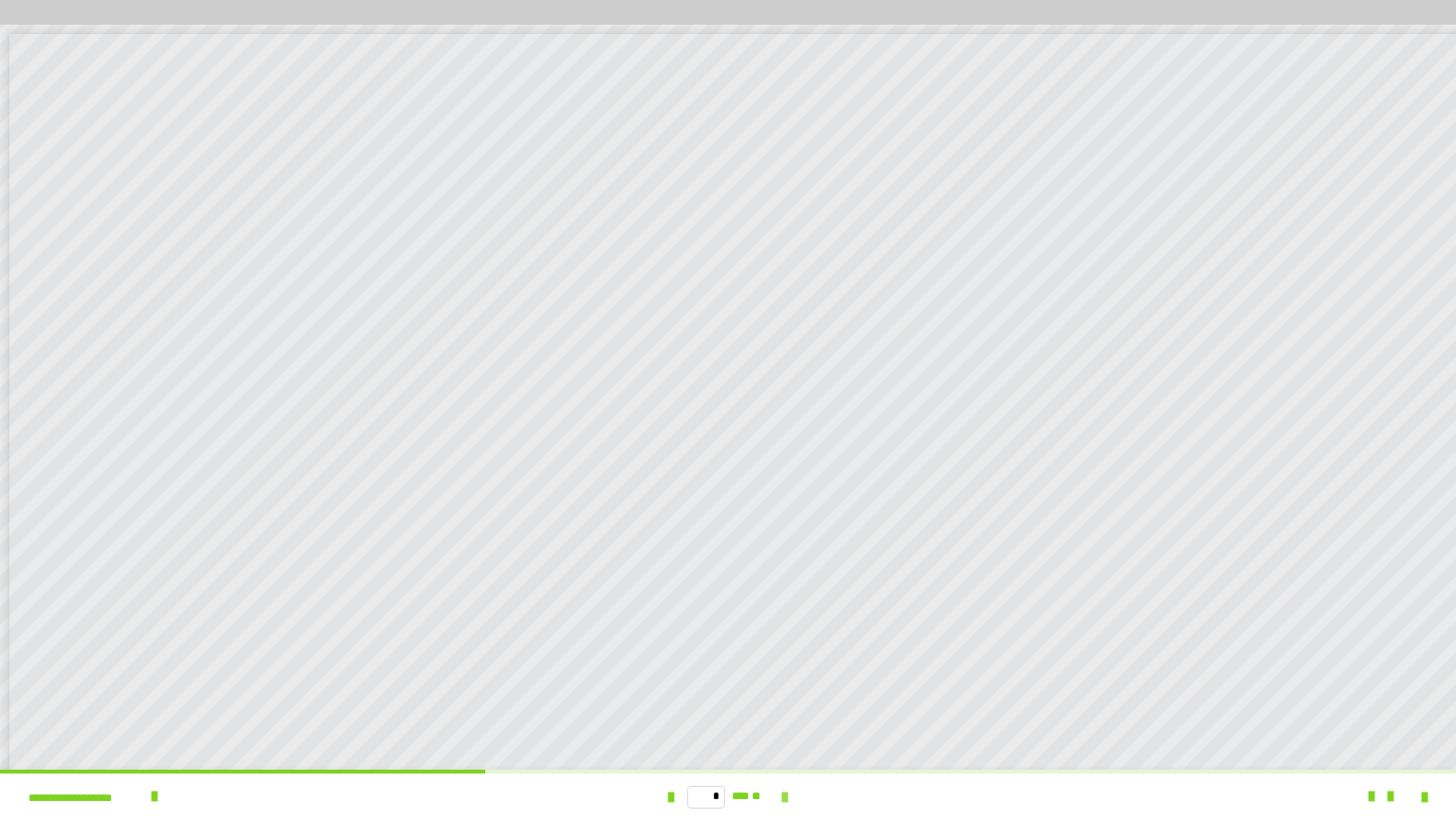 click at bounding box center (785, 797) 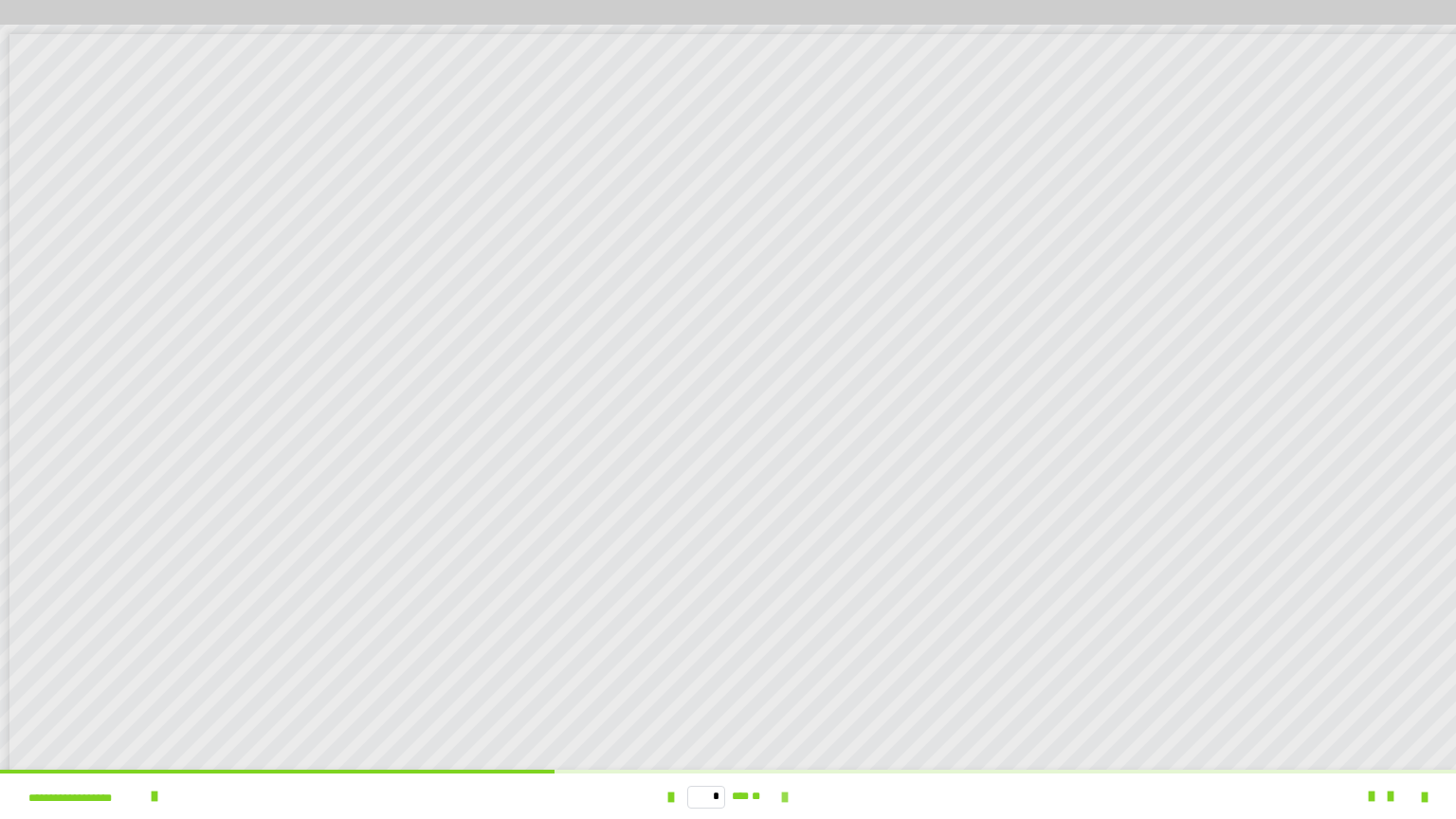click at bounding box center [785, 797] 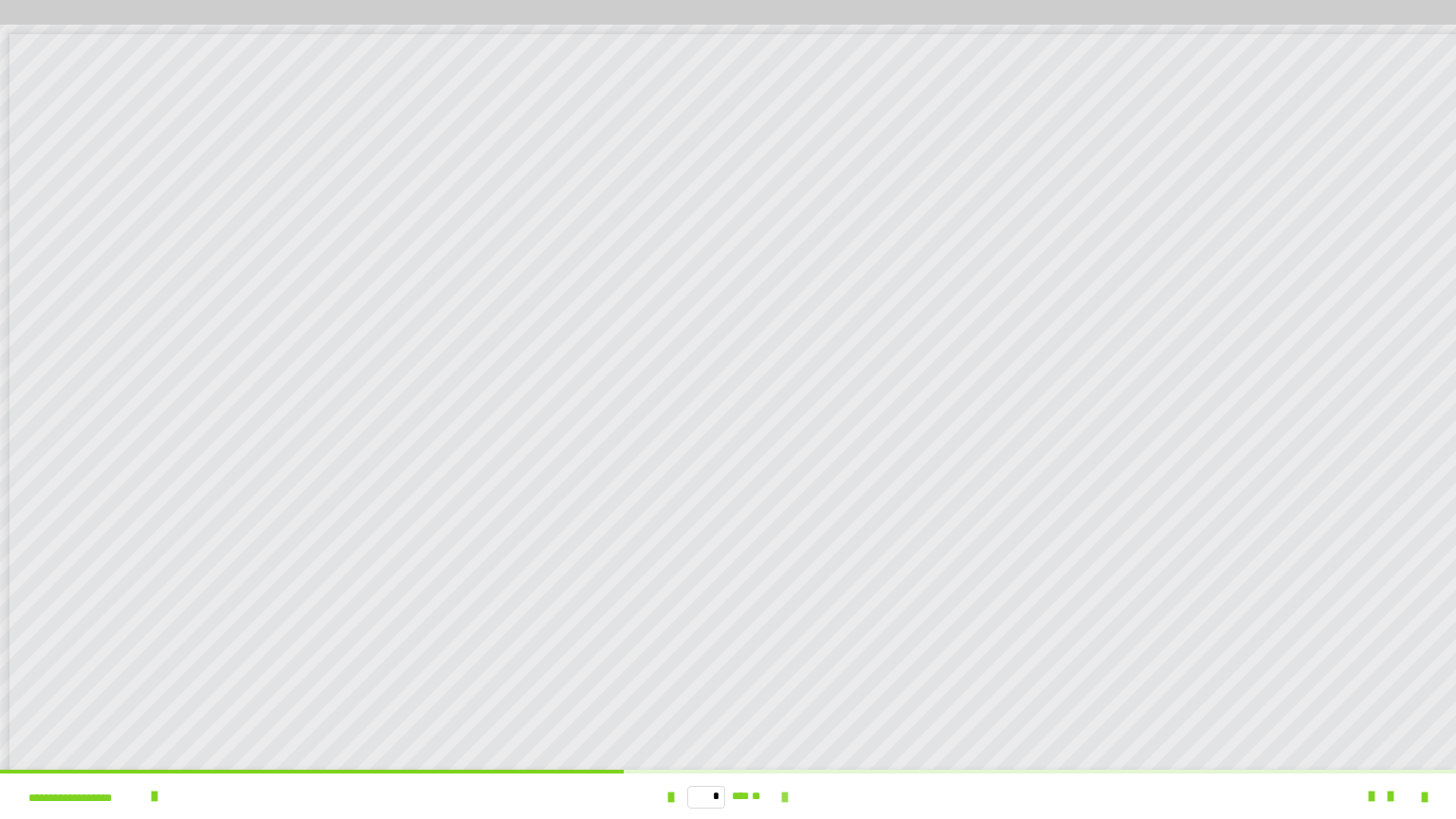 click at bounding box center [785, 797] 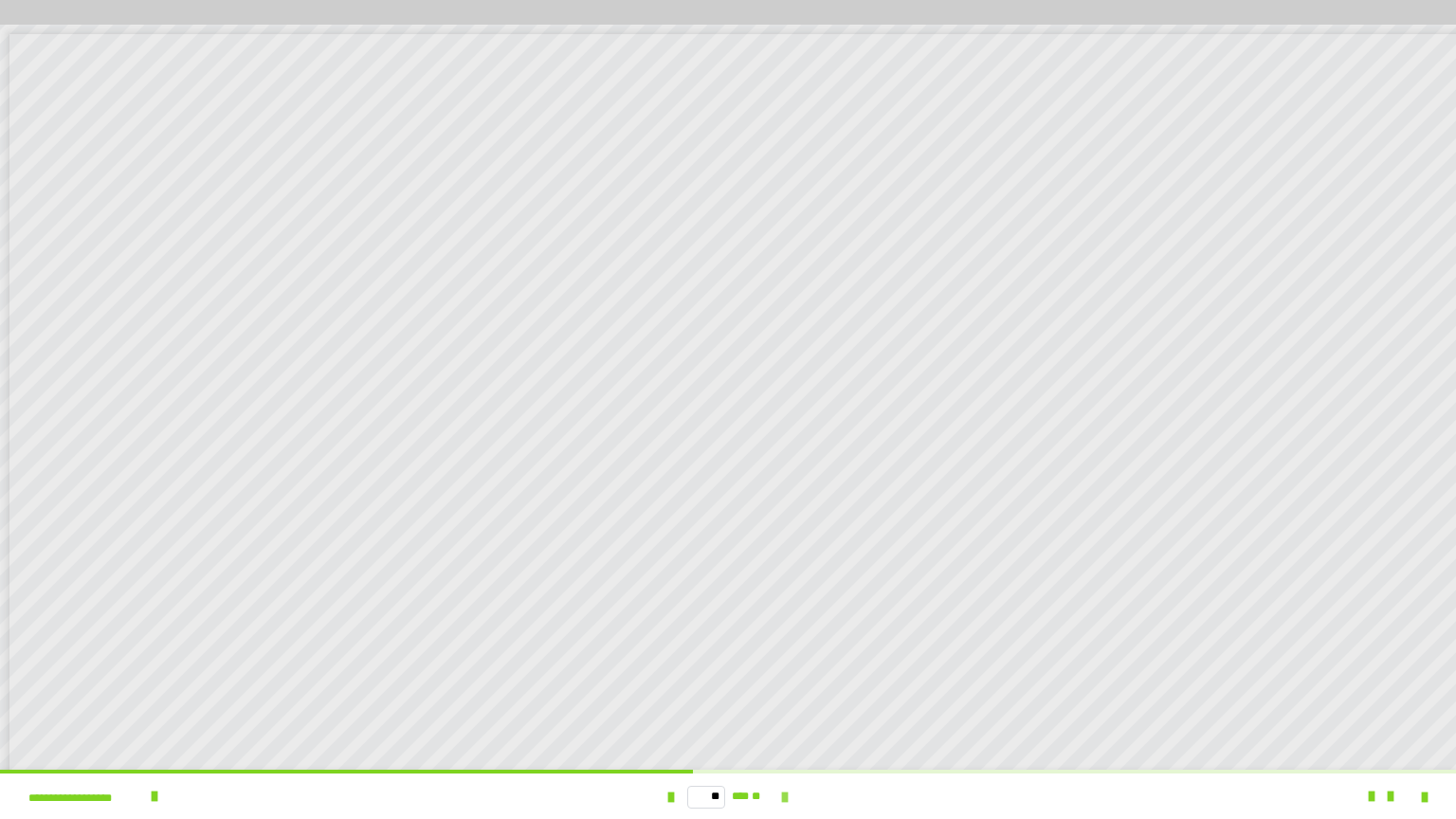 click at bounding box center (785, 797) 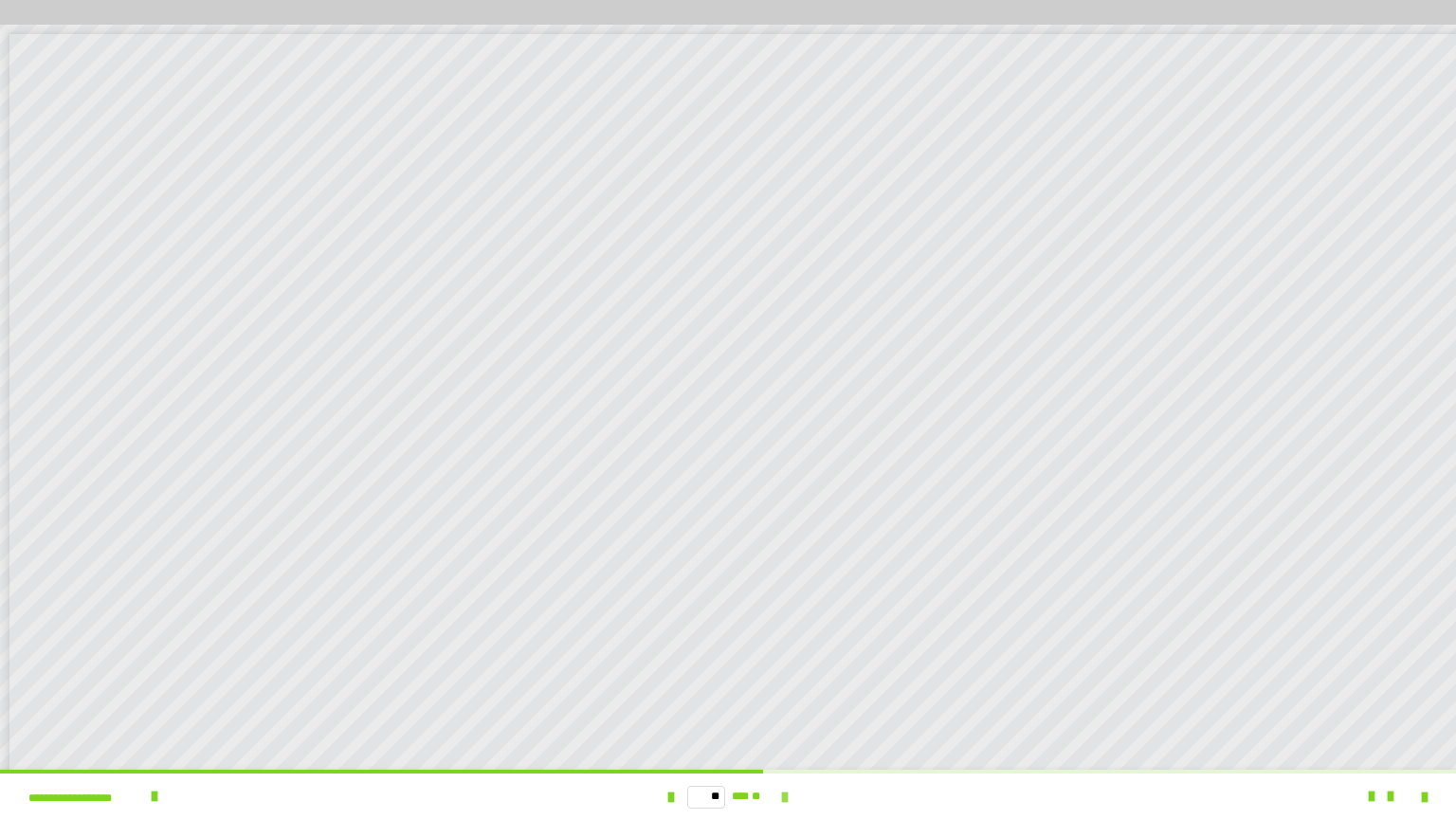click at bounding box center (785, 797) 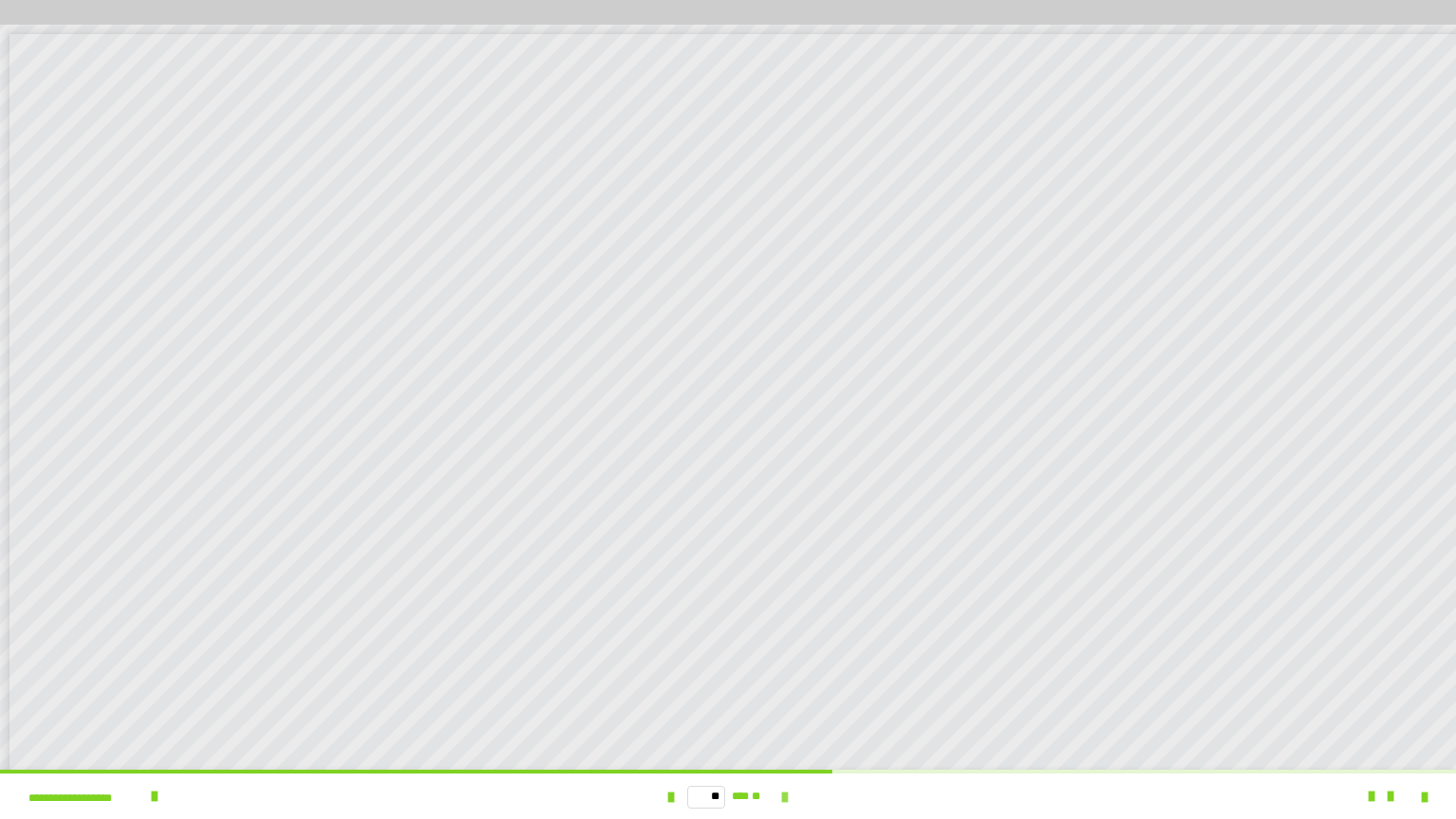 click at bounding box center [785, 797] 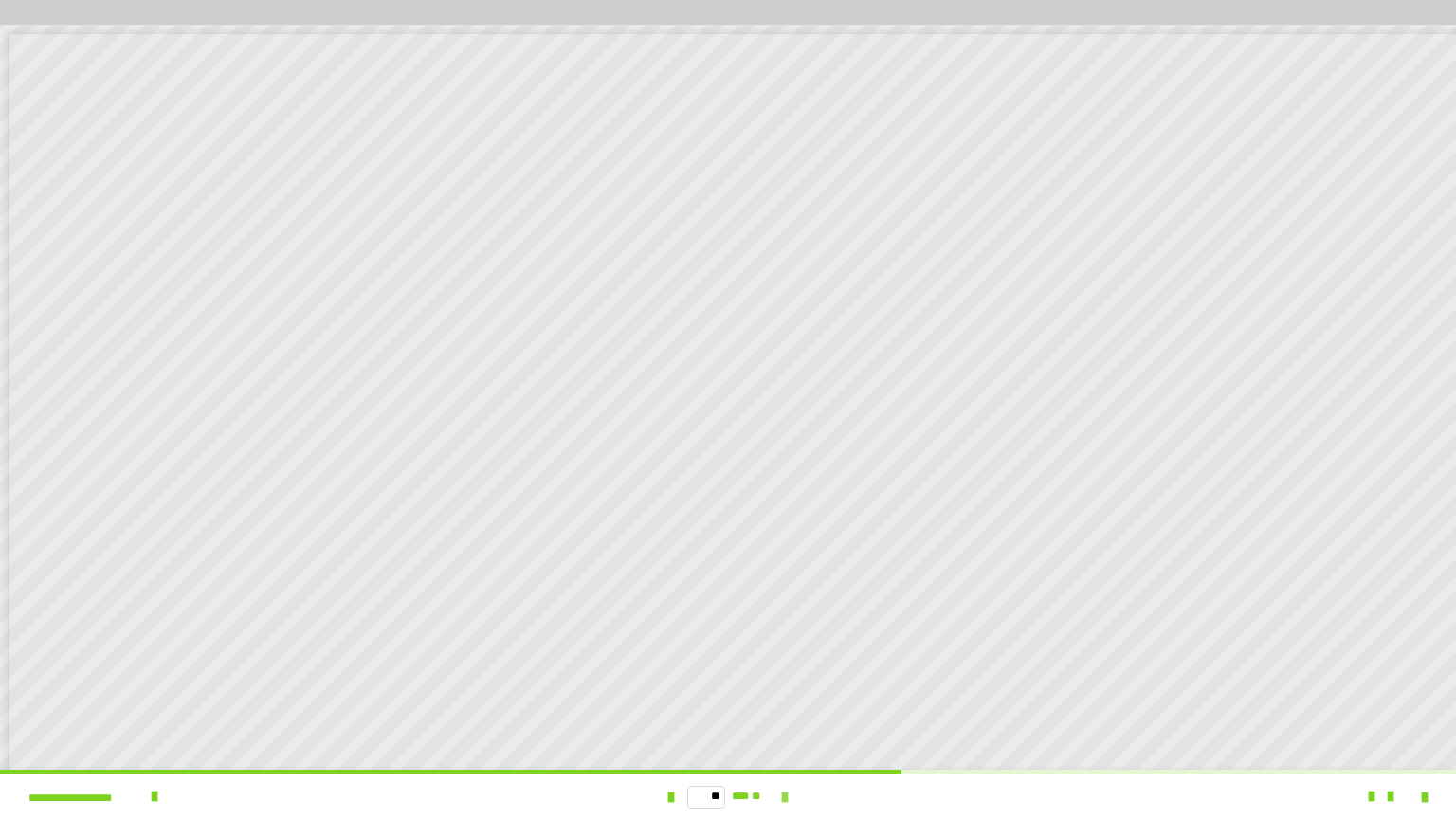 click at bounding box center [785, 797] 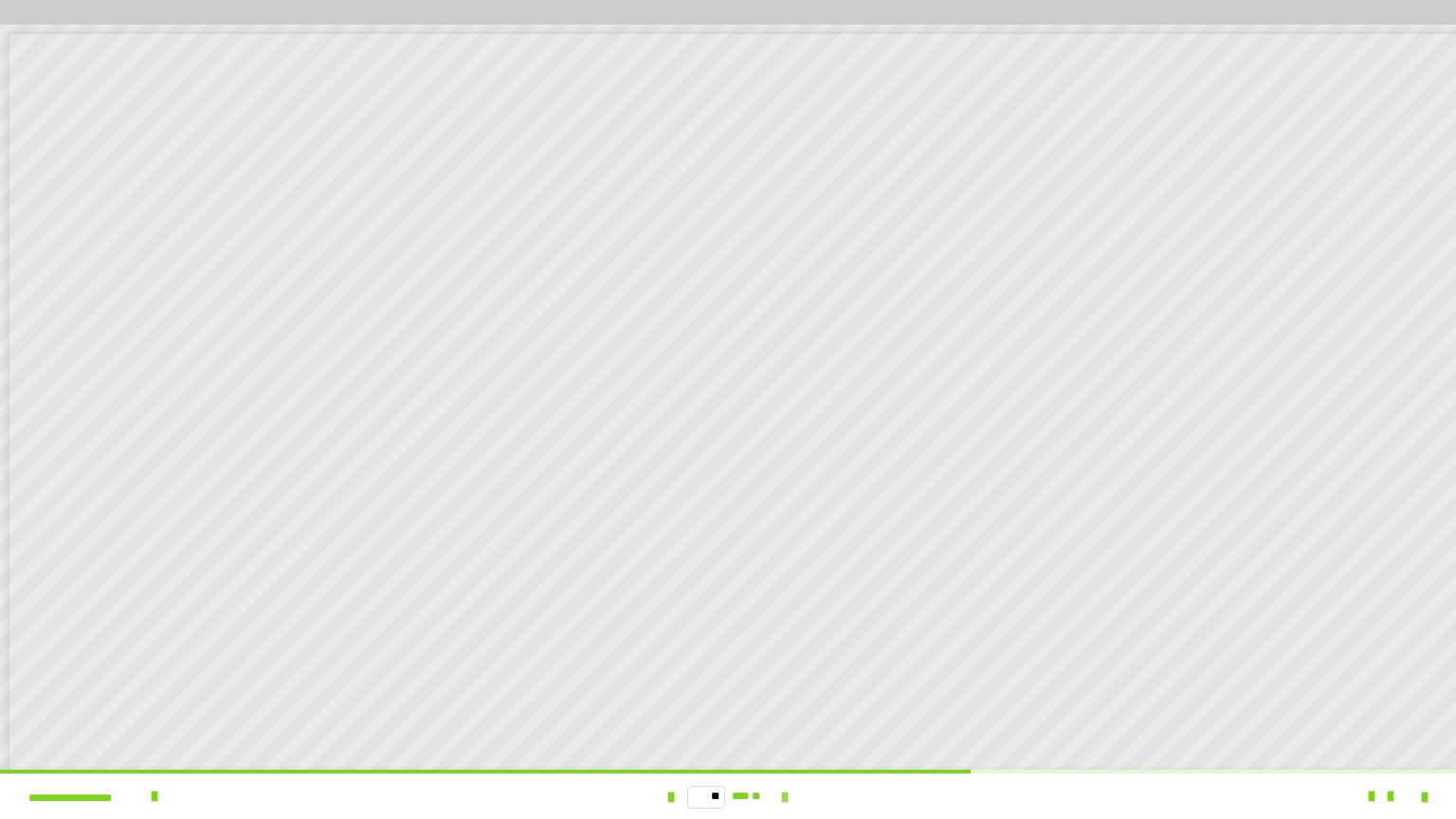 click at bounding box center [785, 797] 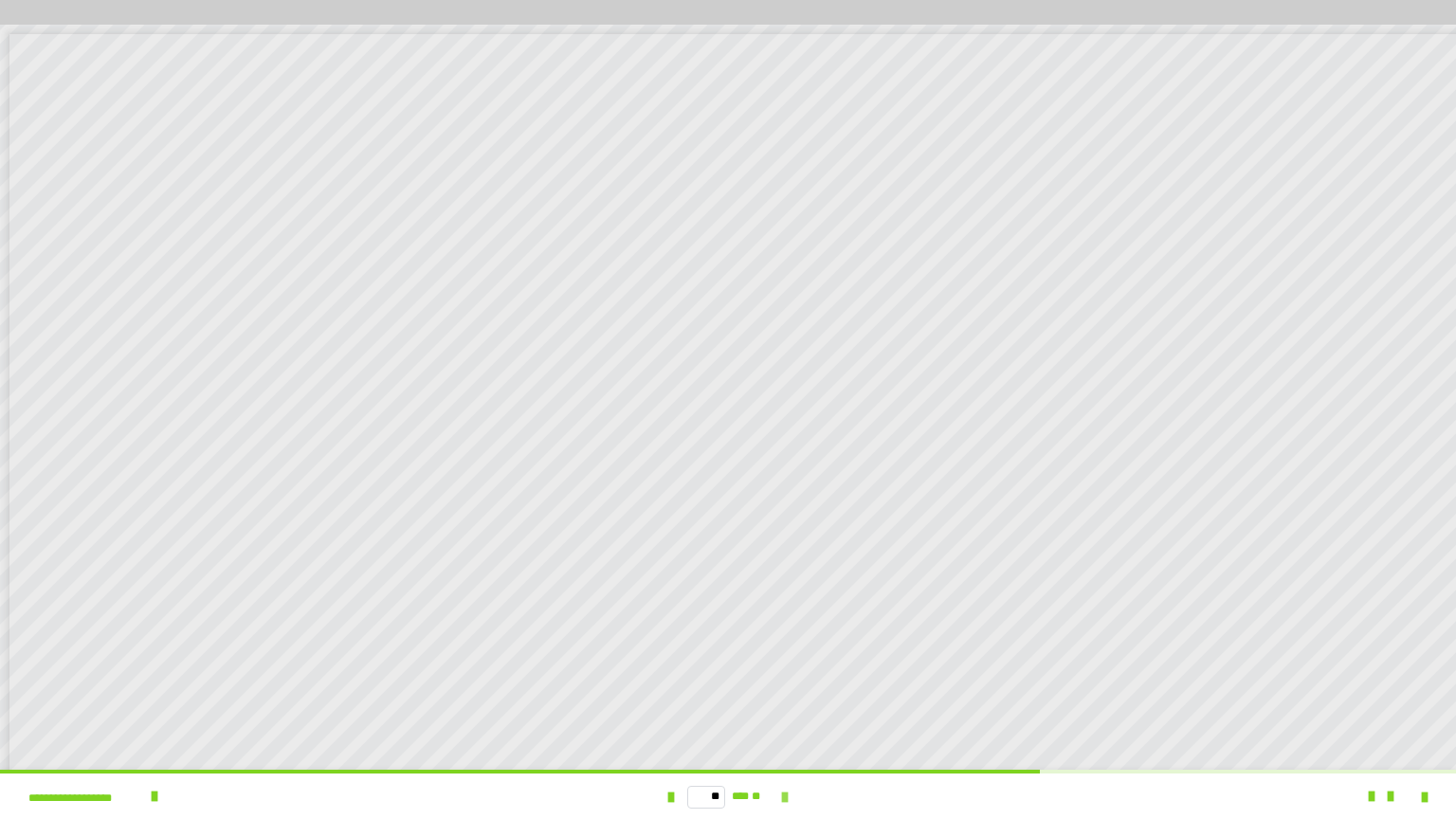 click at bounding box center (785, 797) 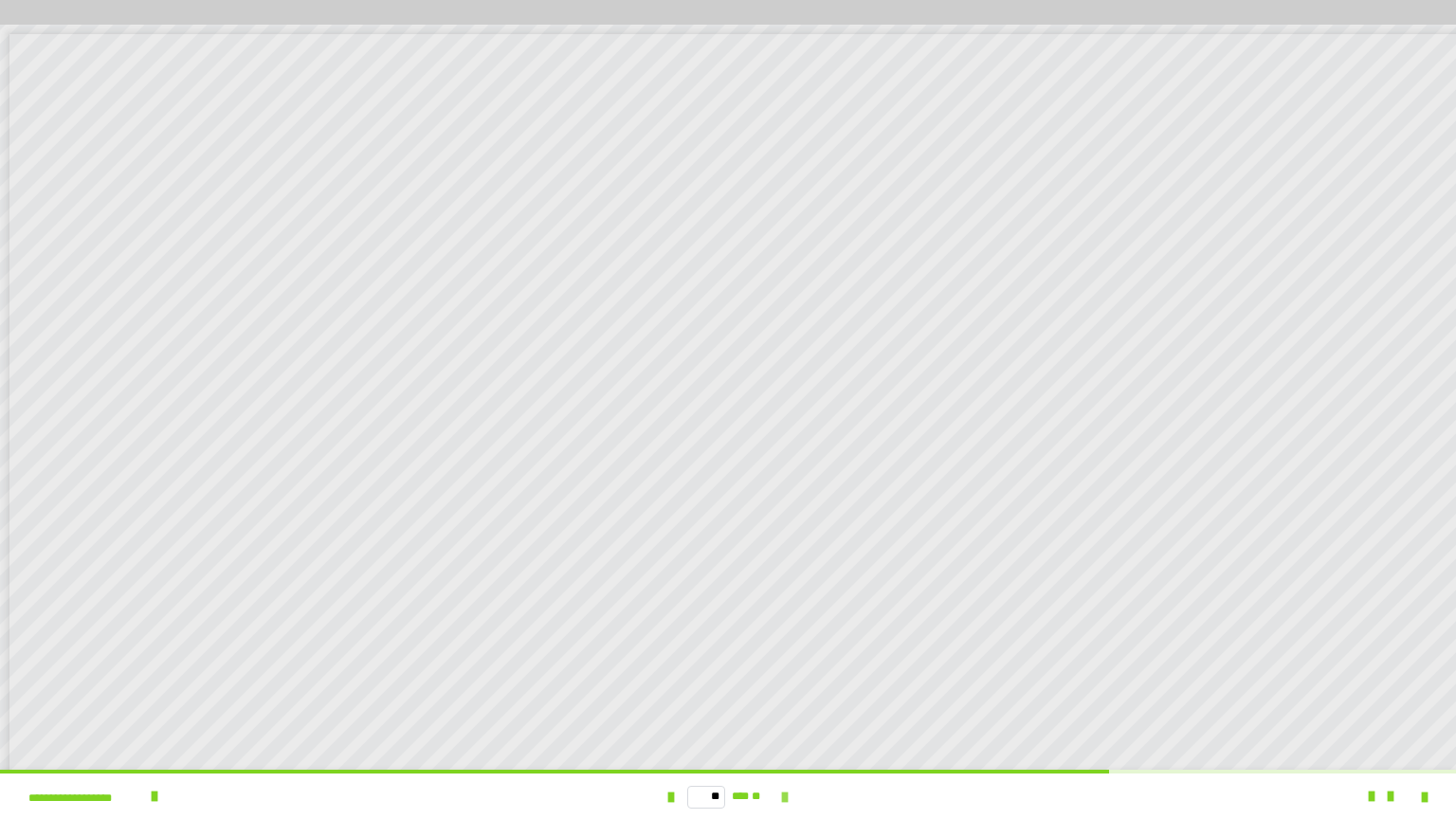 click at bounding box center (785, 797) 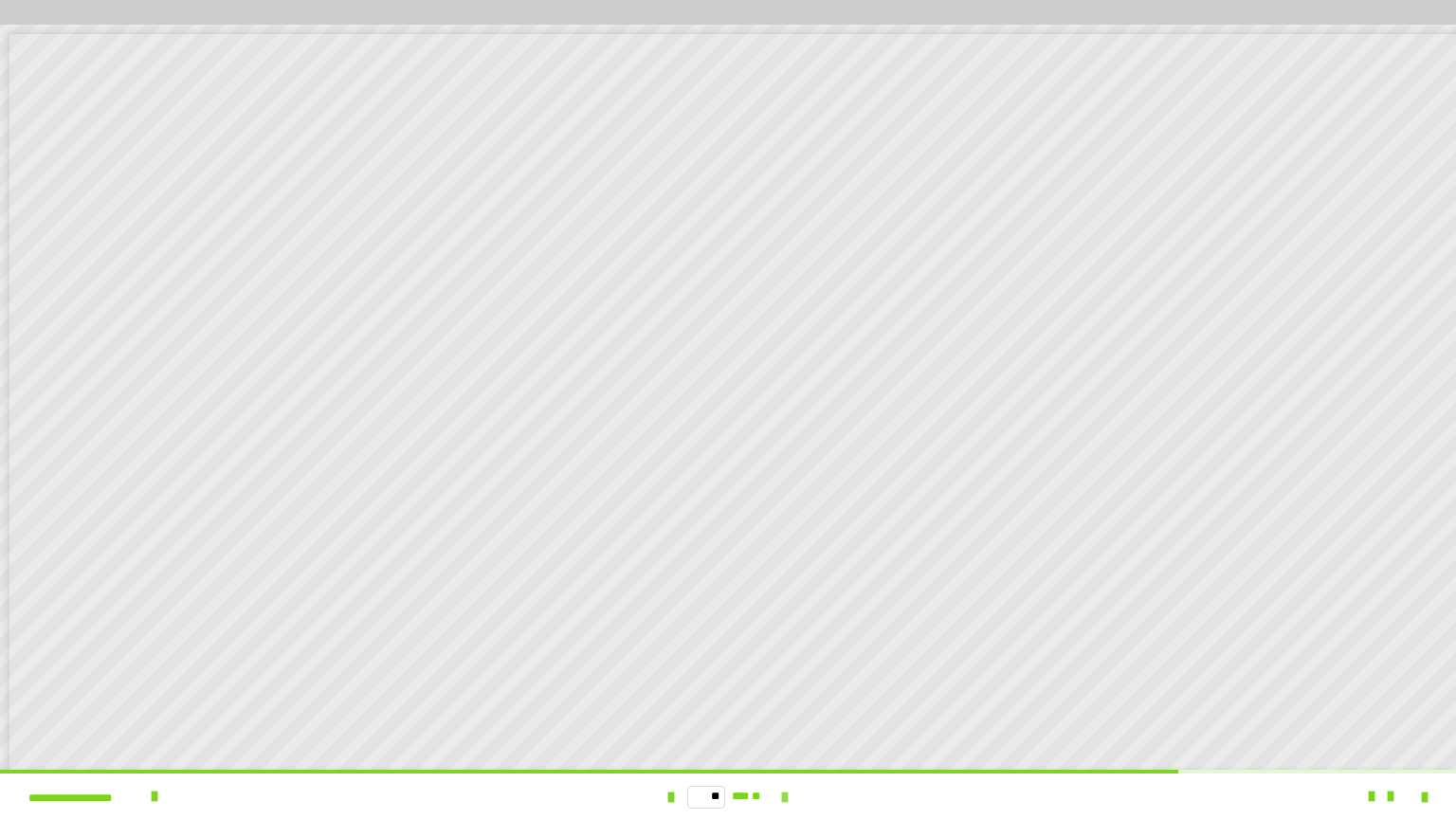 click at bounding box center [785, 797] 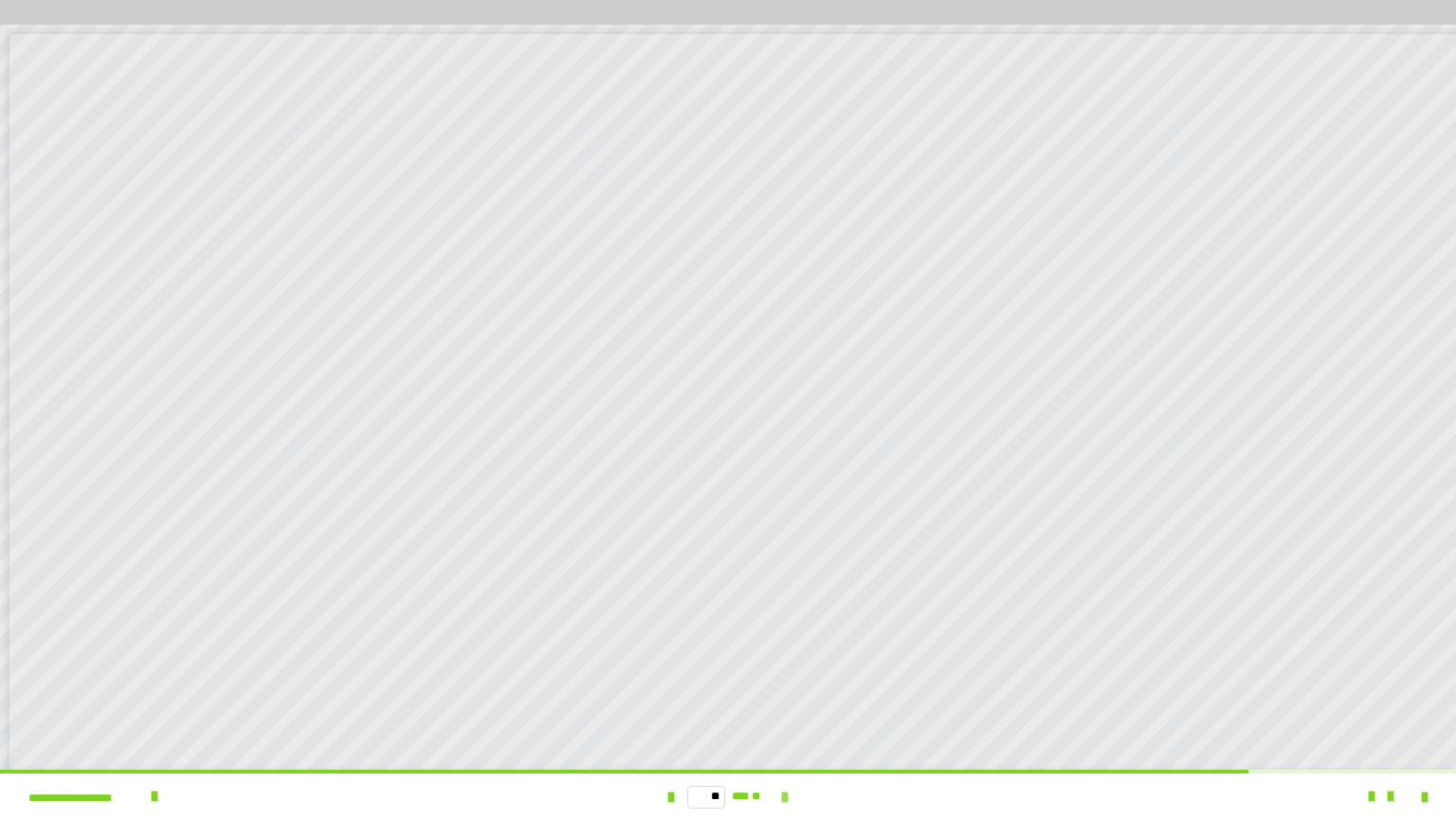 click at bounding box center (785, 797) 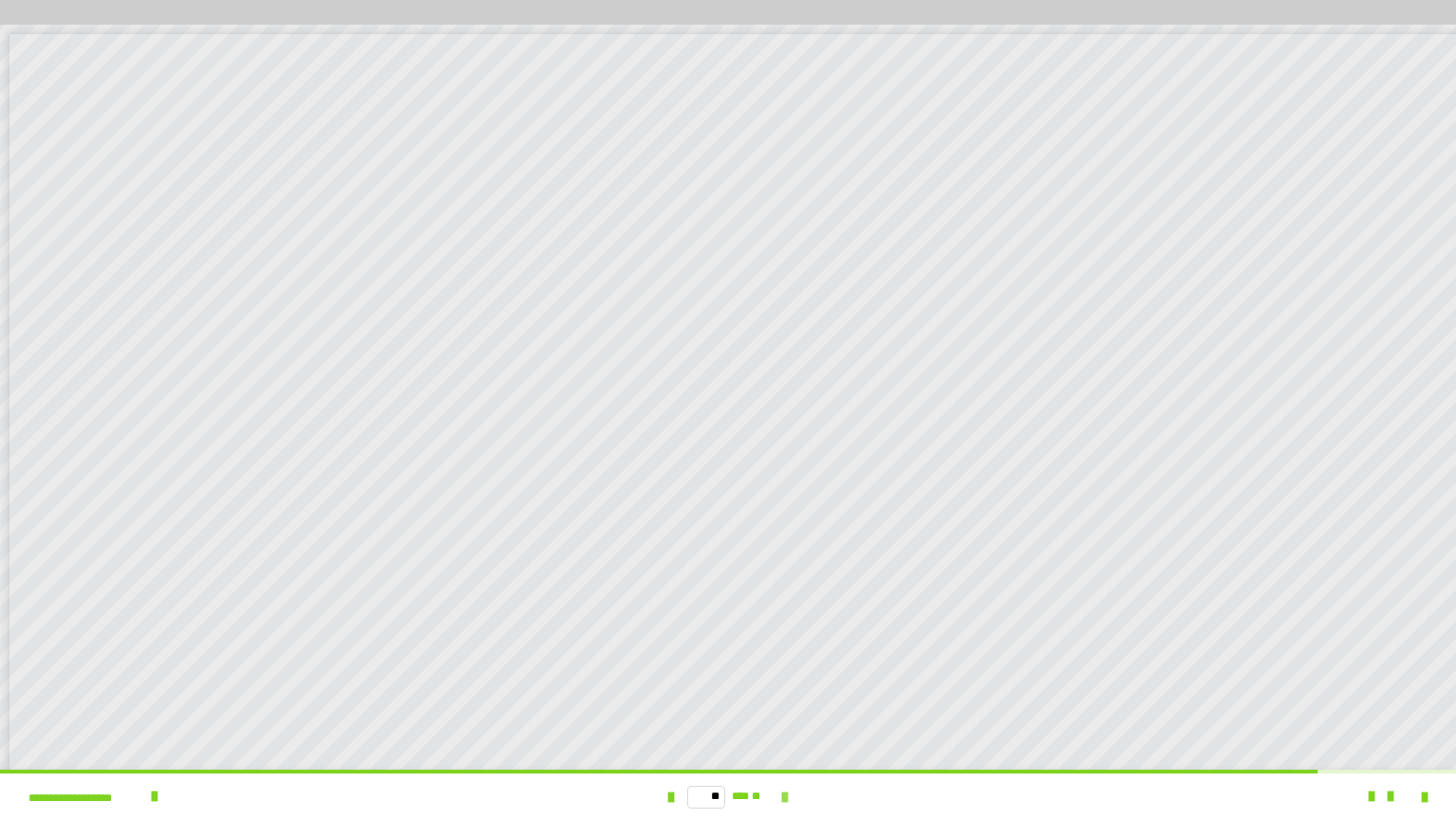 click at bounding box center (785, 797) 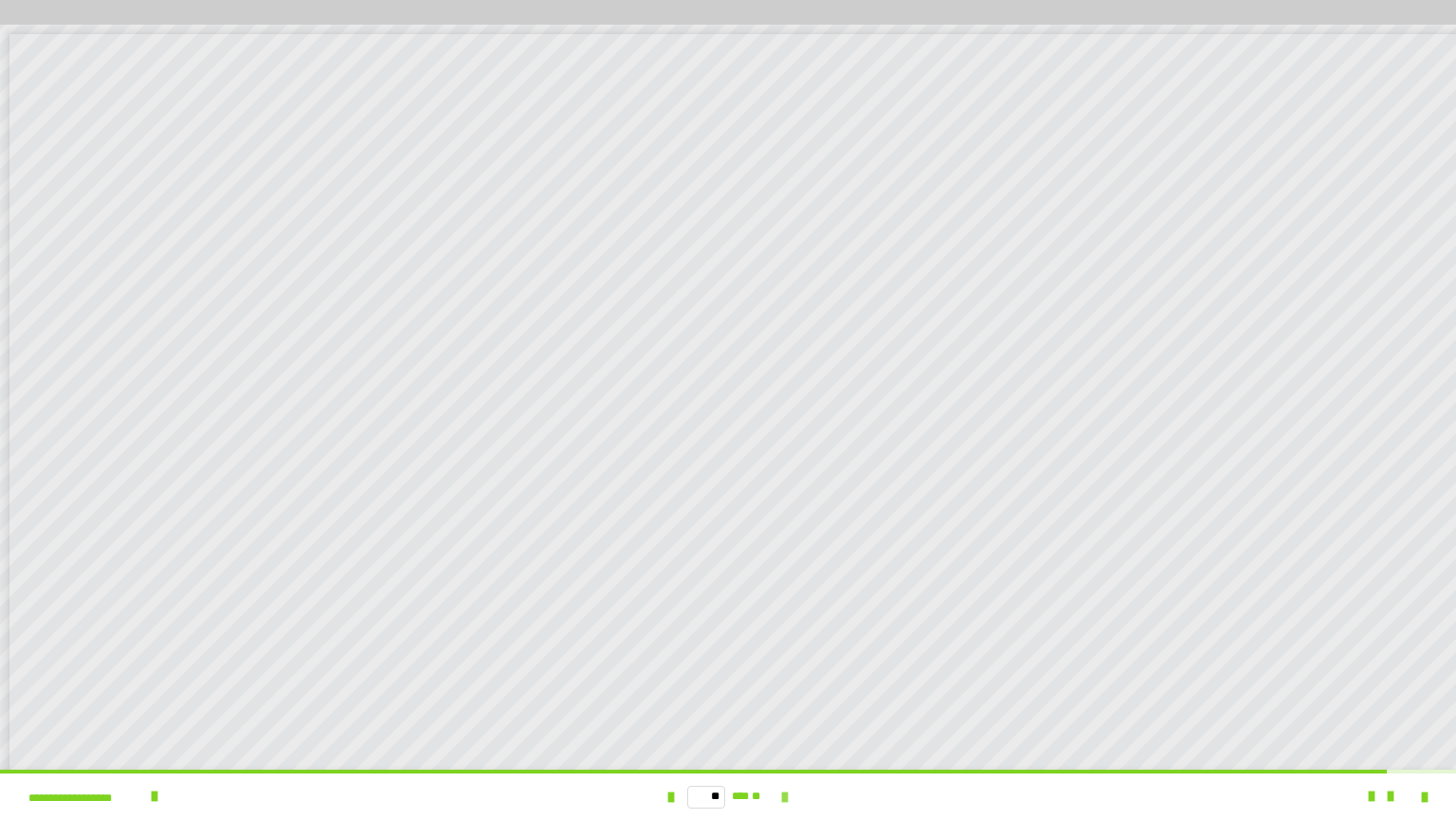 click at bounding box center (785, 797) 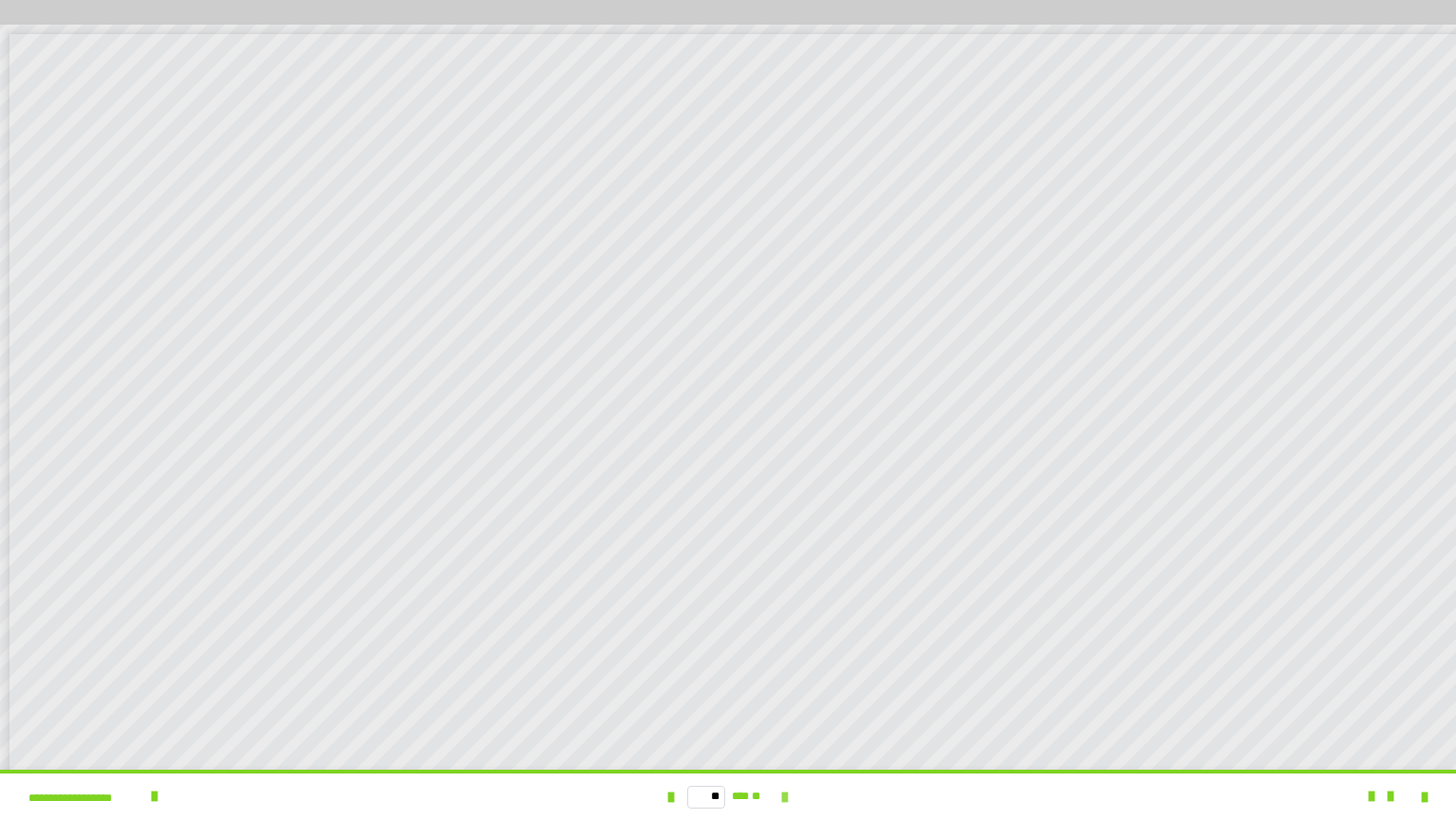 click on "** *** **" at bounding box center (728, 796) 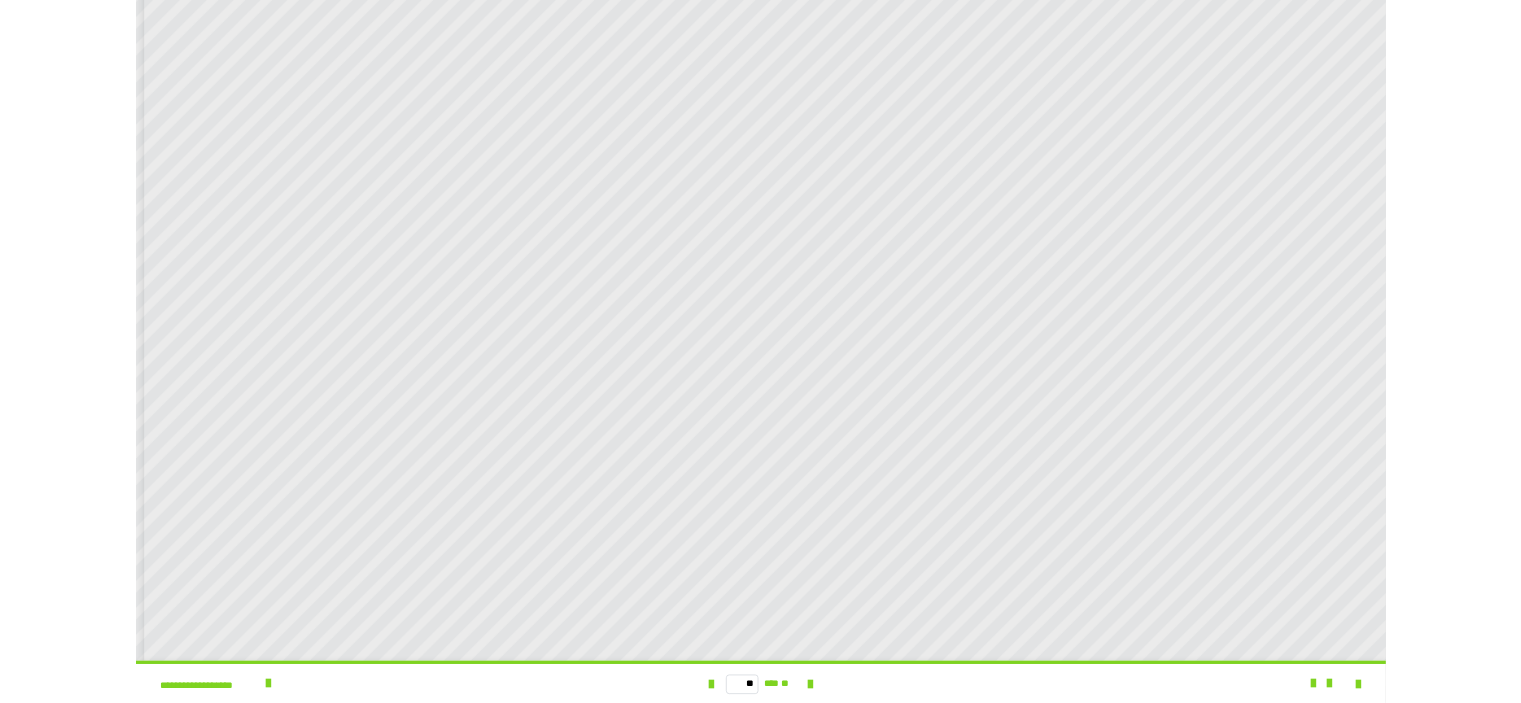 scroll, scrollTop: 65, scrollLeft: 0, axis: vertical 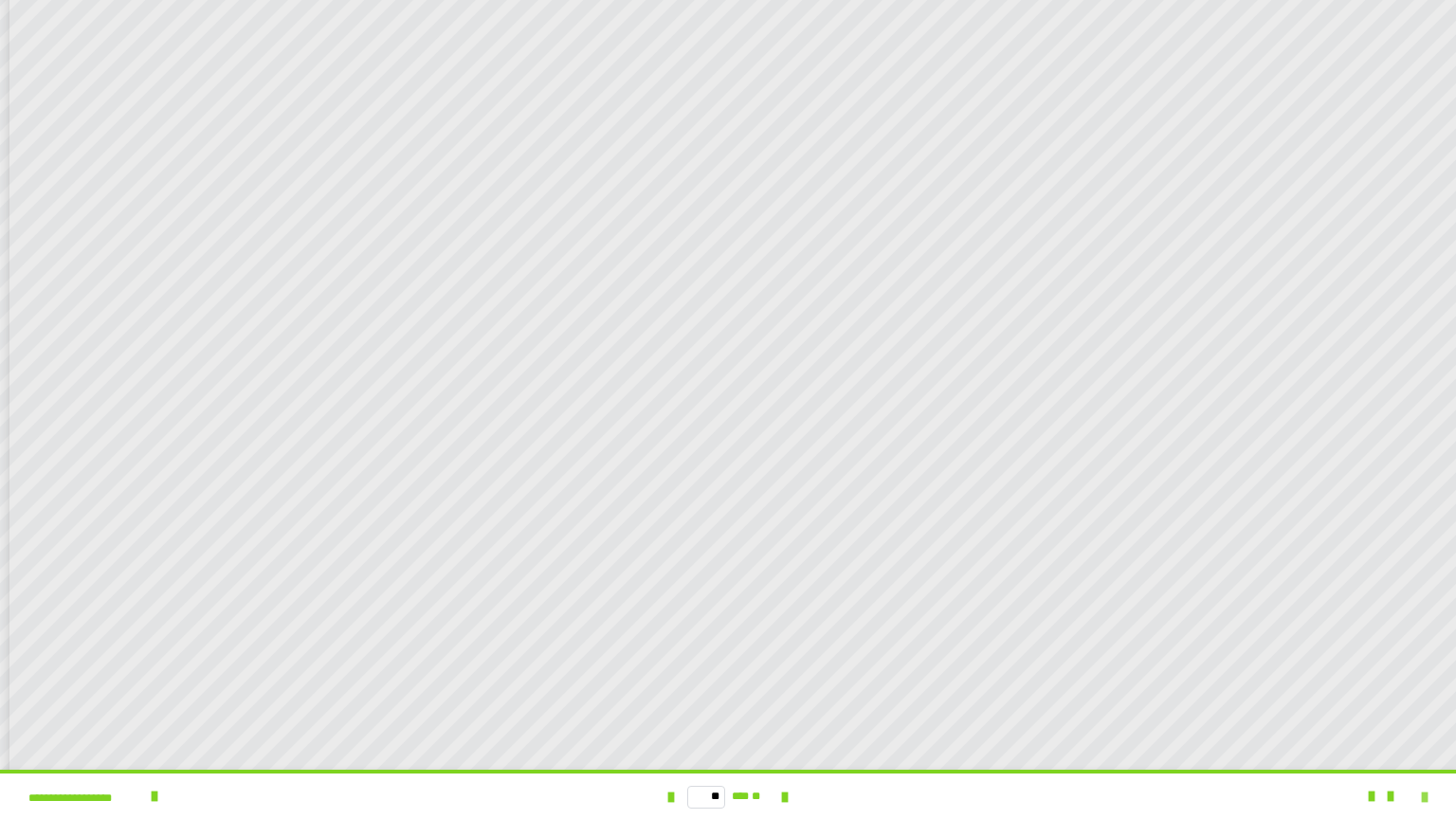 click at bounding box center [1425, 797] 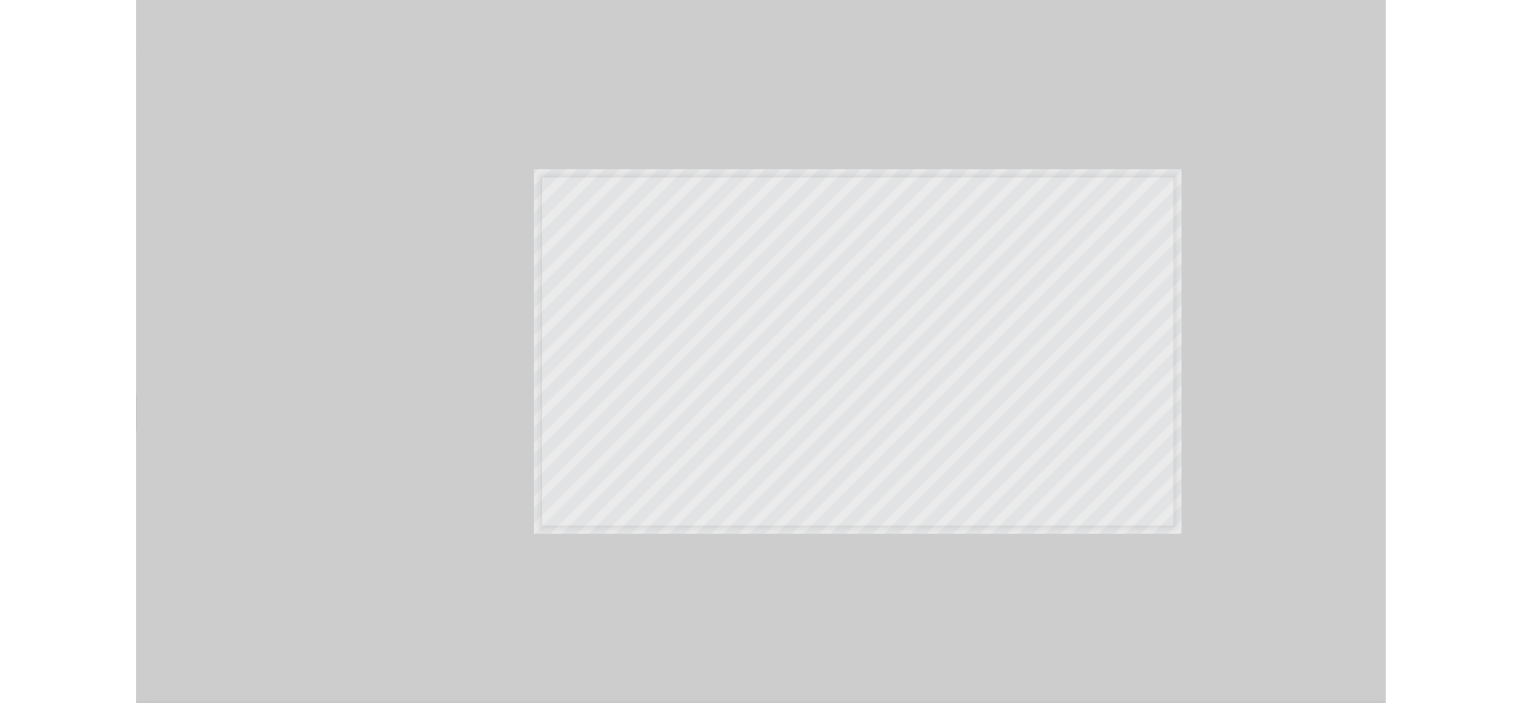 scroll, scrollTop: 3717, scrollLeft: 0, axis: vertical 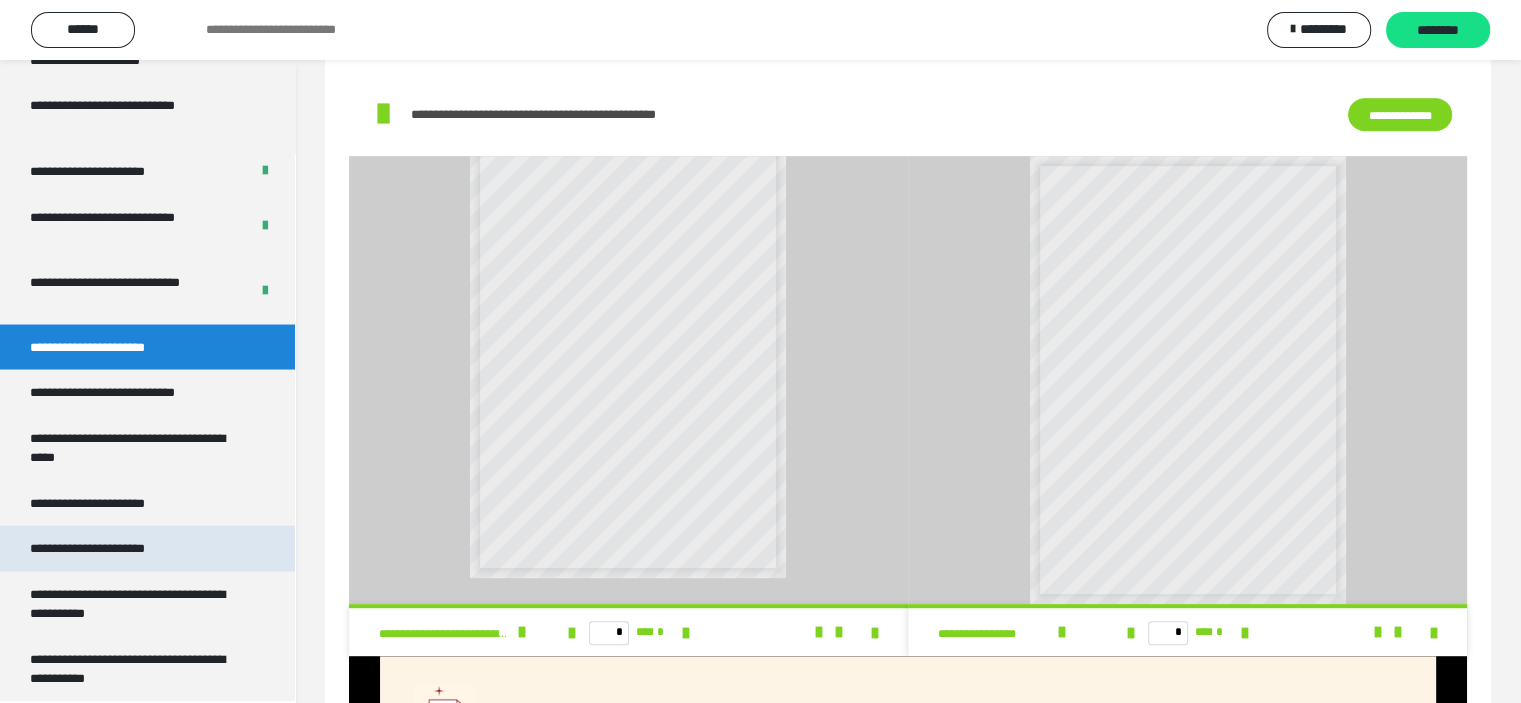 click on "**********" at bounding box center (111, 548) 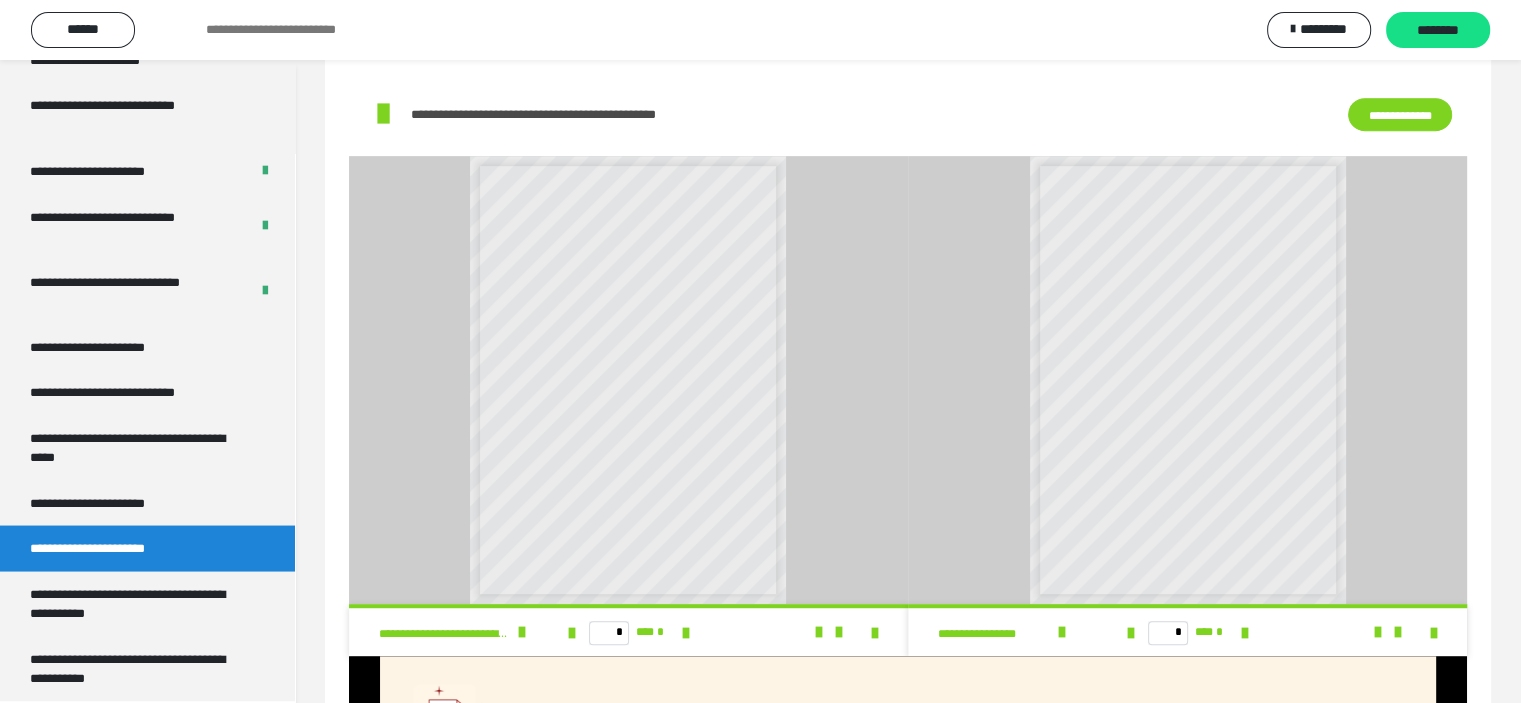 scroll, scrollTop: 0, scrollLeft: 0, axis: both 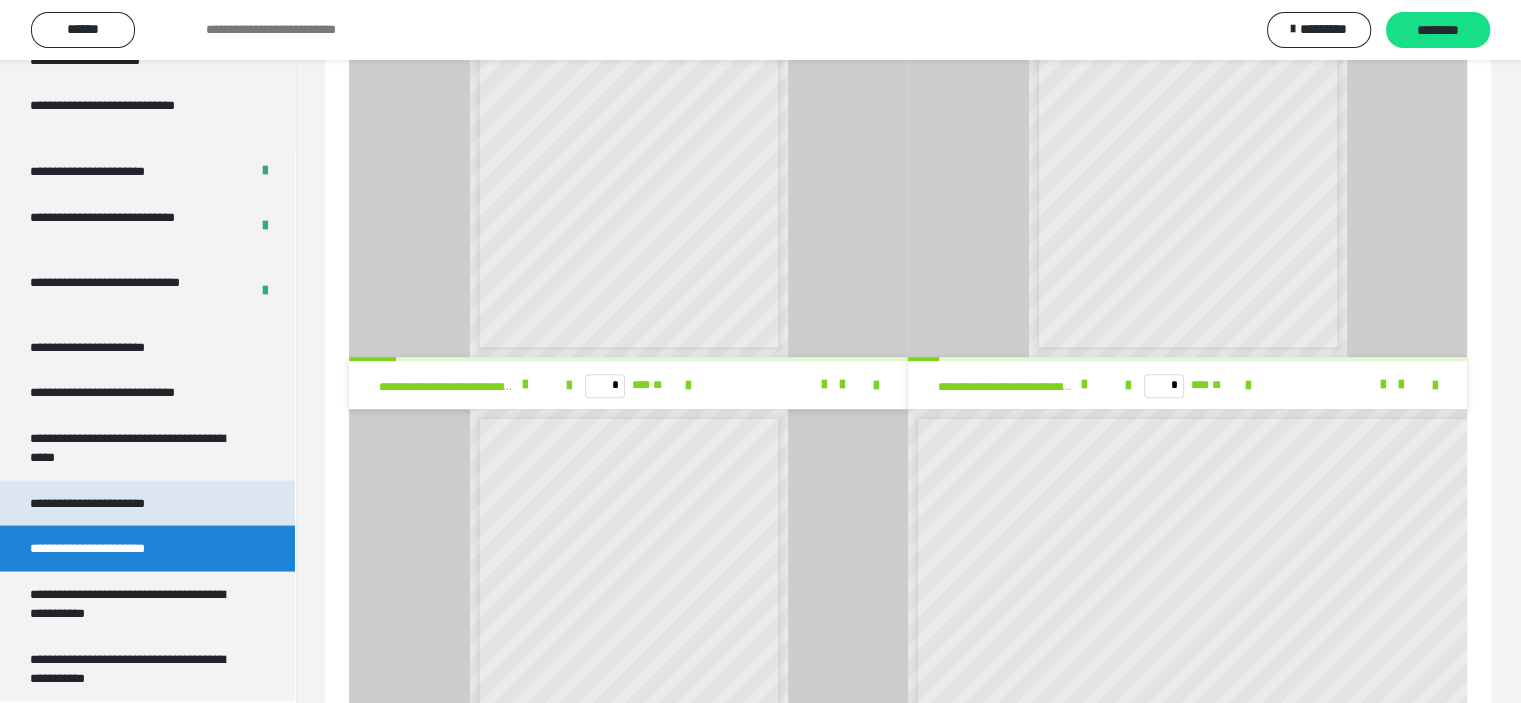 click on "**********" at bounding box center [110, 503] 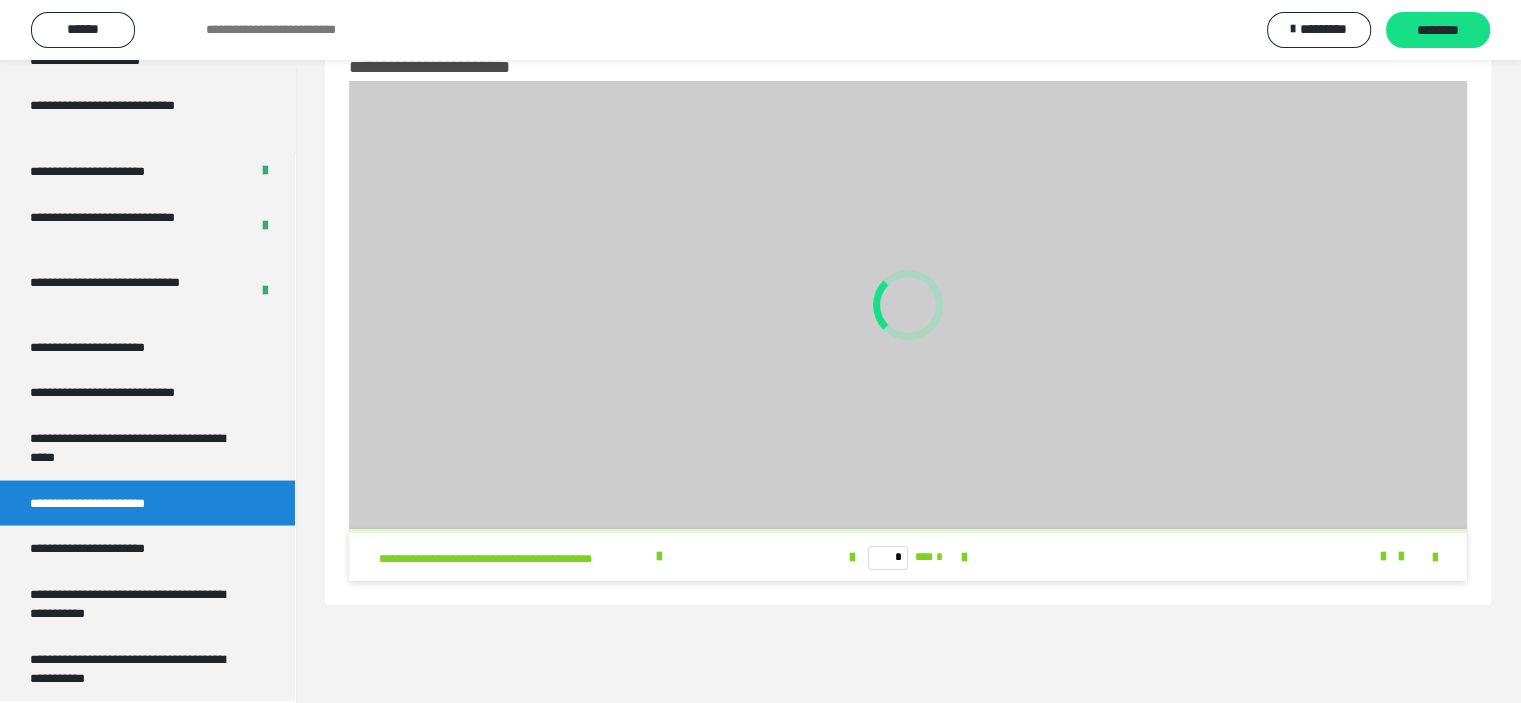 scroll, scrollTop: 60, scrollLeft: 0, axis: vertical 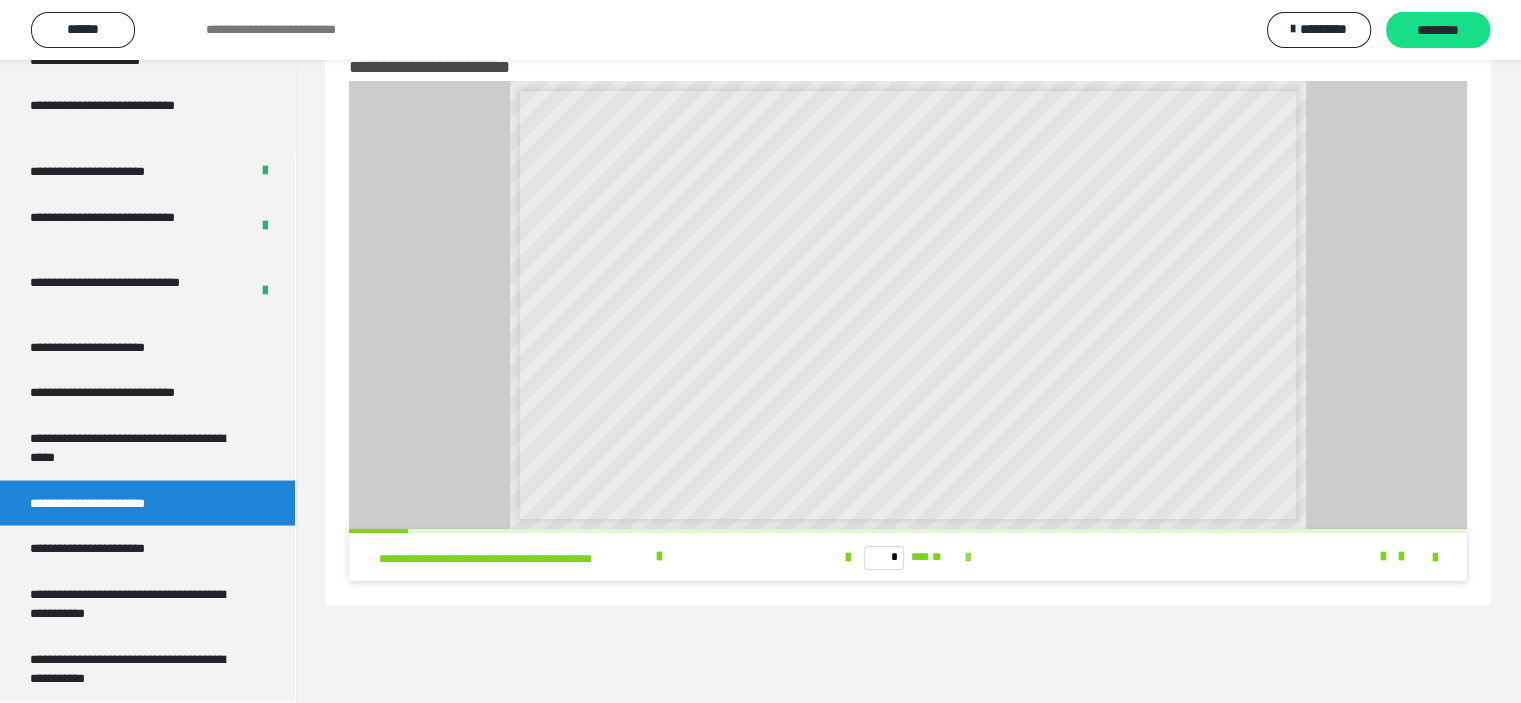 click at bounding box center [968, 558] 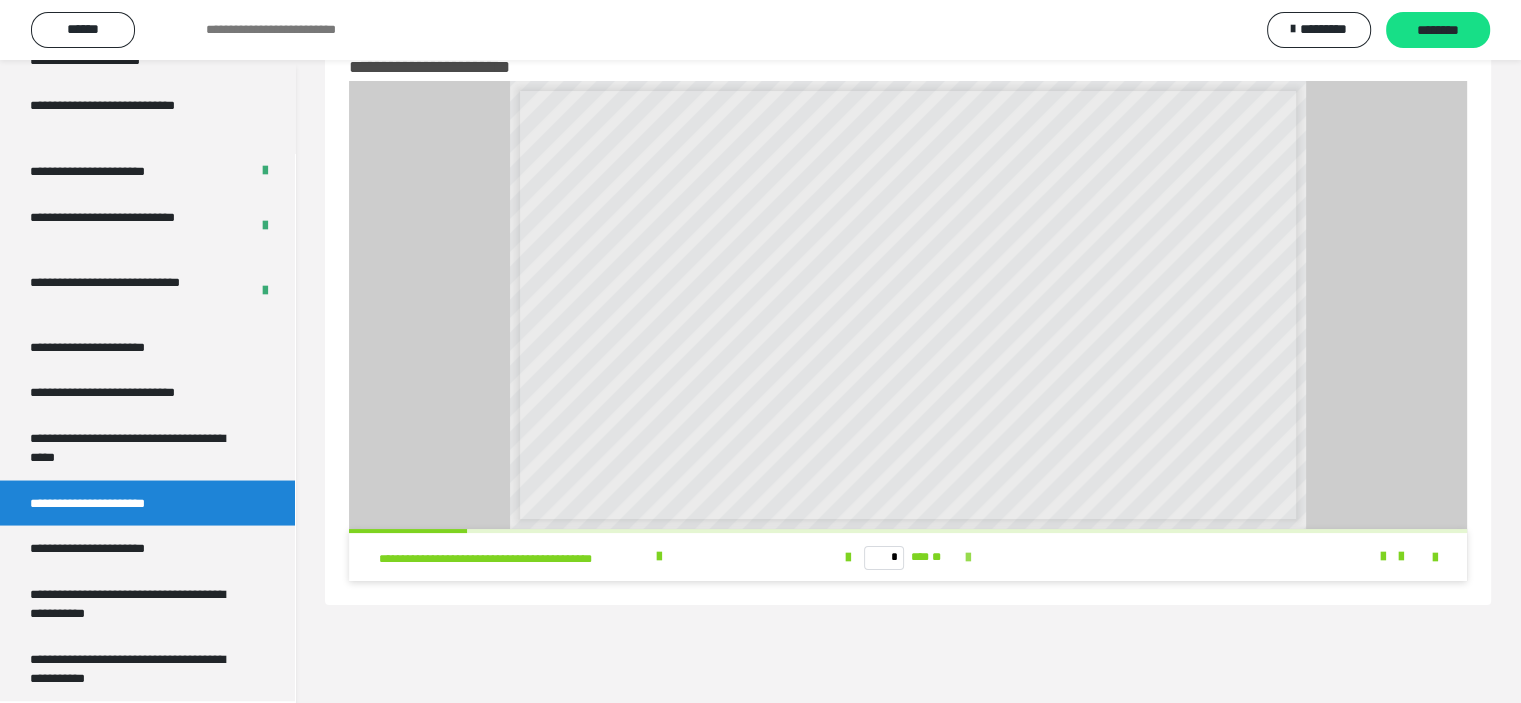 click at bounding box center (968, 558) 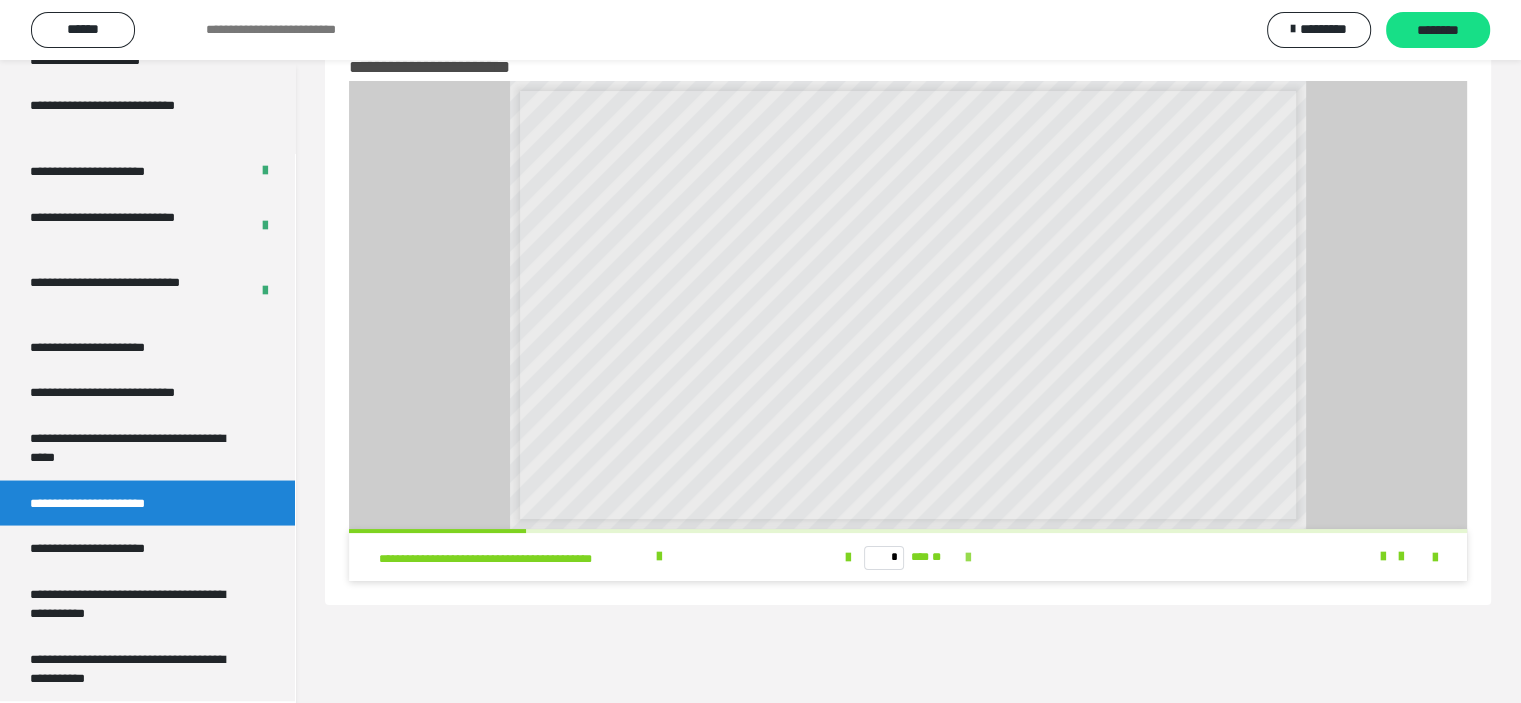 click at bounding box center [968, 558] 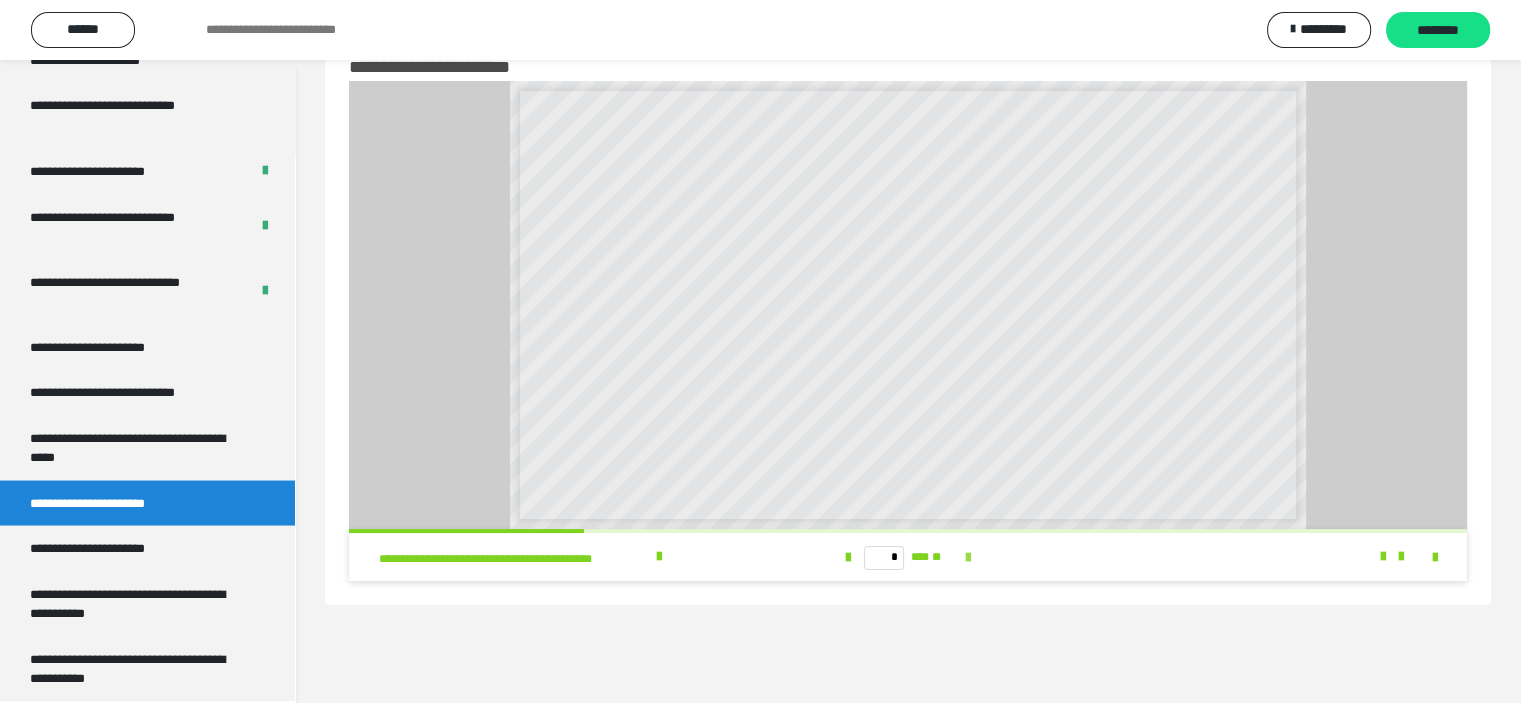 click at bounding box center [968, 558] 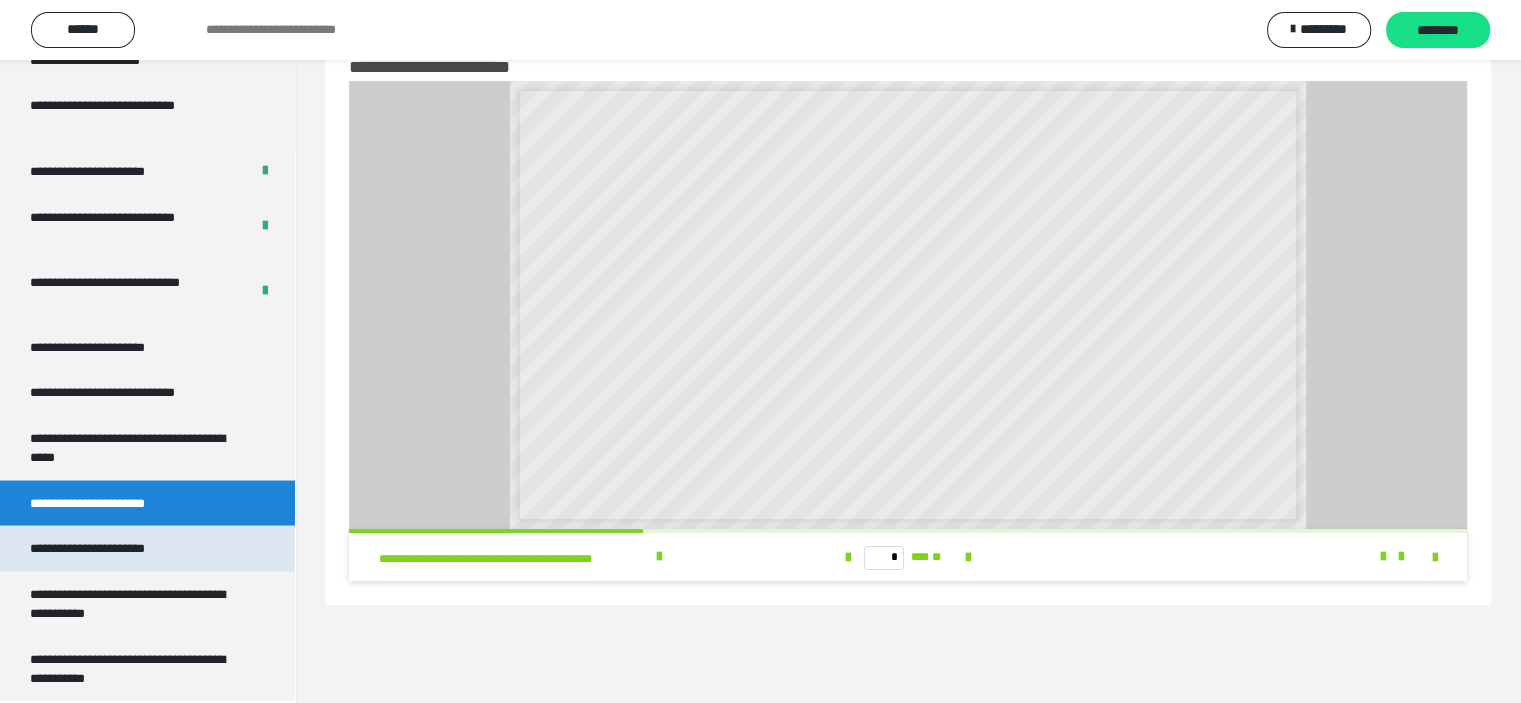 click on "**********" at bounding box center (111, 548) 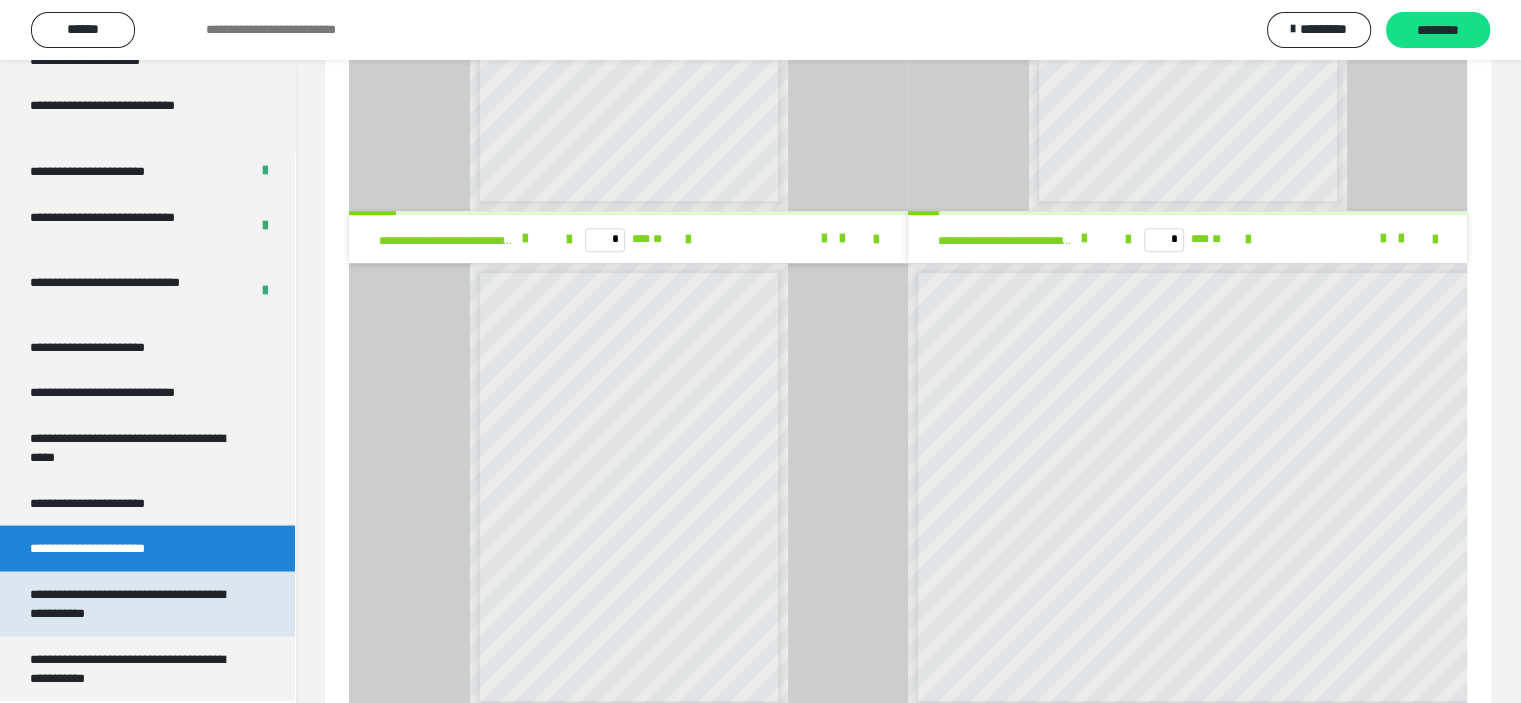 scroll, scrollTop: 1000, scrollLeft: 0, axis: vertical 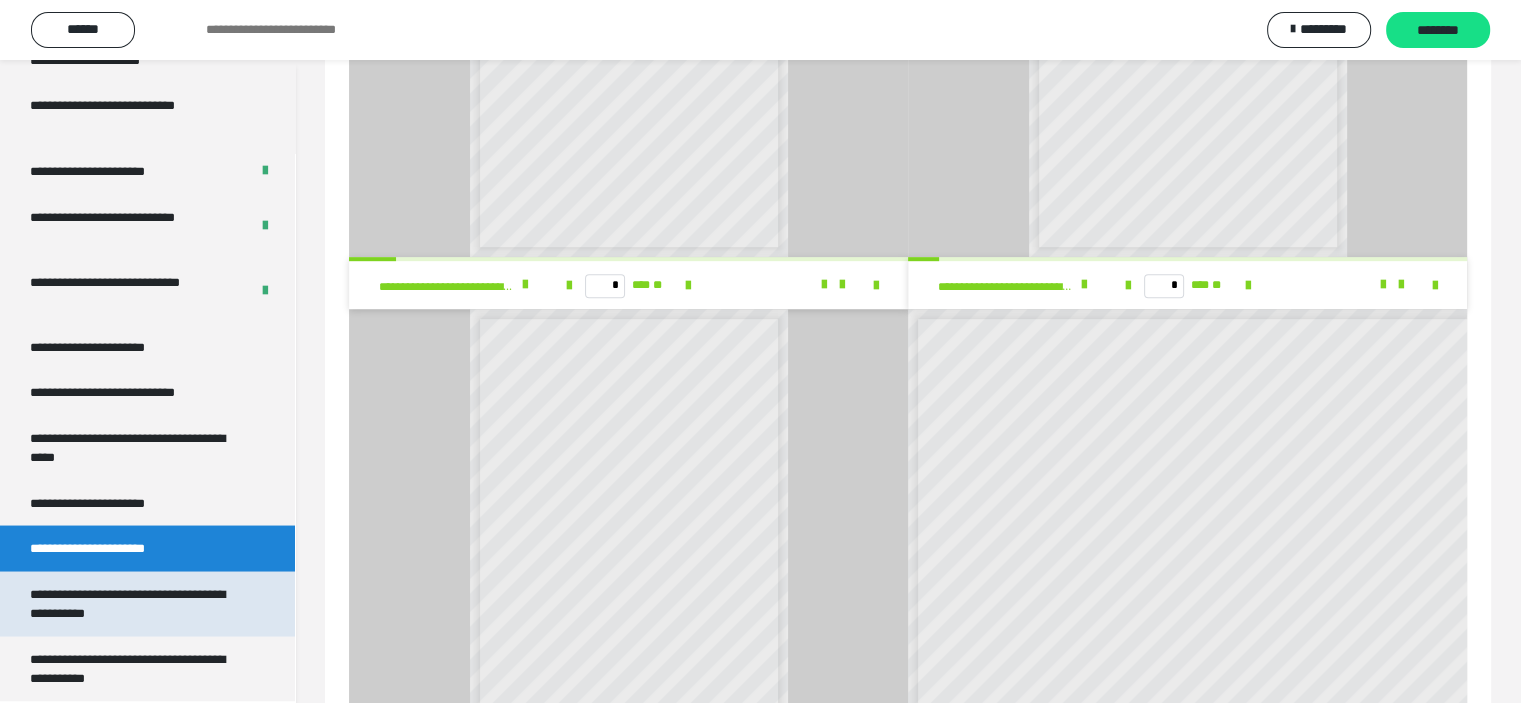 click on "**********" at bounding box center (132, 603) 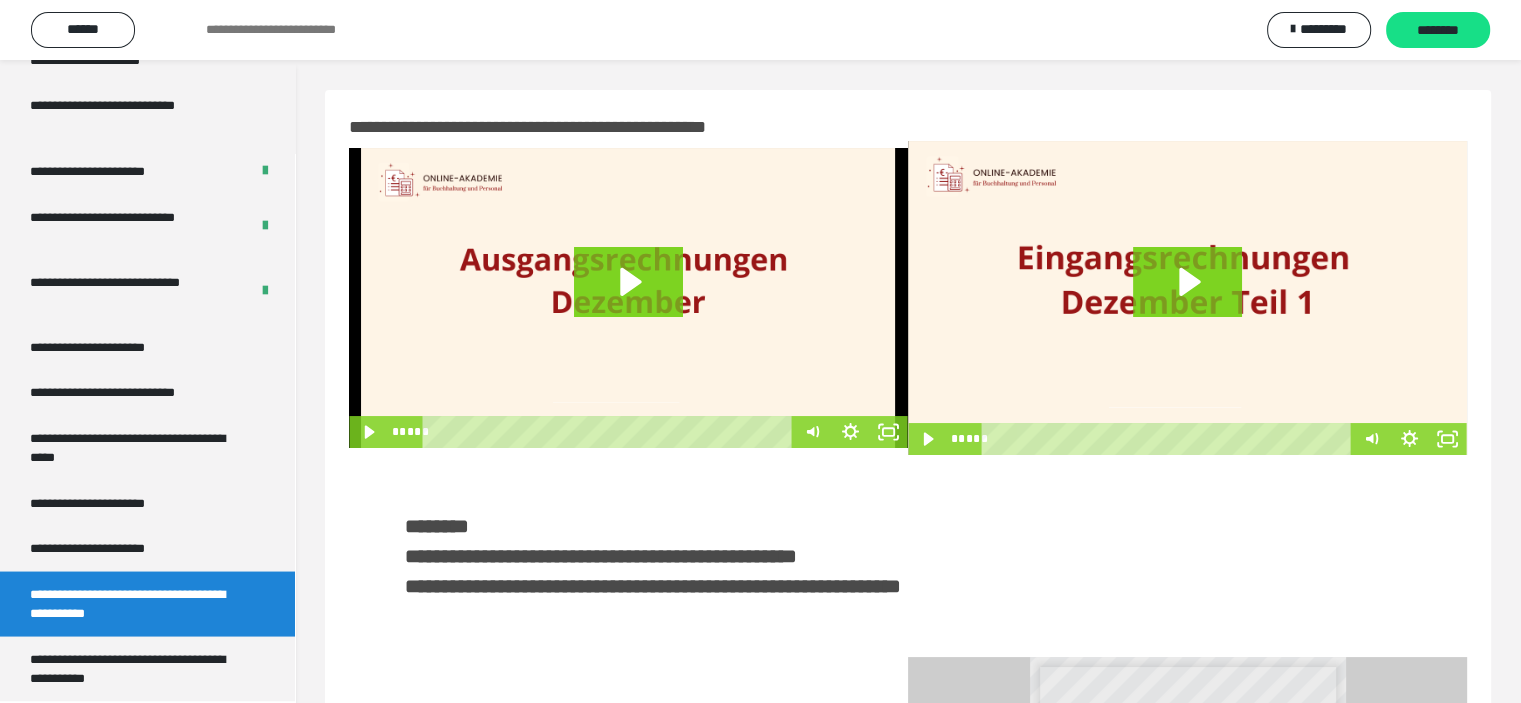 scroll, scrollTop: 0, scrollLeft: 0, axis: both 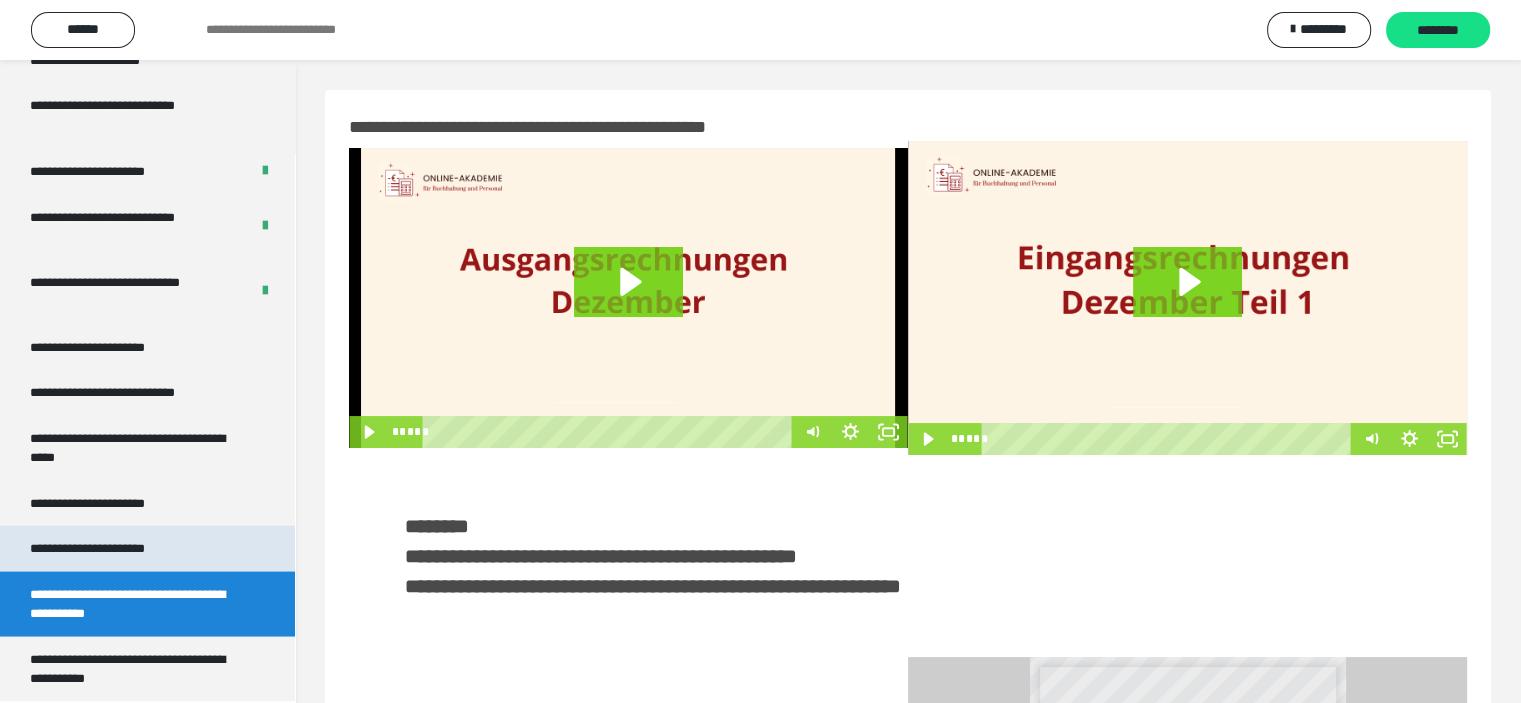 click on "**********" at bounding box center [111, 548] 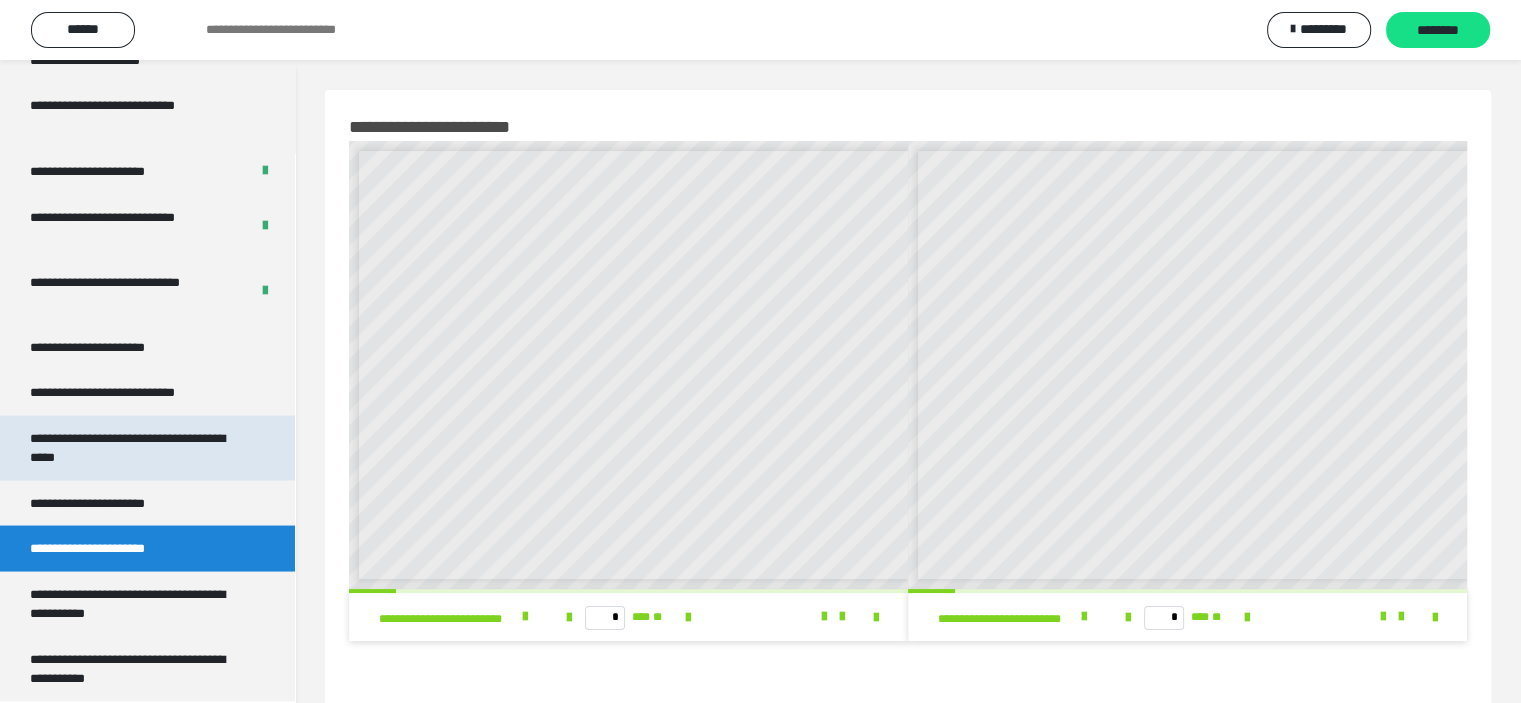 click on "**********" at bounding box center [132, 447] 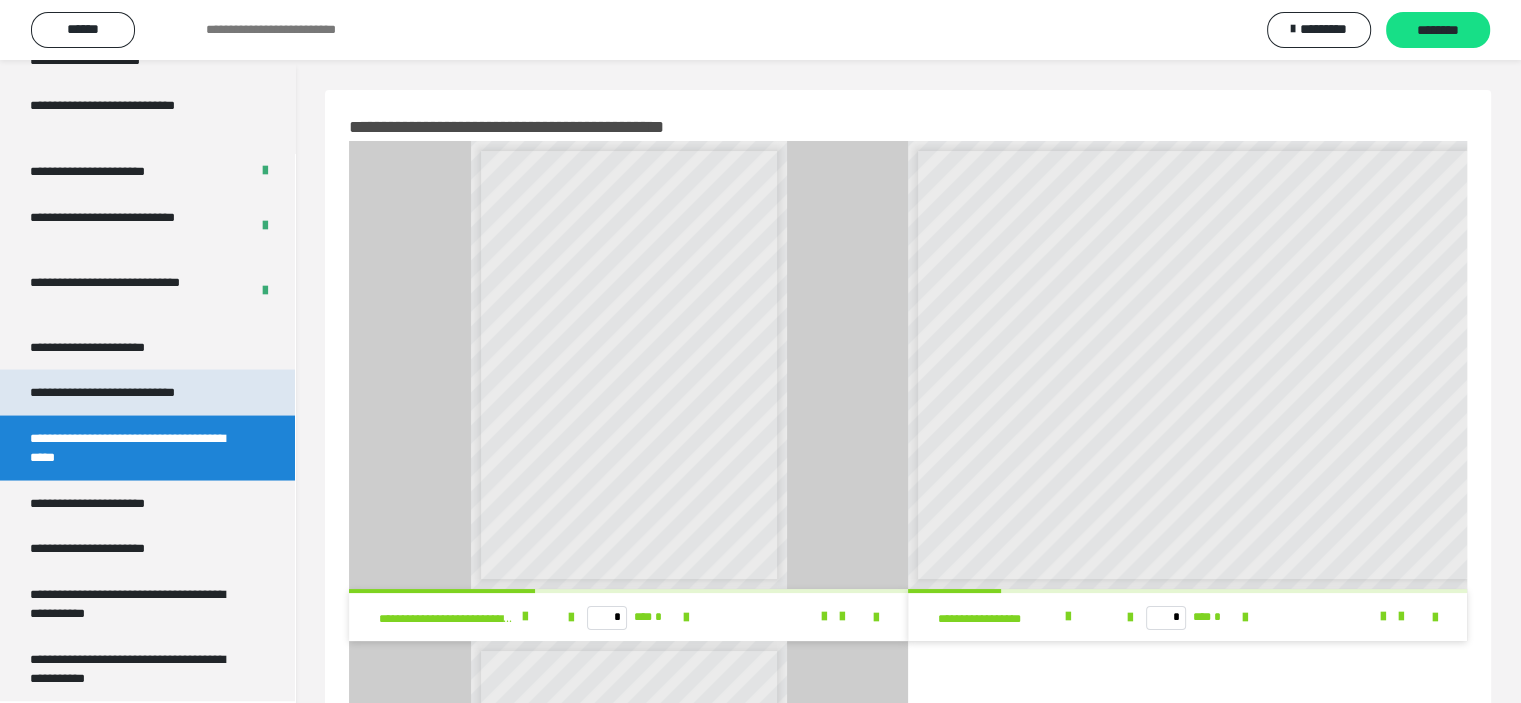 click on "**********" at bounding box center [129, 392] 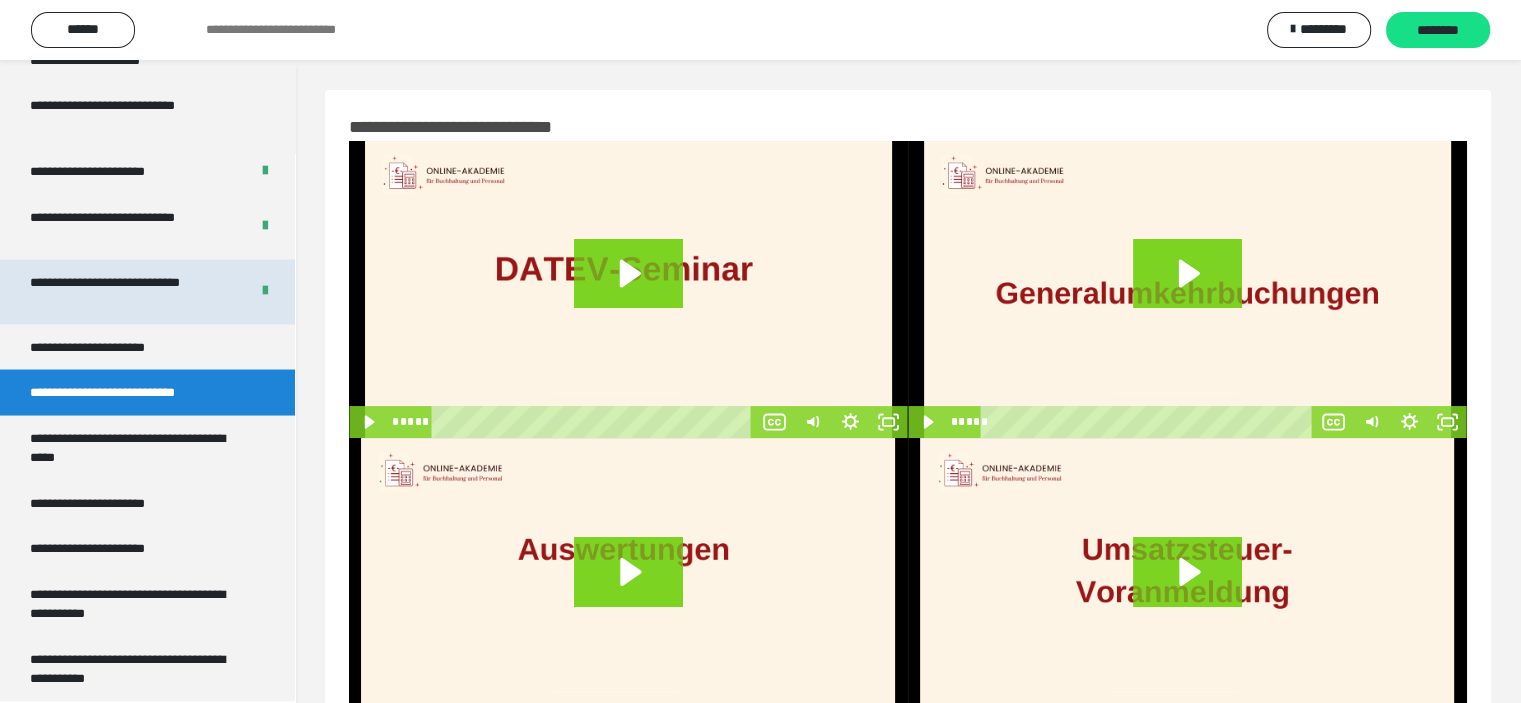 click on "**********" at bounding box center [124, 291] 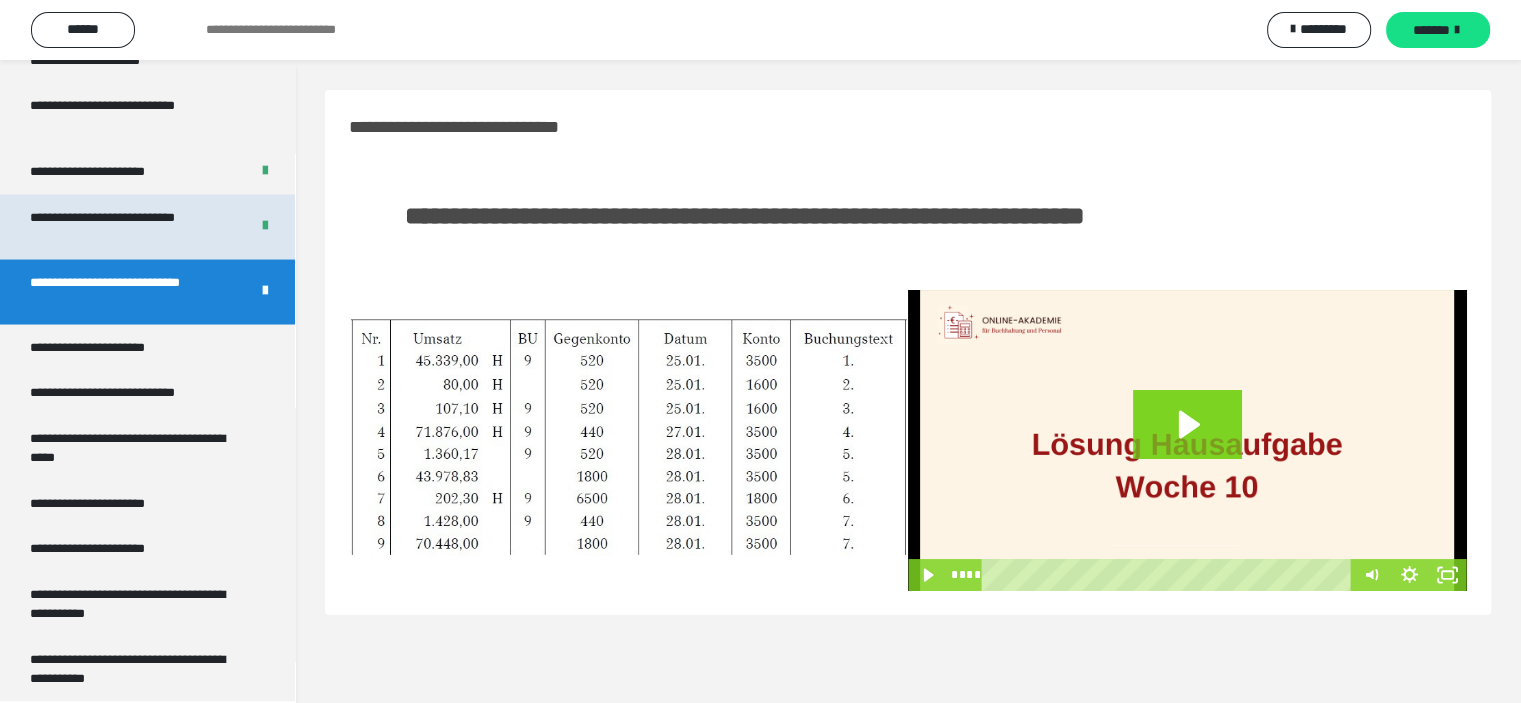 click on "**********" at bounding box center [124, 226] 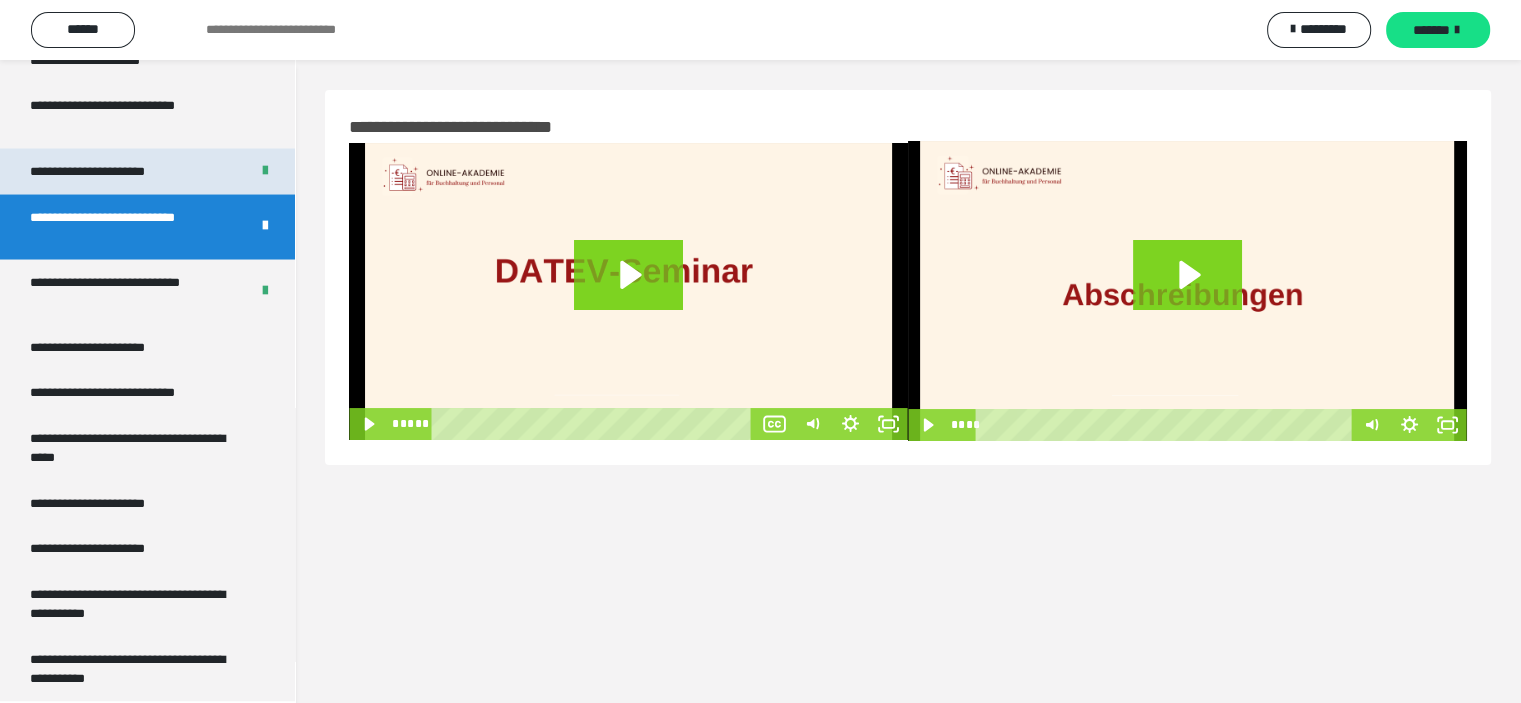 click on "**********" at bounding box center (111, 171) 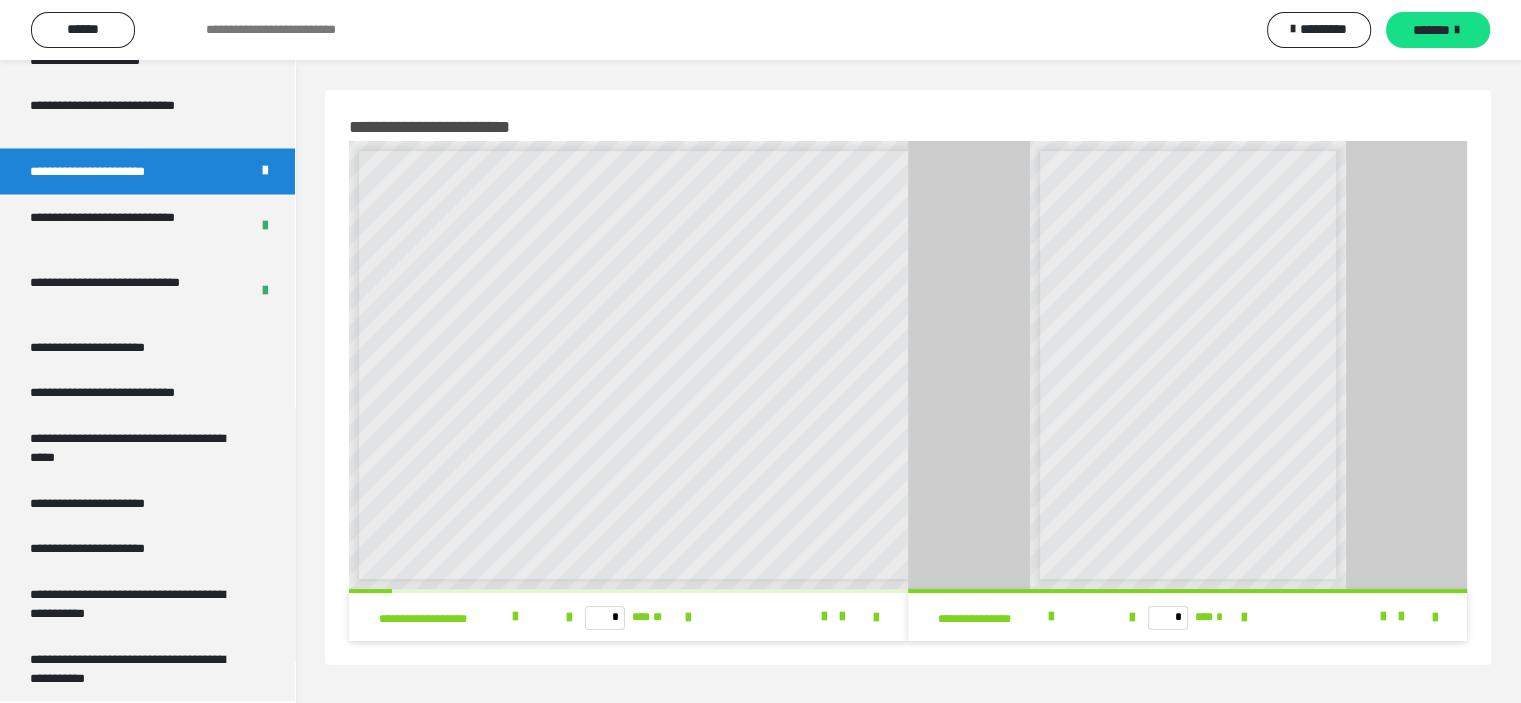 scroll, scrollTop: 8, scrollLeft: 0, axis: vertical 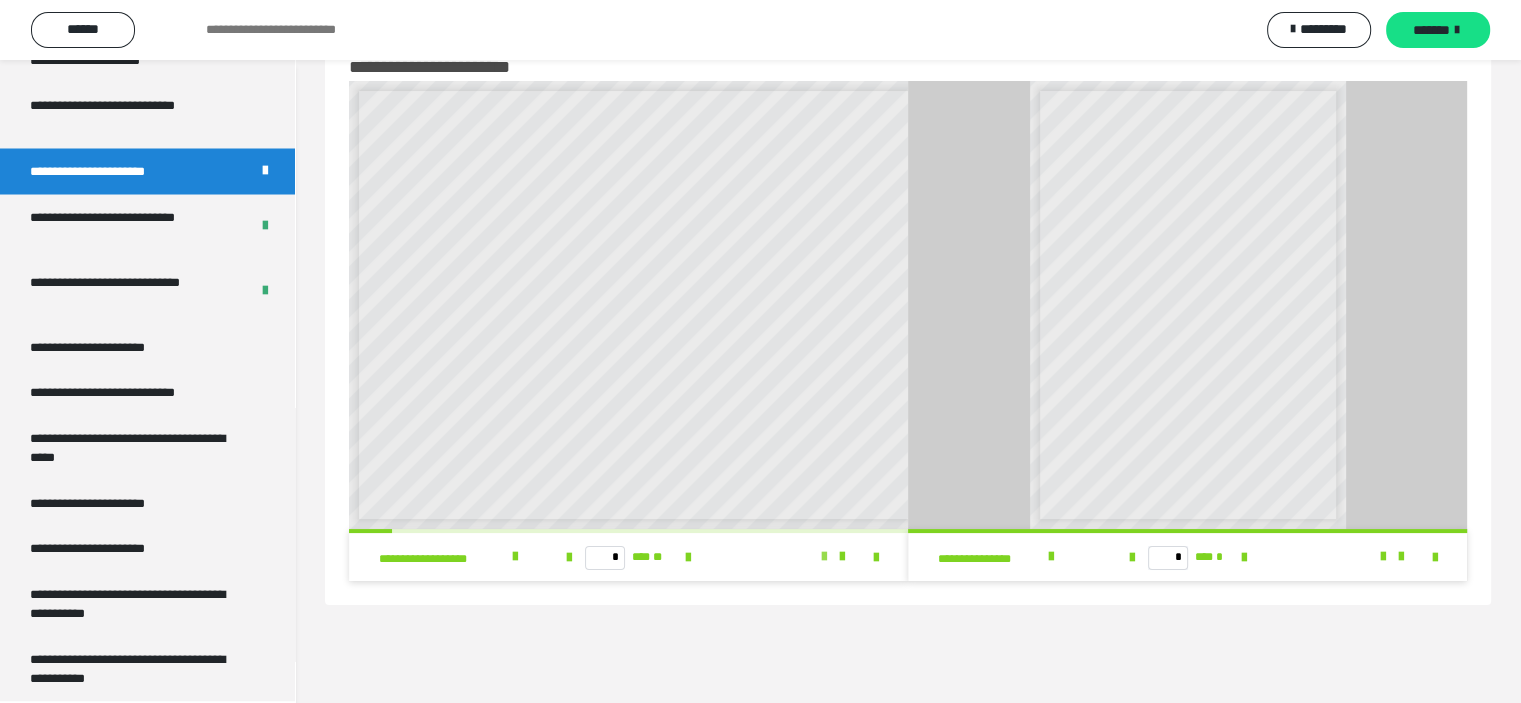 click at bounding box center [824, 557] 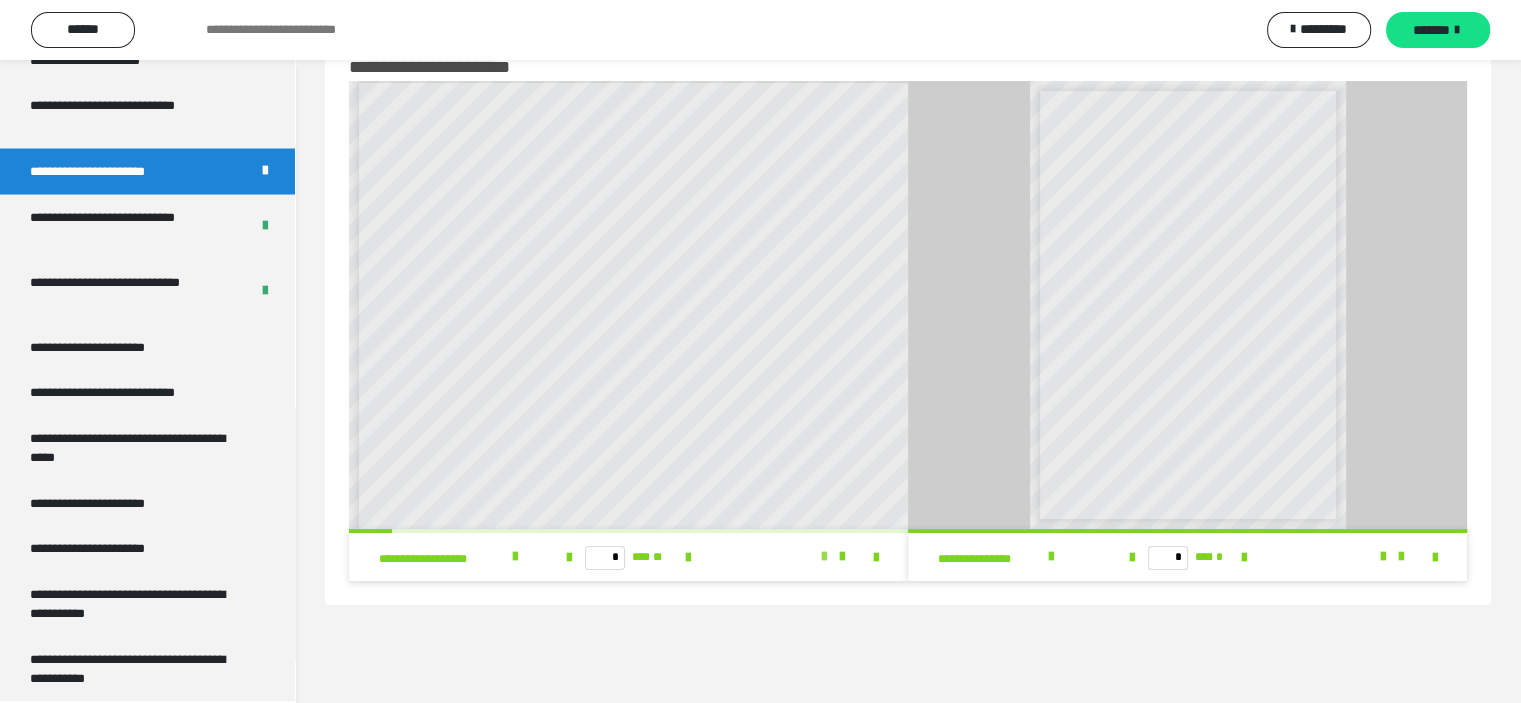 click at bounding box center (824, 557) 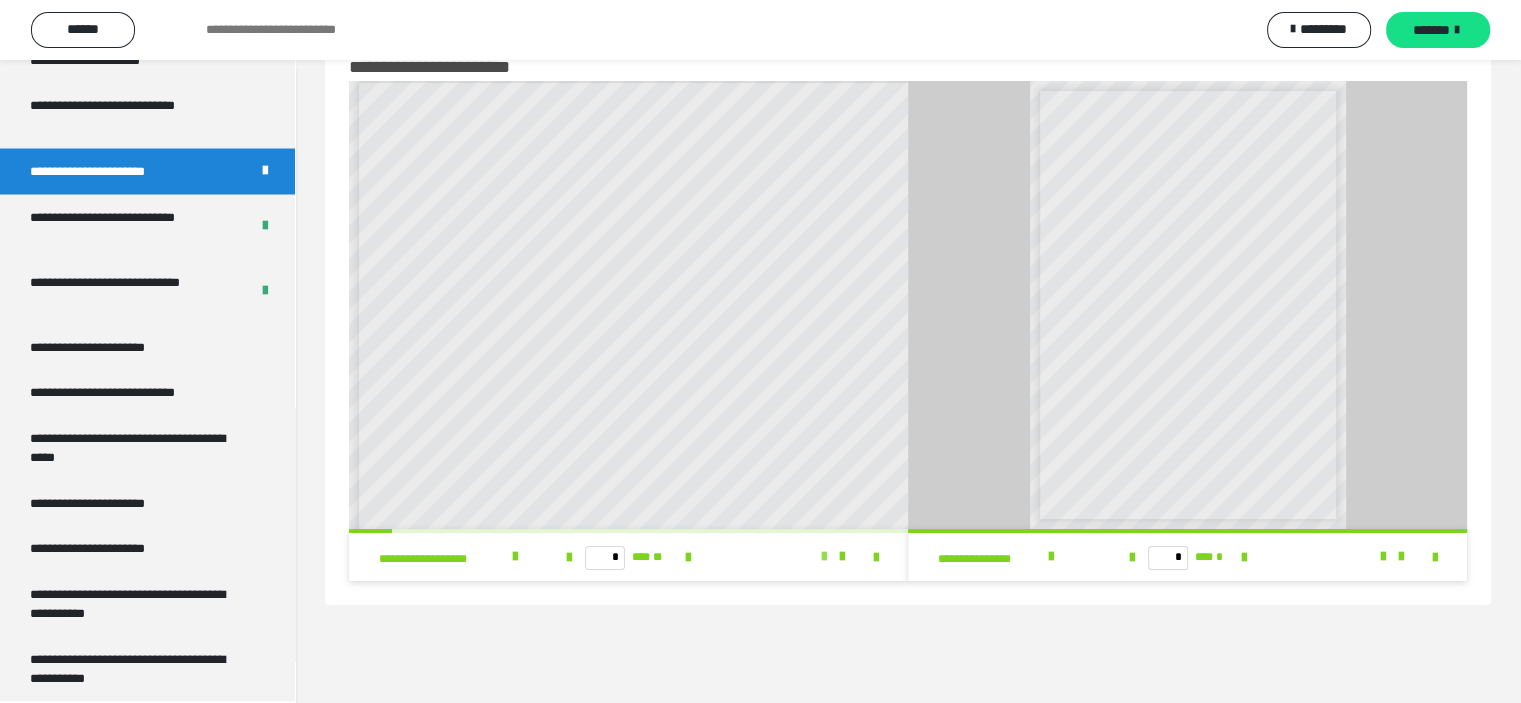 click at bounding box center [824, 557] 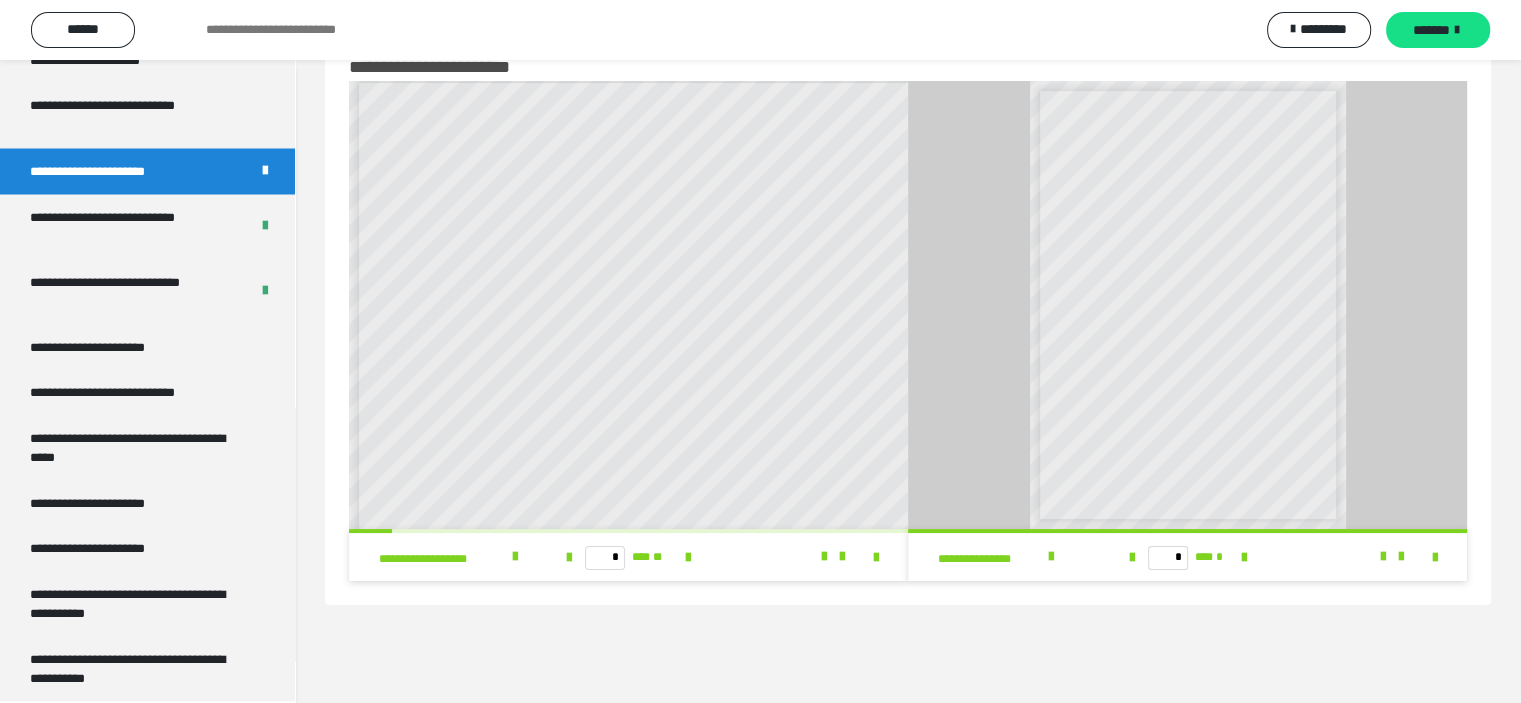 click on "* *** **" at bounding box center [628, 557] 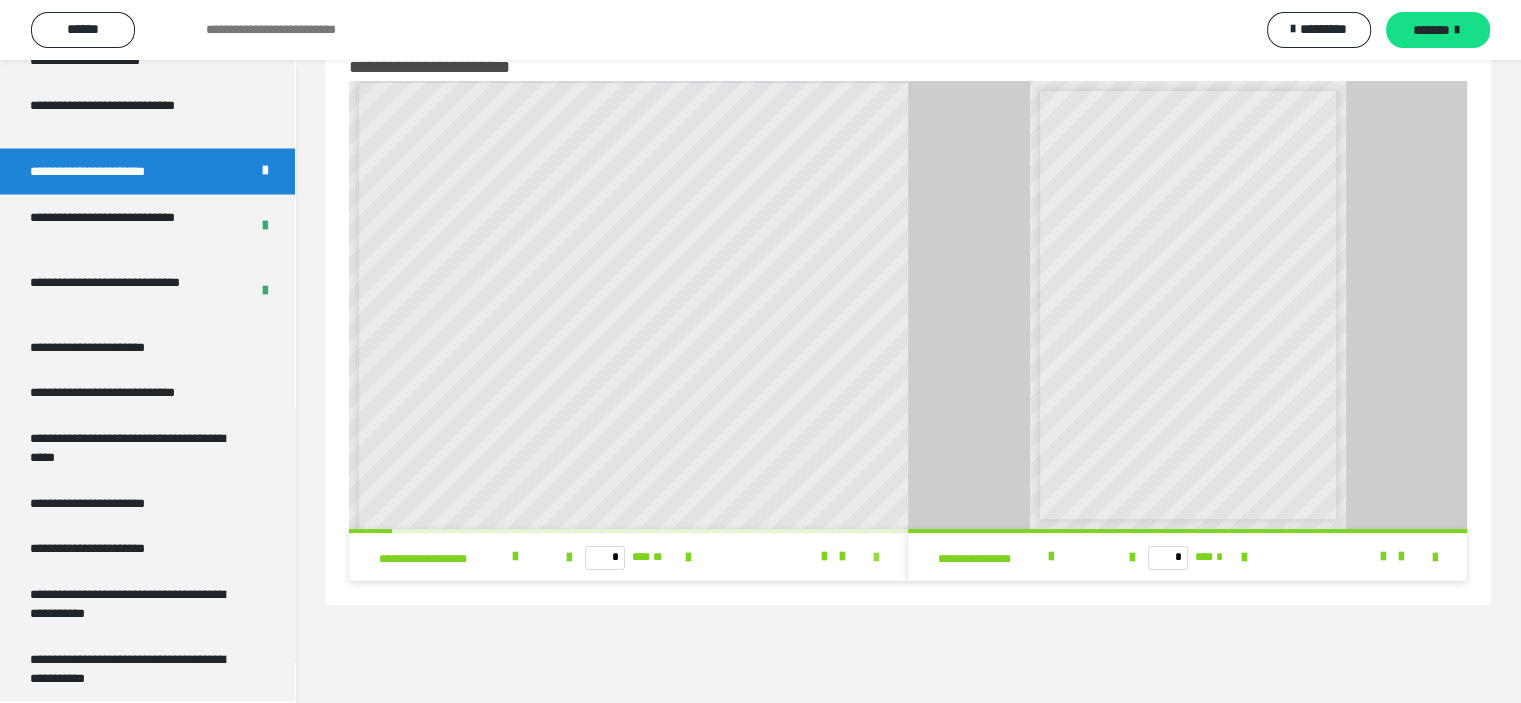 click at bounding box center (876, 558) 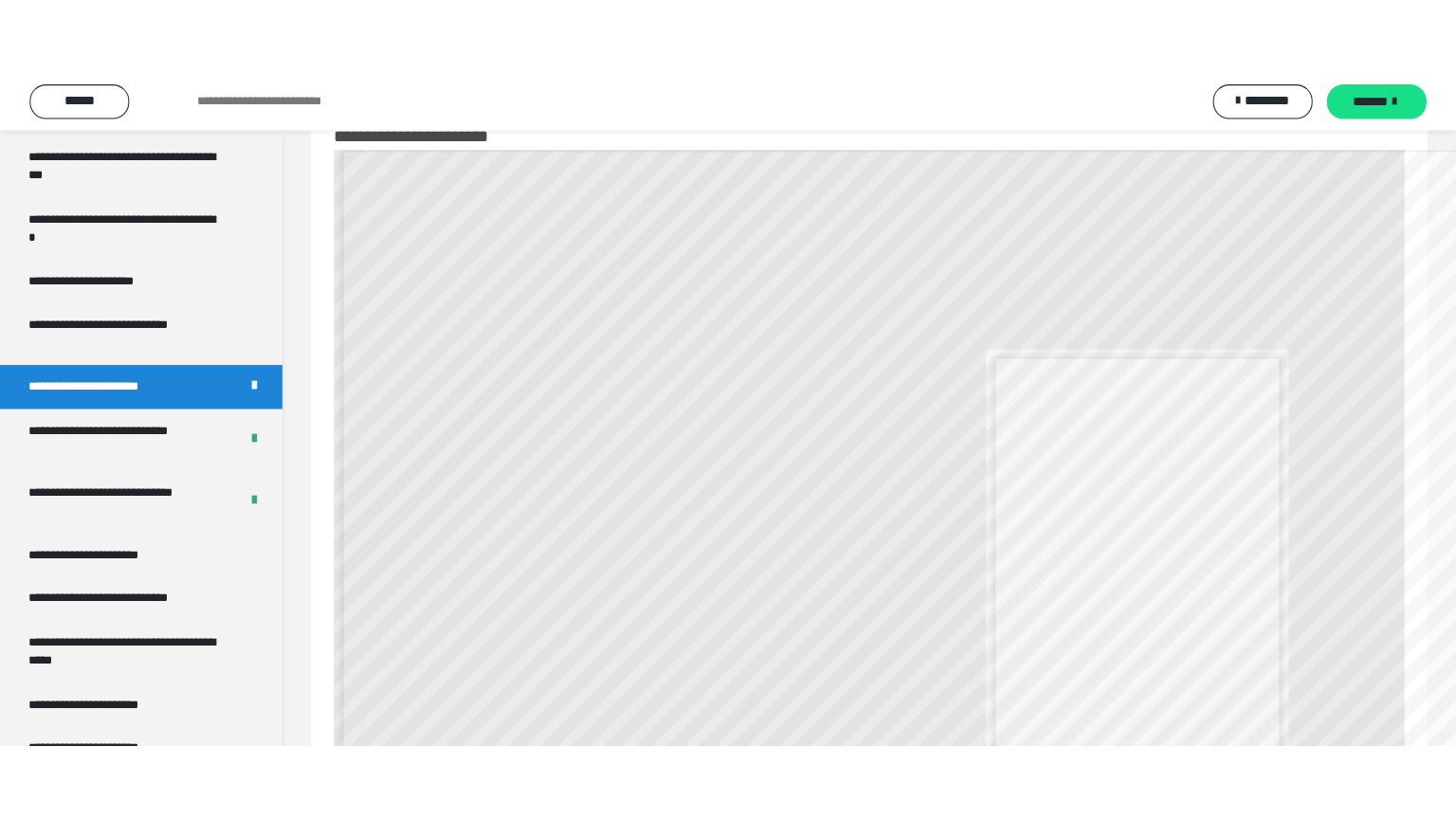 scroll, scrollTop: 3371, scrollLeft: 0, axis: vertical 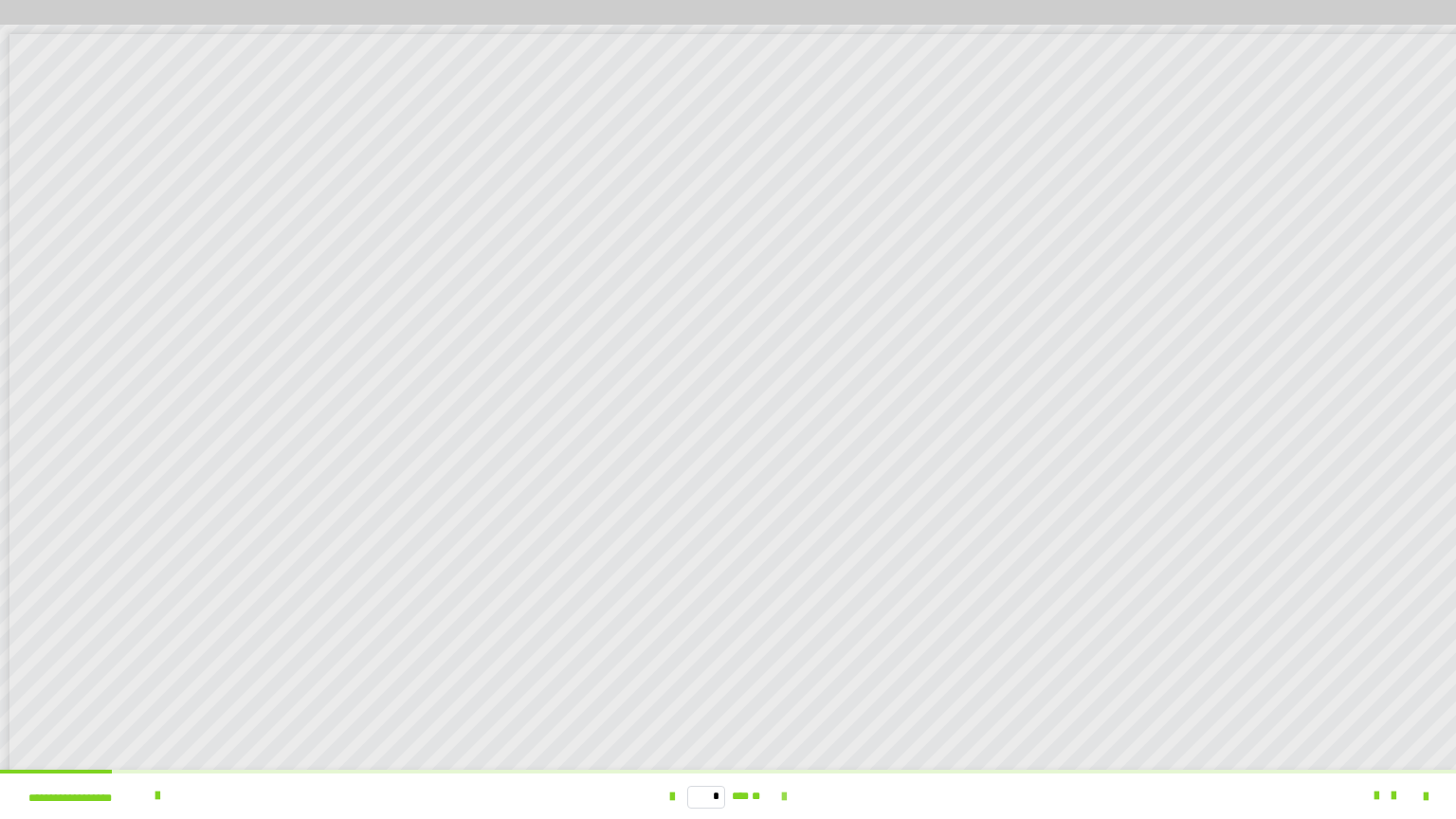 click at bounding box center (784, 797) 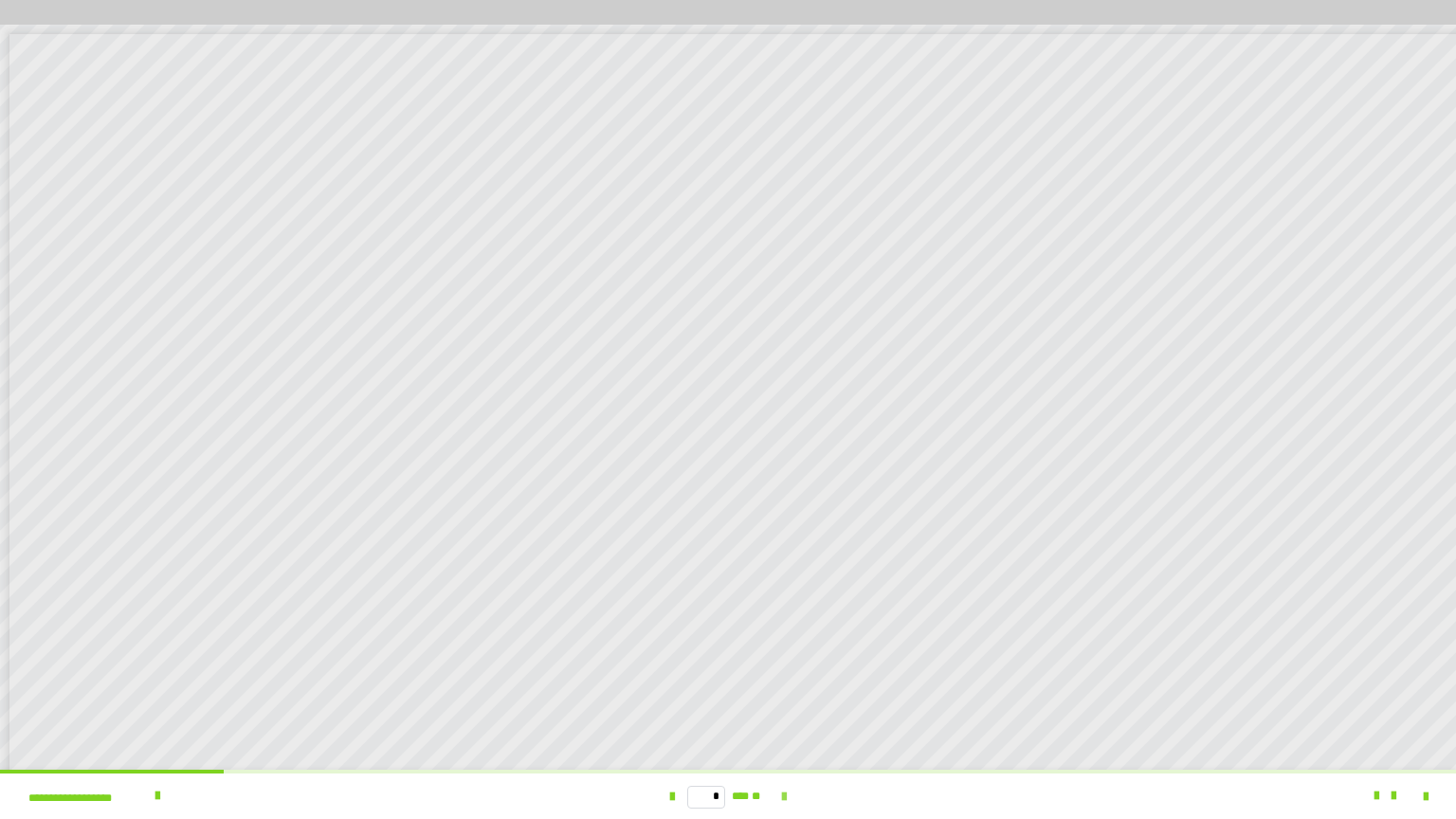 click at bounding box center [784, 797] 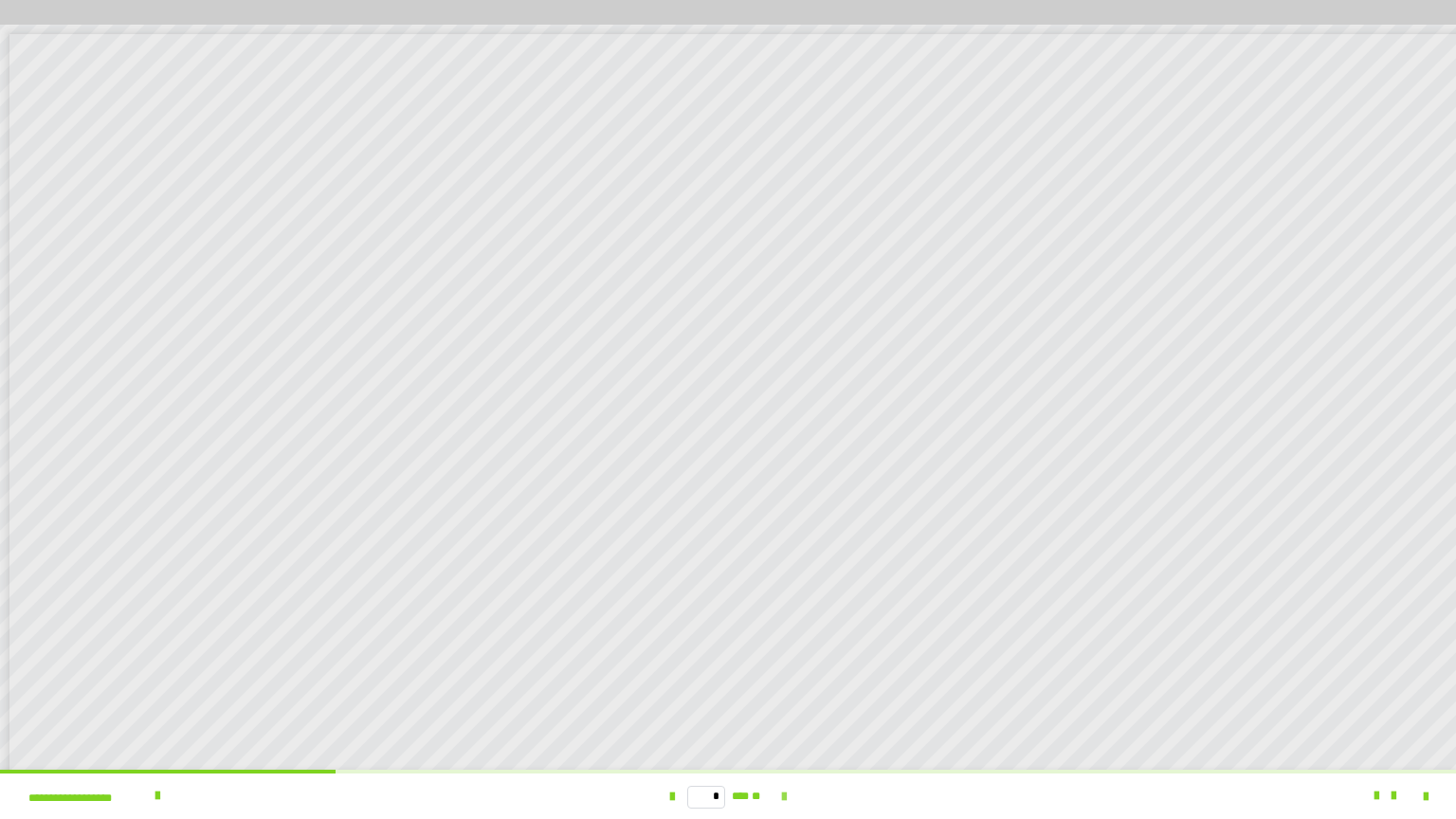 click at bounding box center (784, 797) 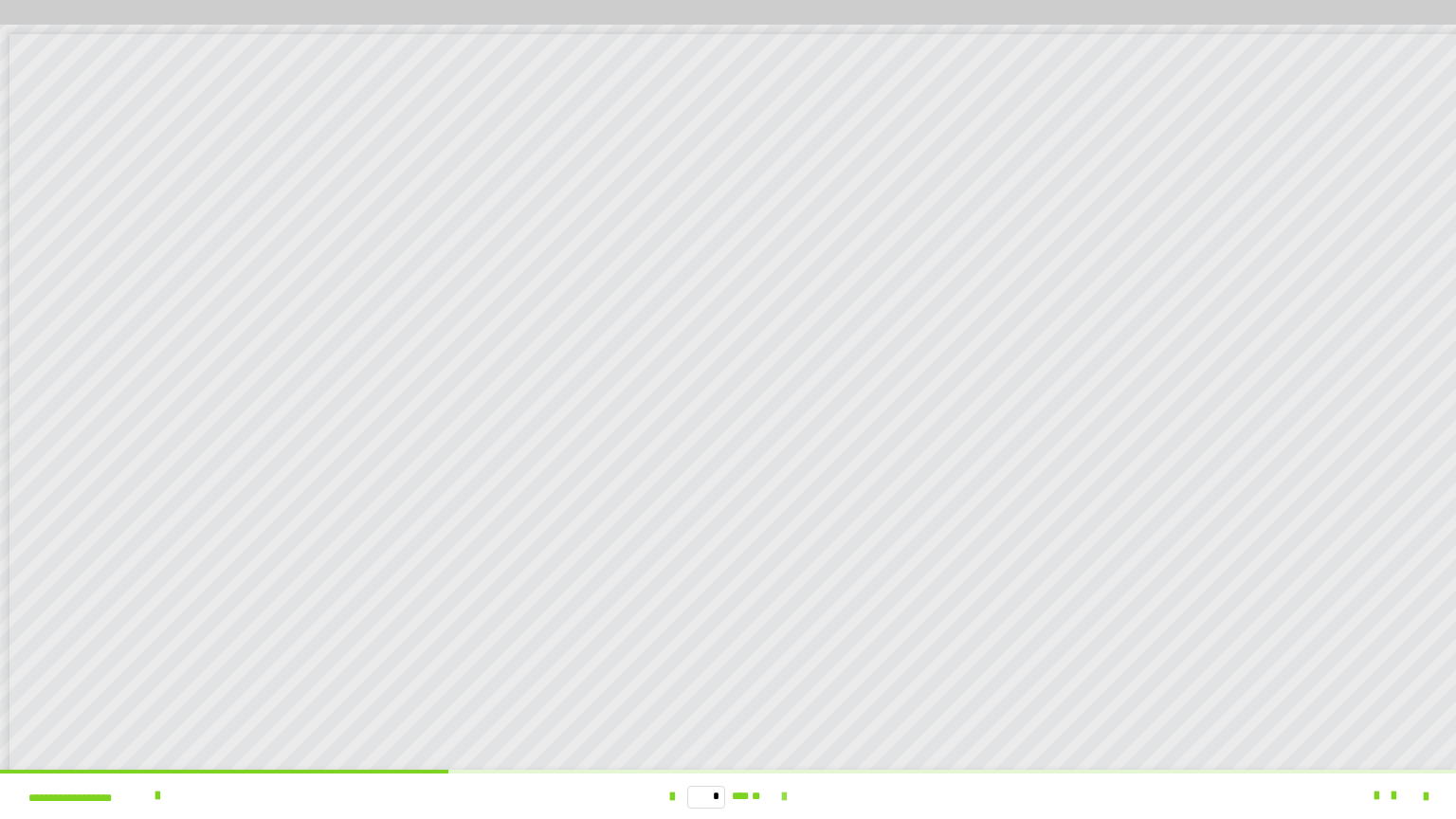 click at bounding box center (784, 797) 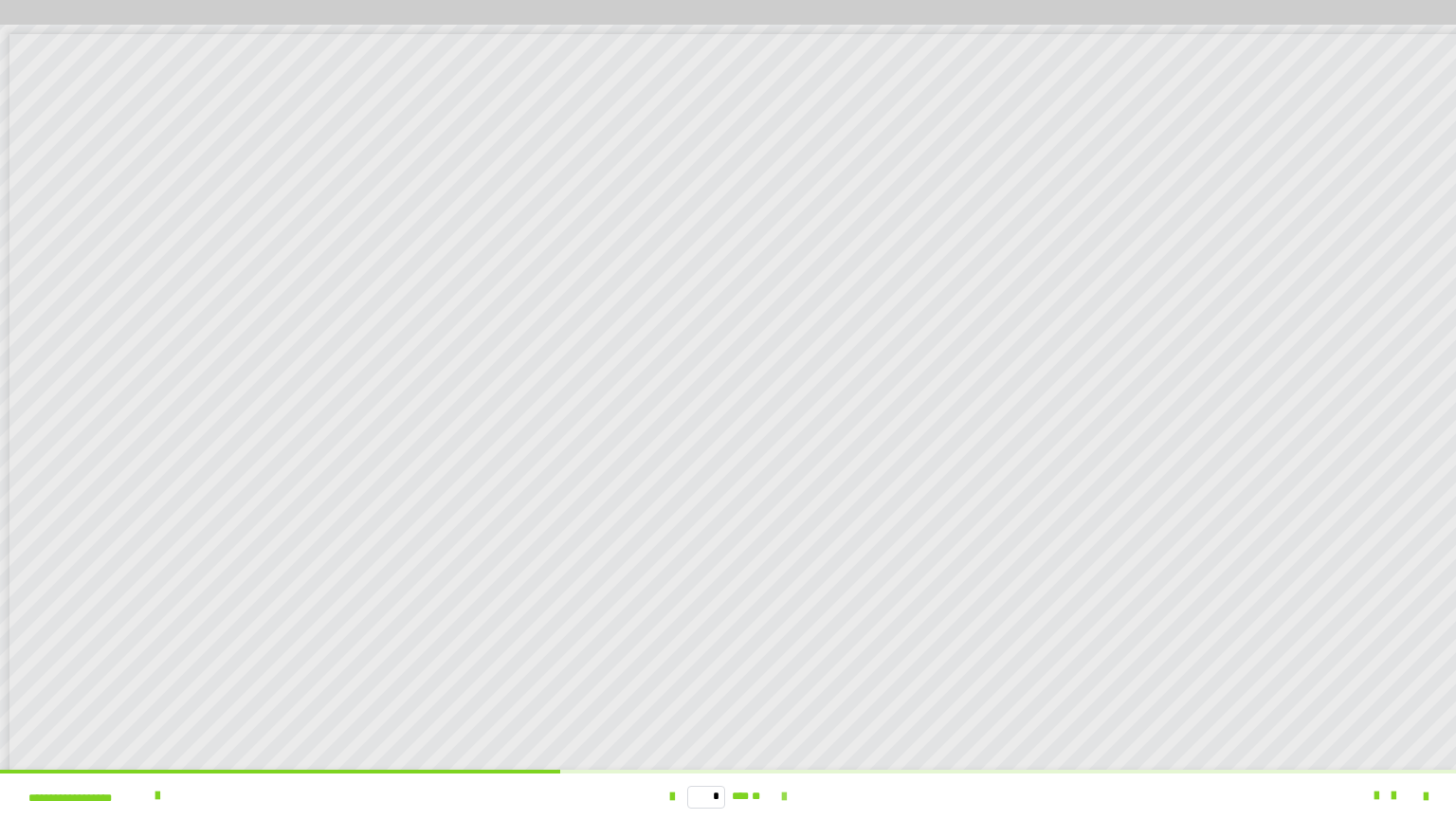 click at bounding box center [784, 797] 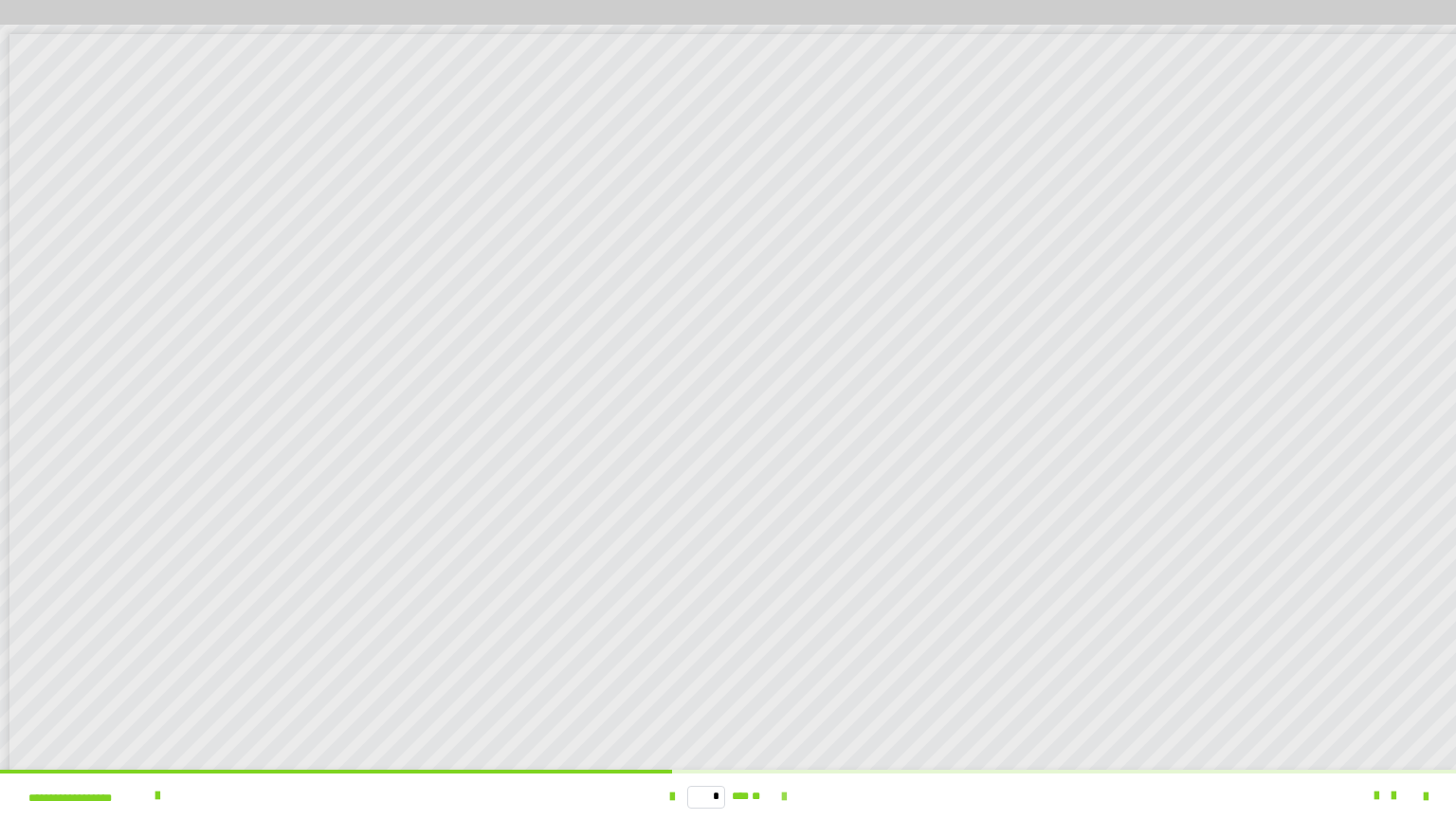 click at bounding box center [784, 797] 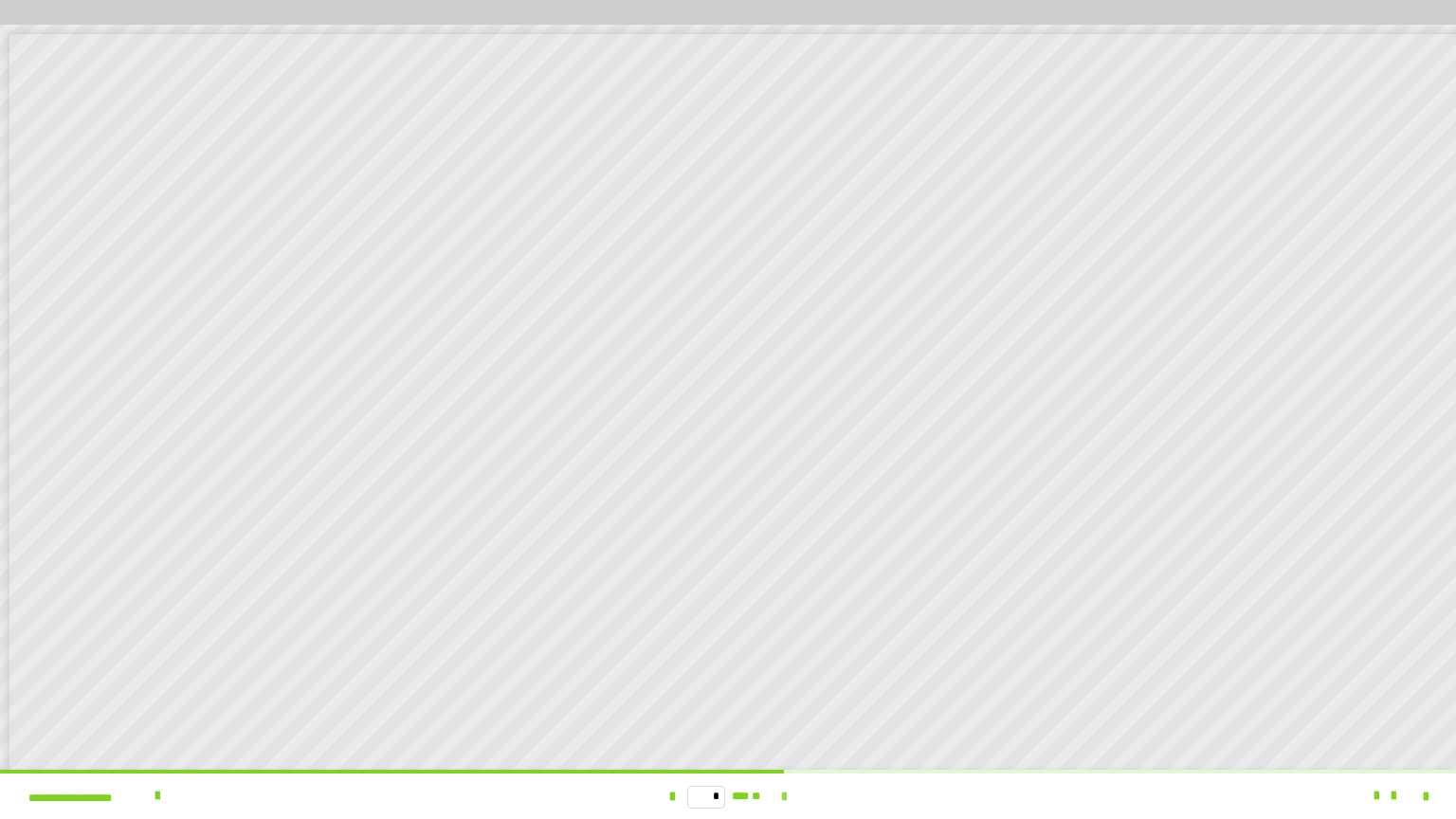 click at bounding box center (784, 797) 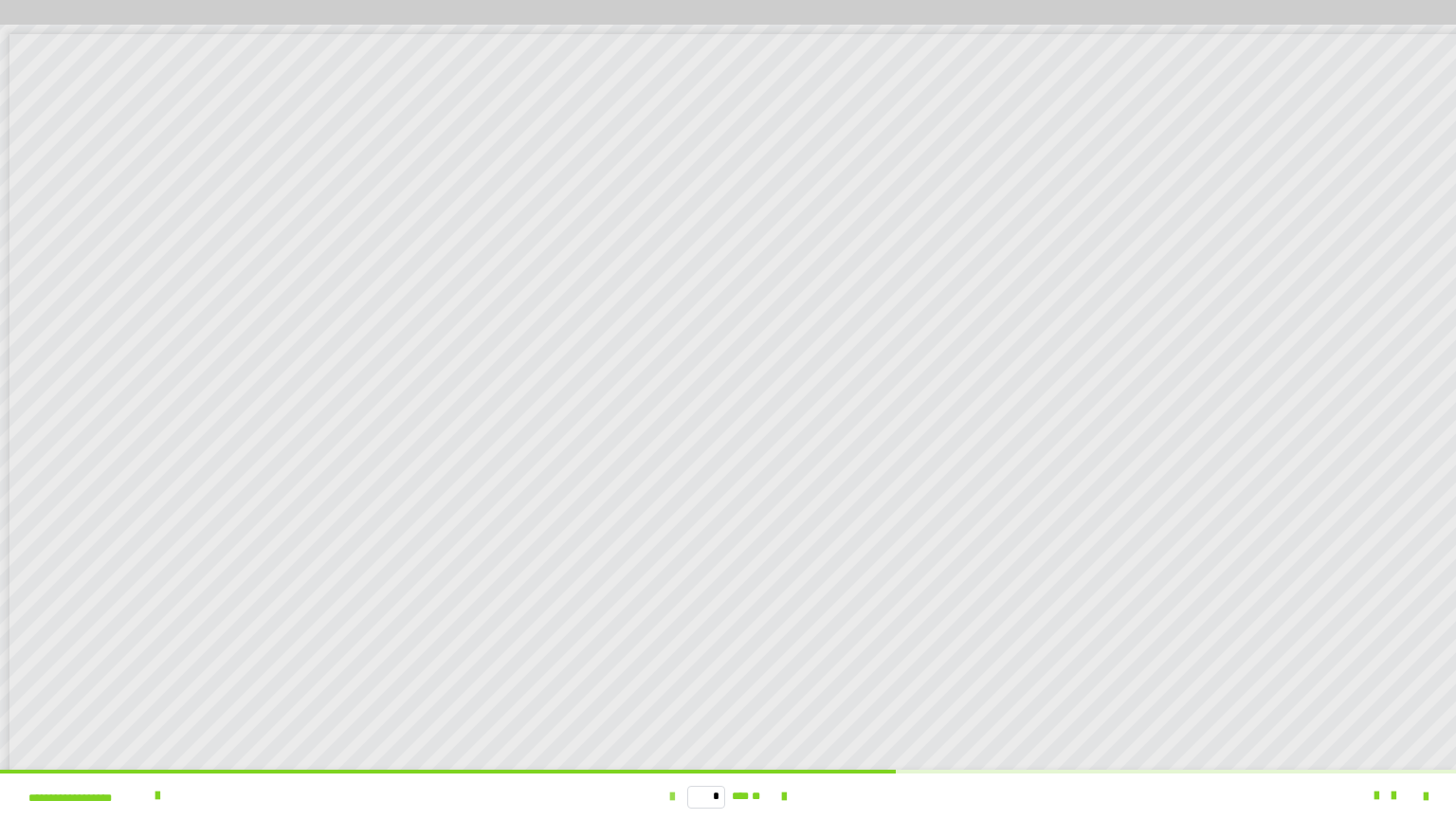 click at bounding box center (672, 797) 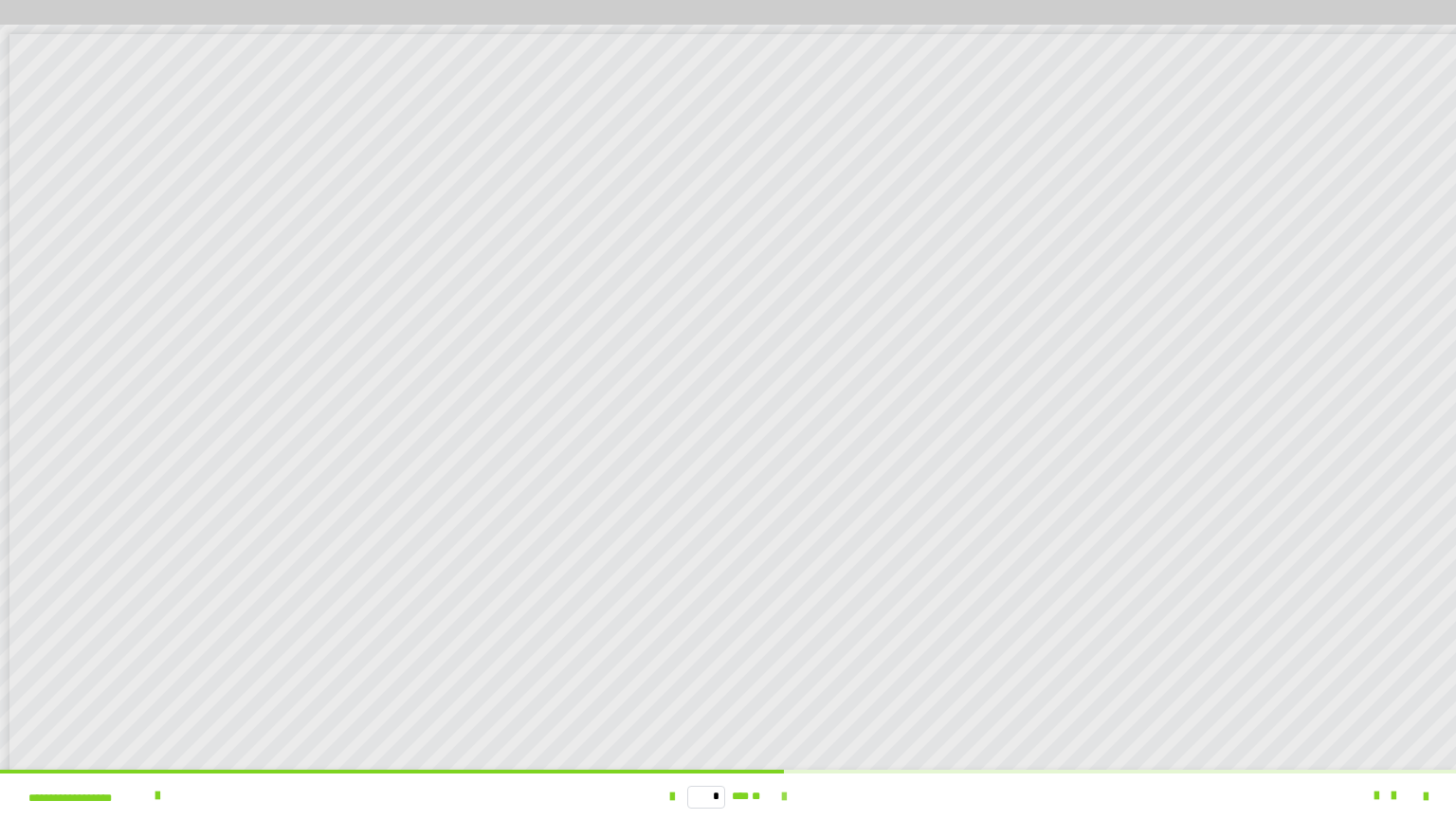 click at bounding box center [784, 797] 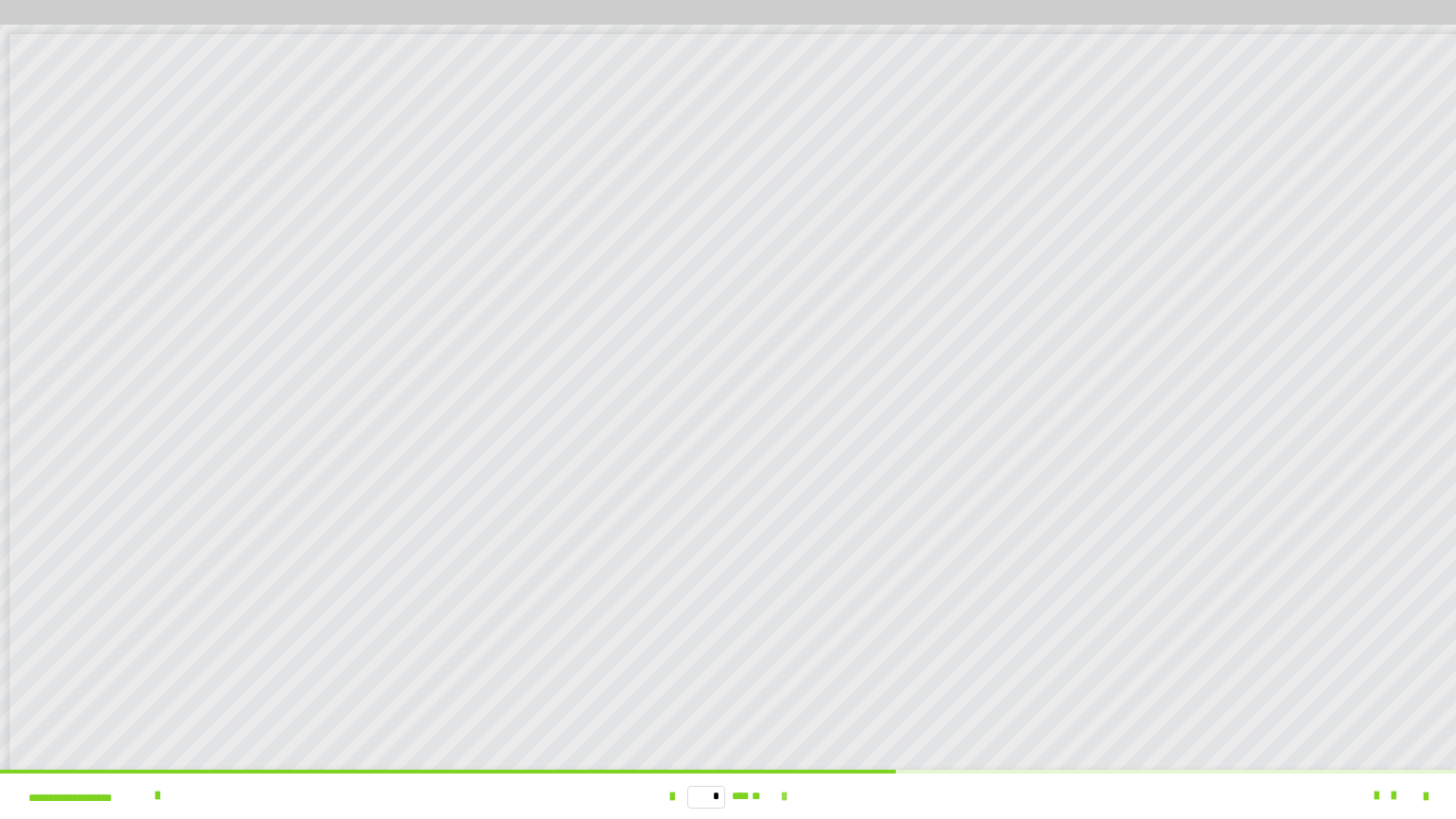 click at bounding box center [784, 797] 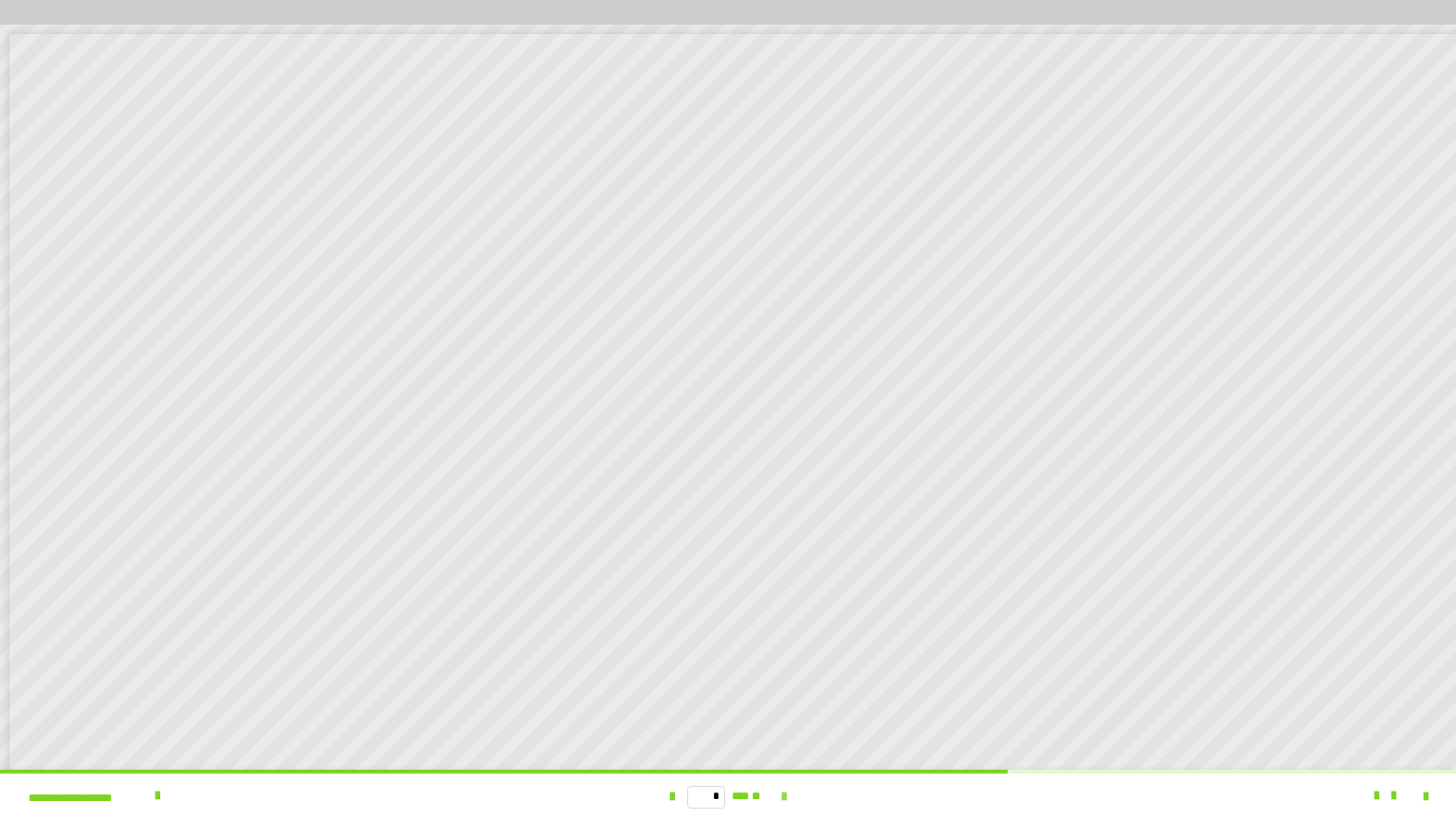 click at bounding box center (784, 797) 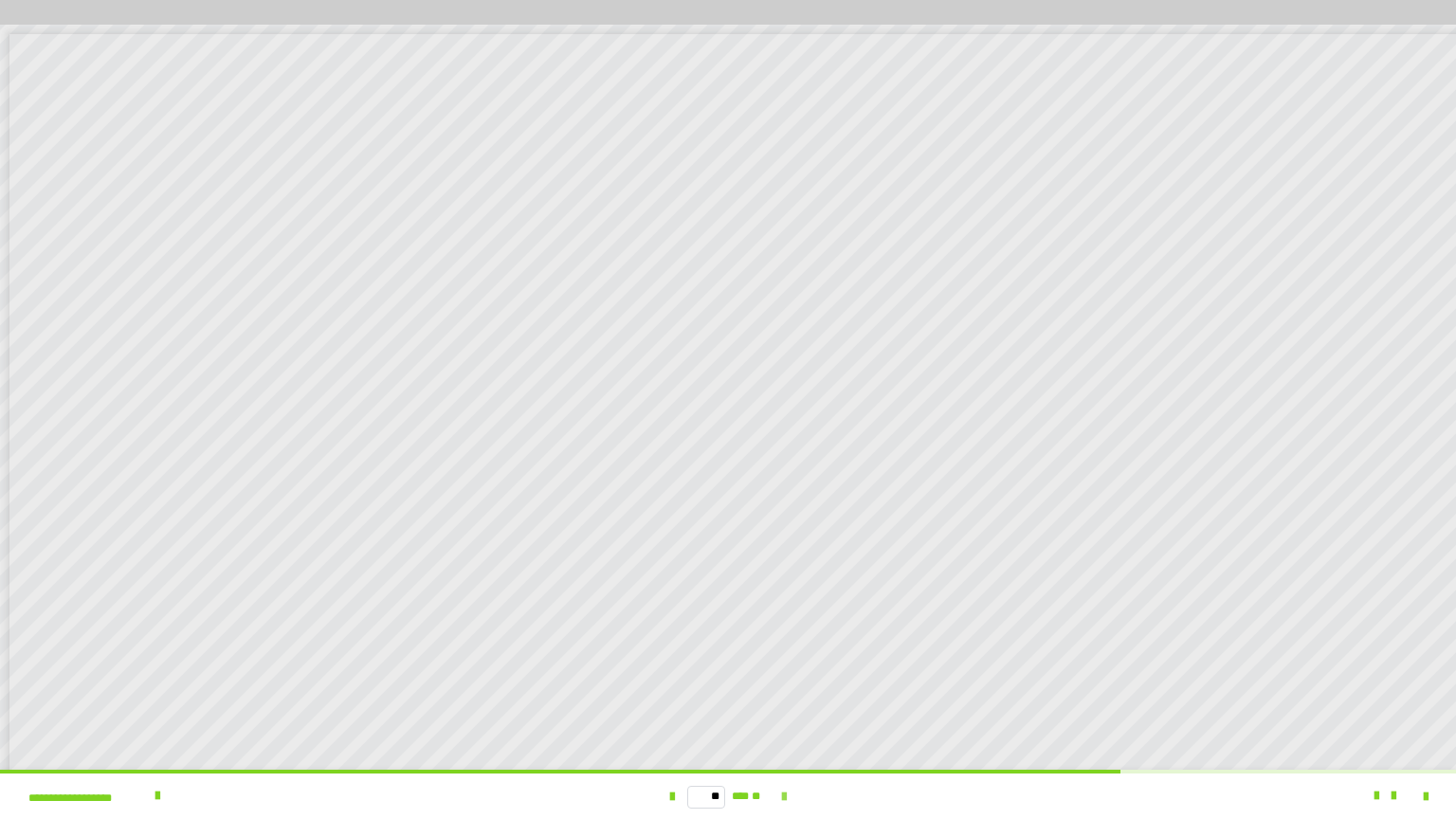 click at bounding box center [784, 797] 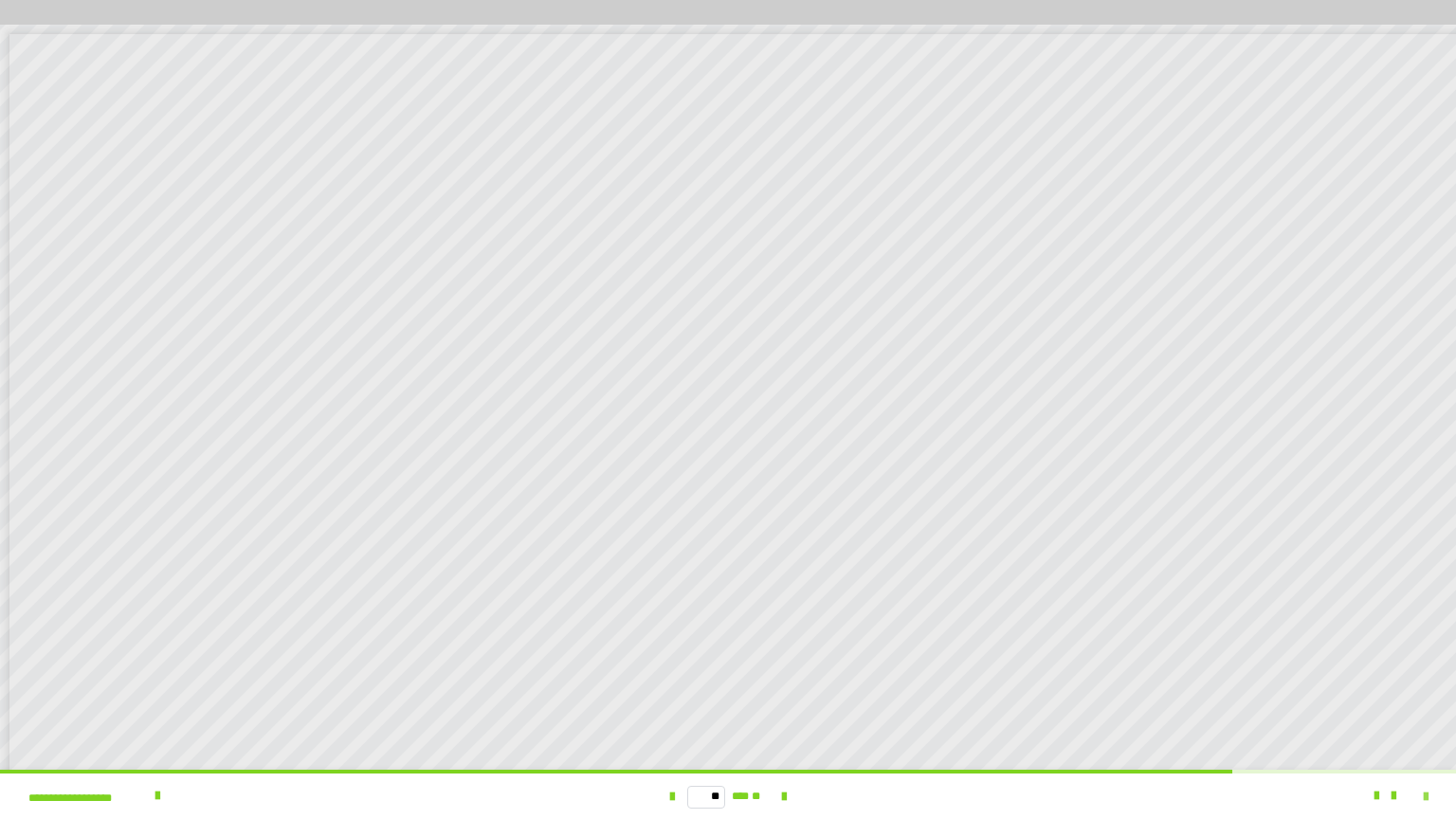 click at bounding box center [1426, 797] 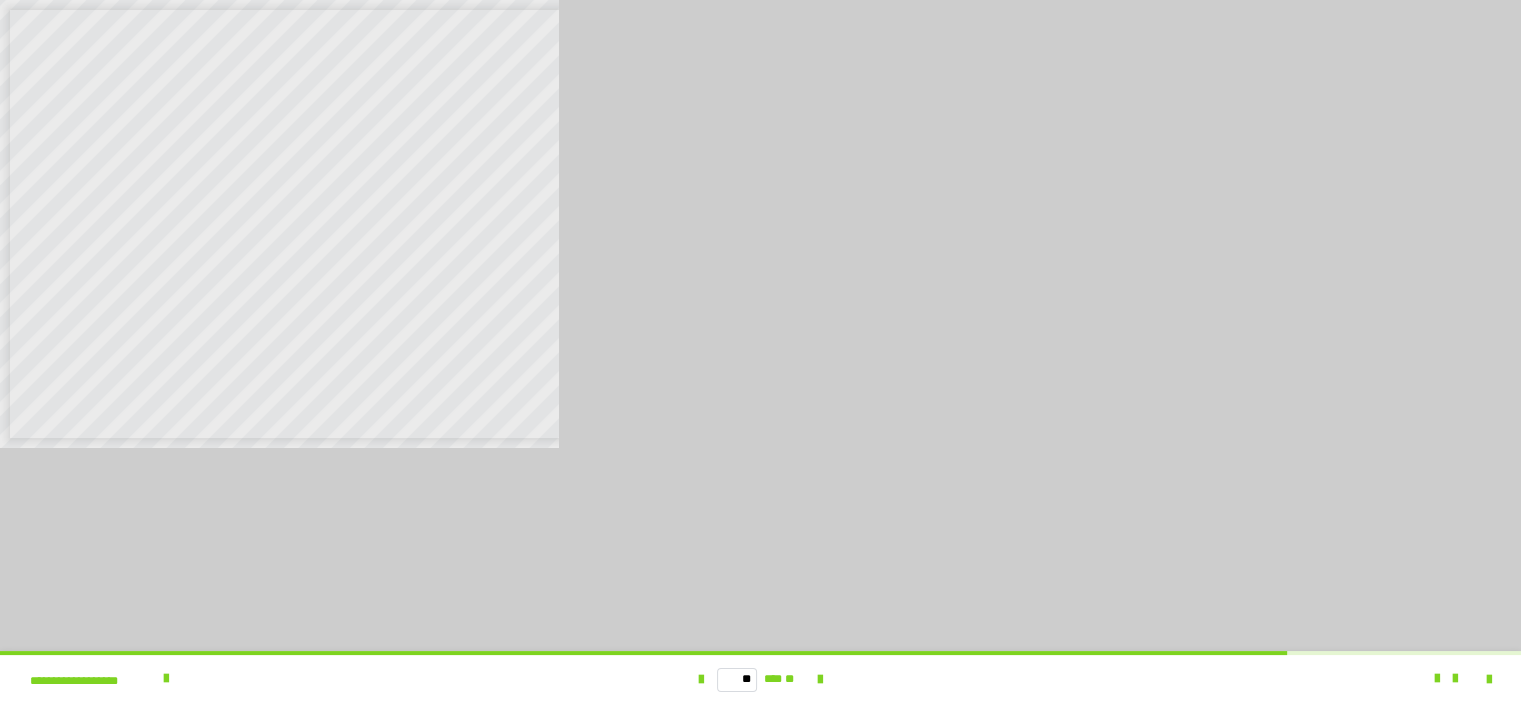 scroll, scrollTop: 3717, scrollLeft: 0, axis: vertical 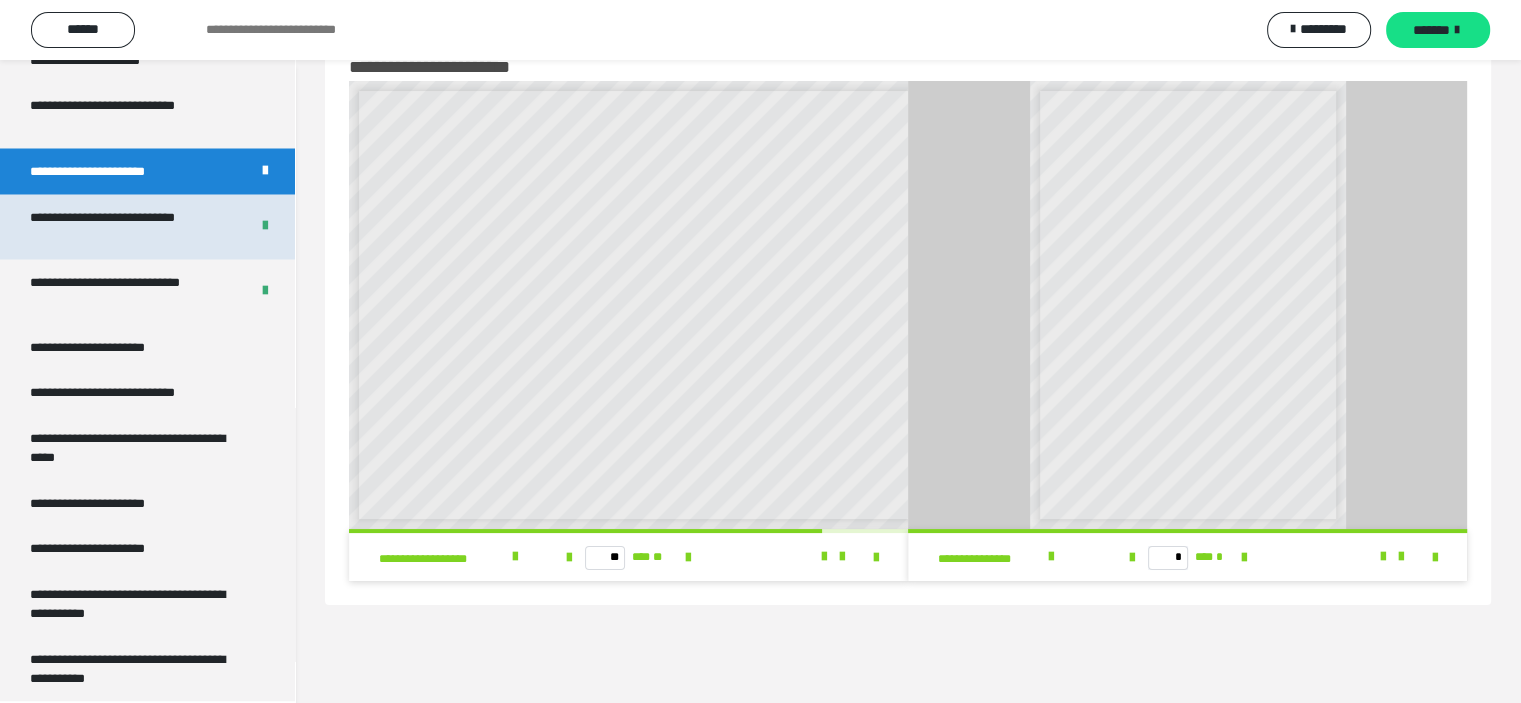 click on "**********" at bounding box center (124, 226) 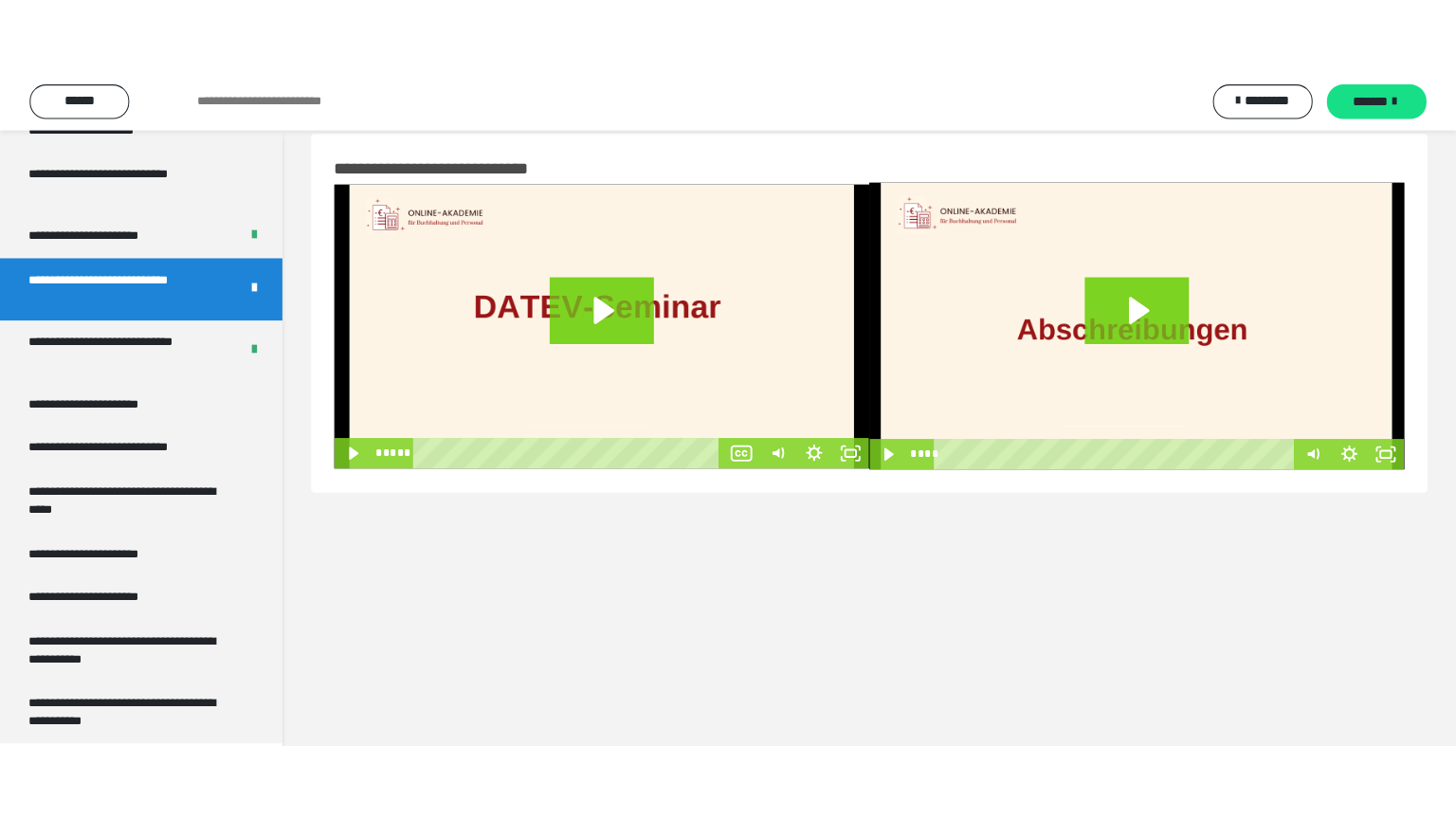 scroll, scrollTop: 0, scrollLeft: 0, axis: both 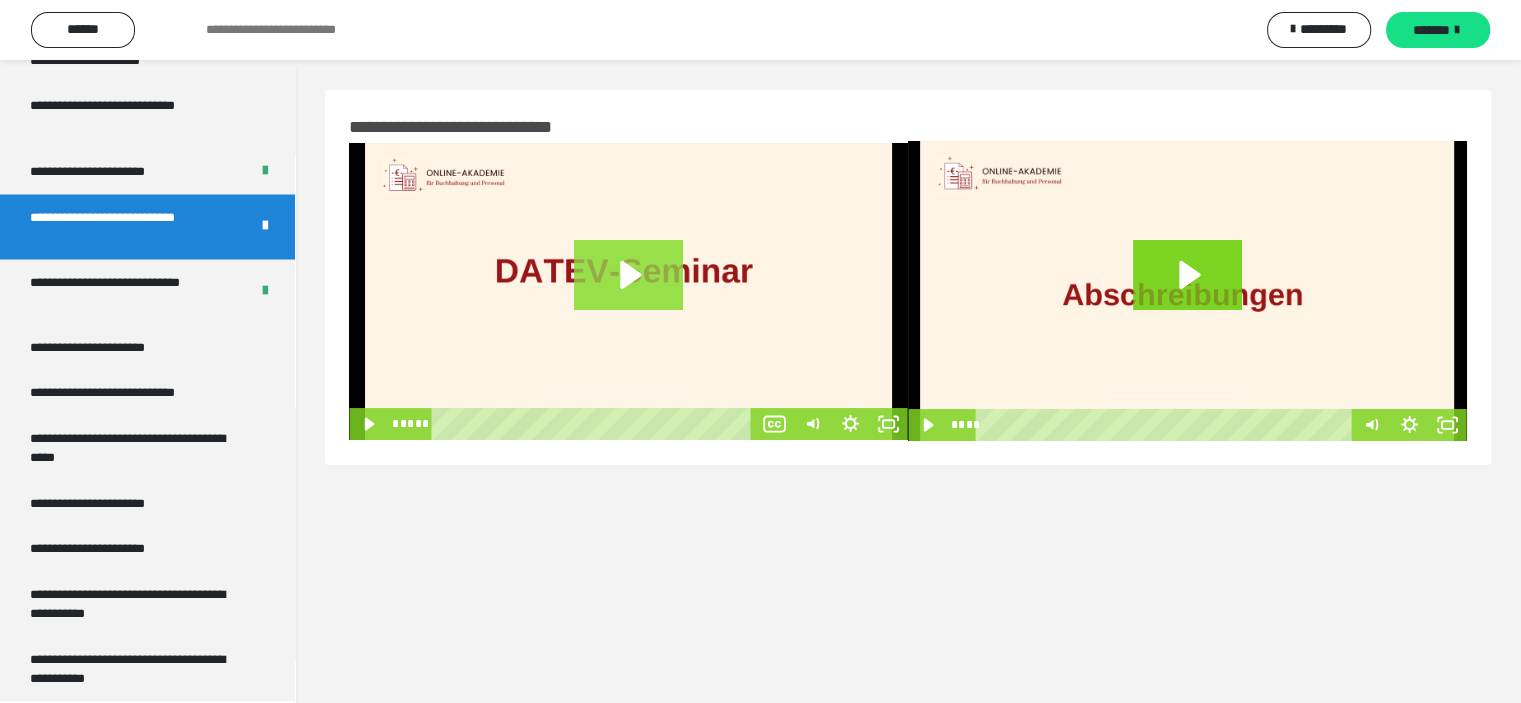 click 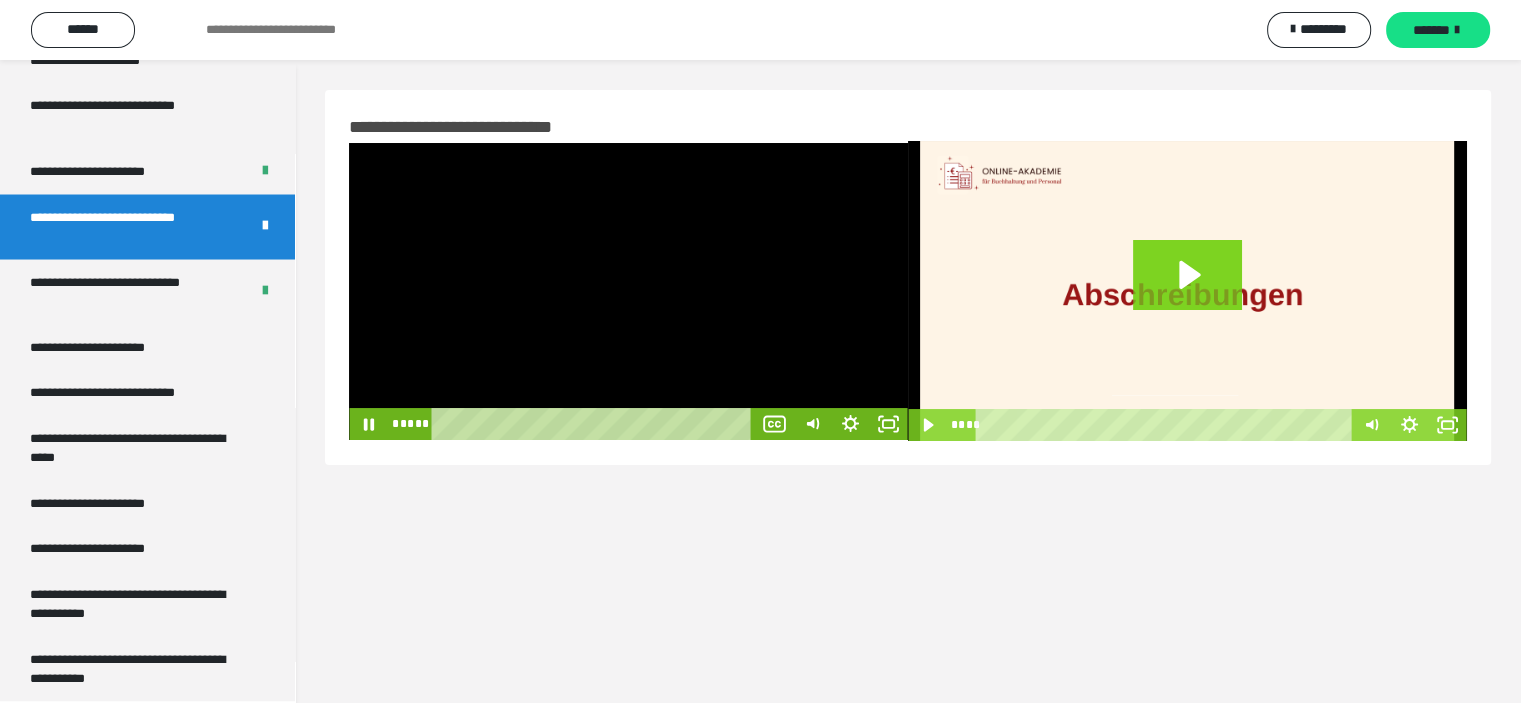 click at bounding box center [628, 291] 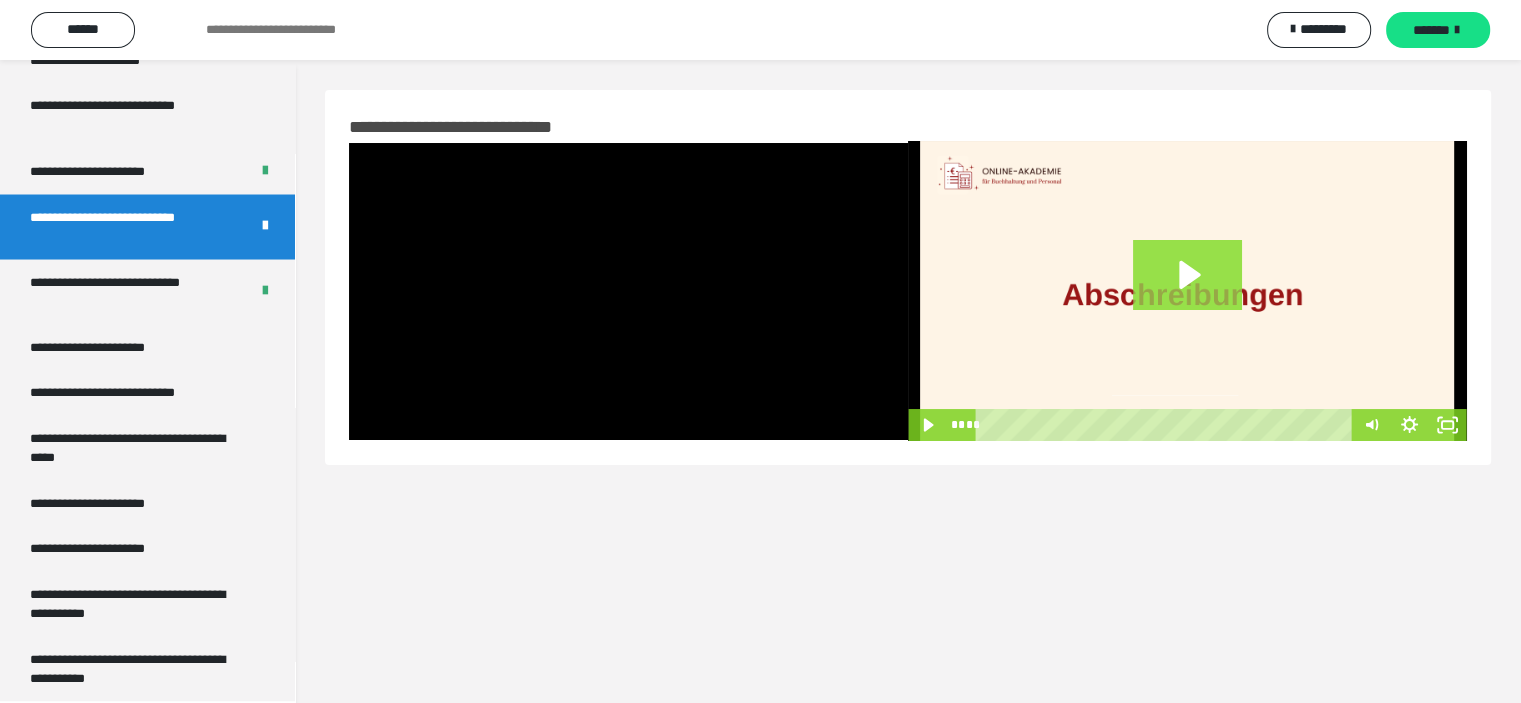 click 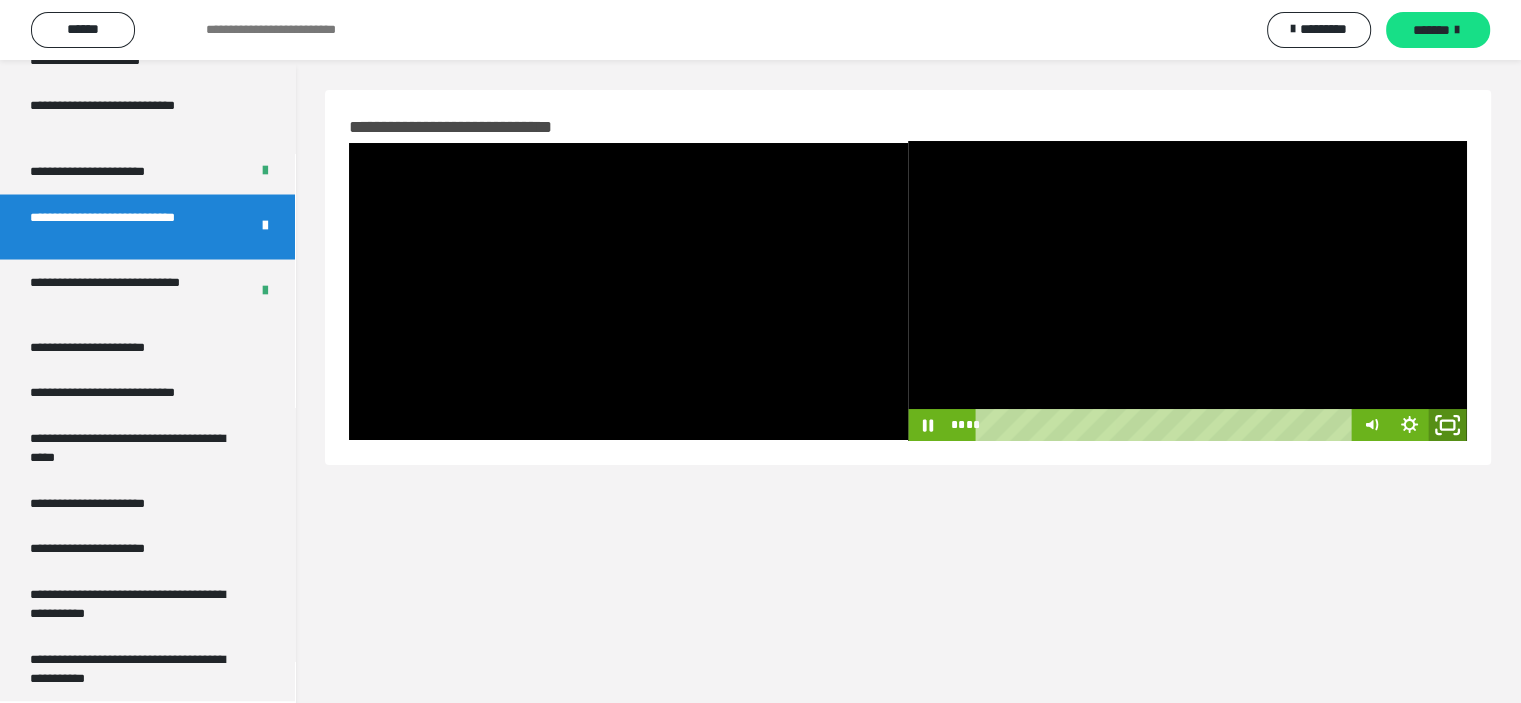click 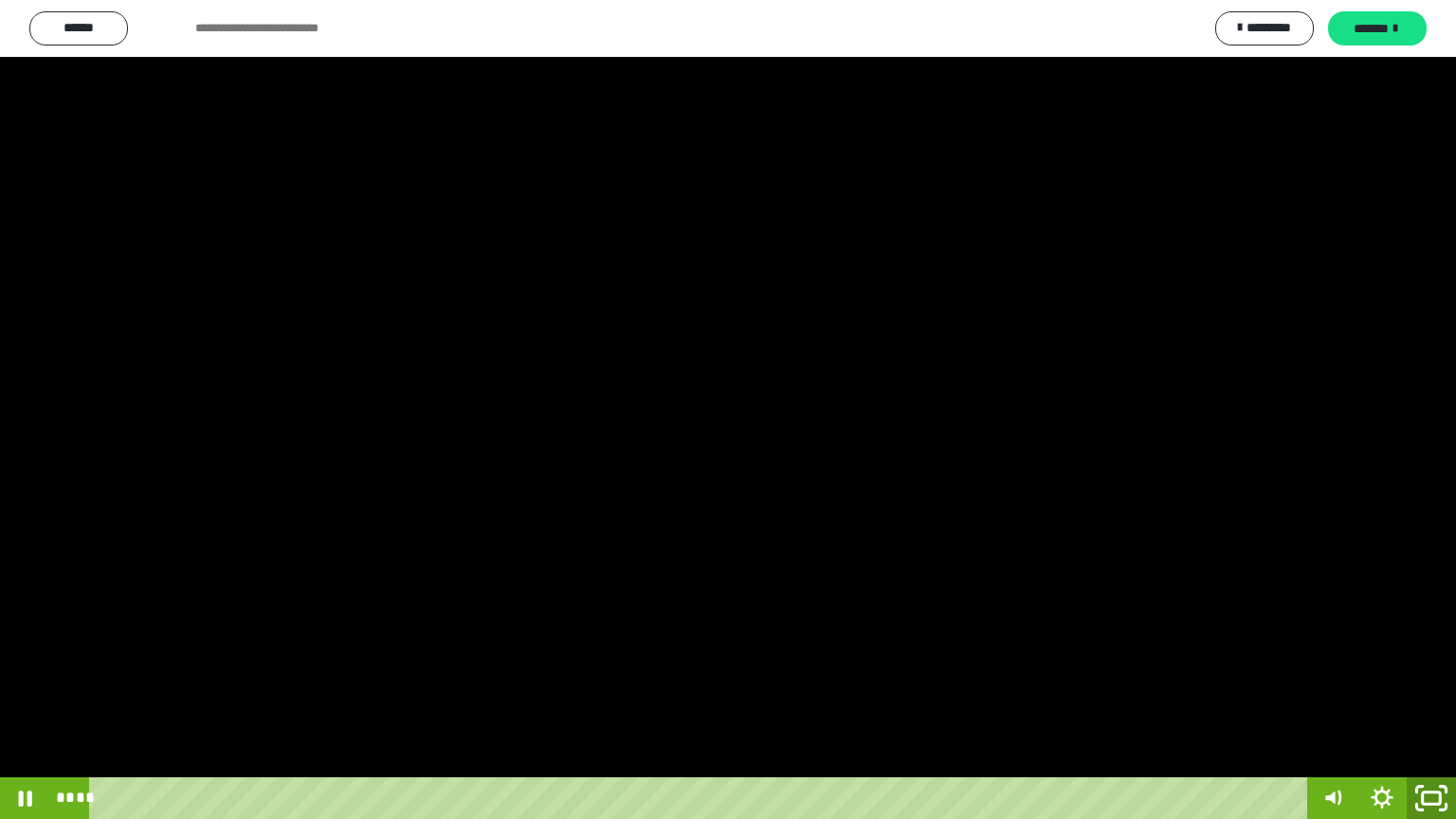 click 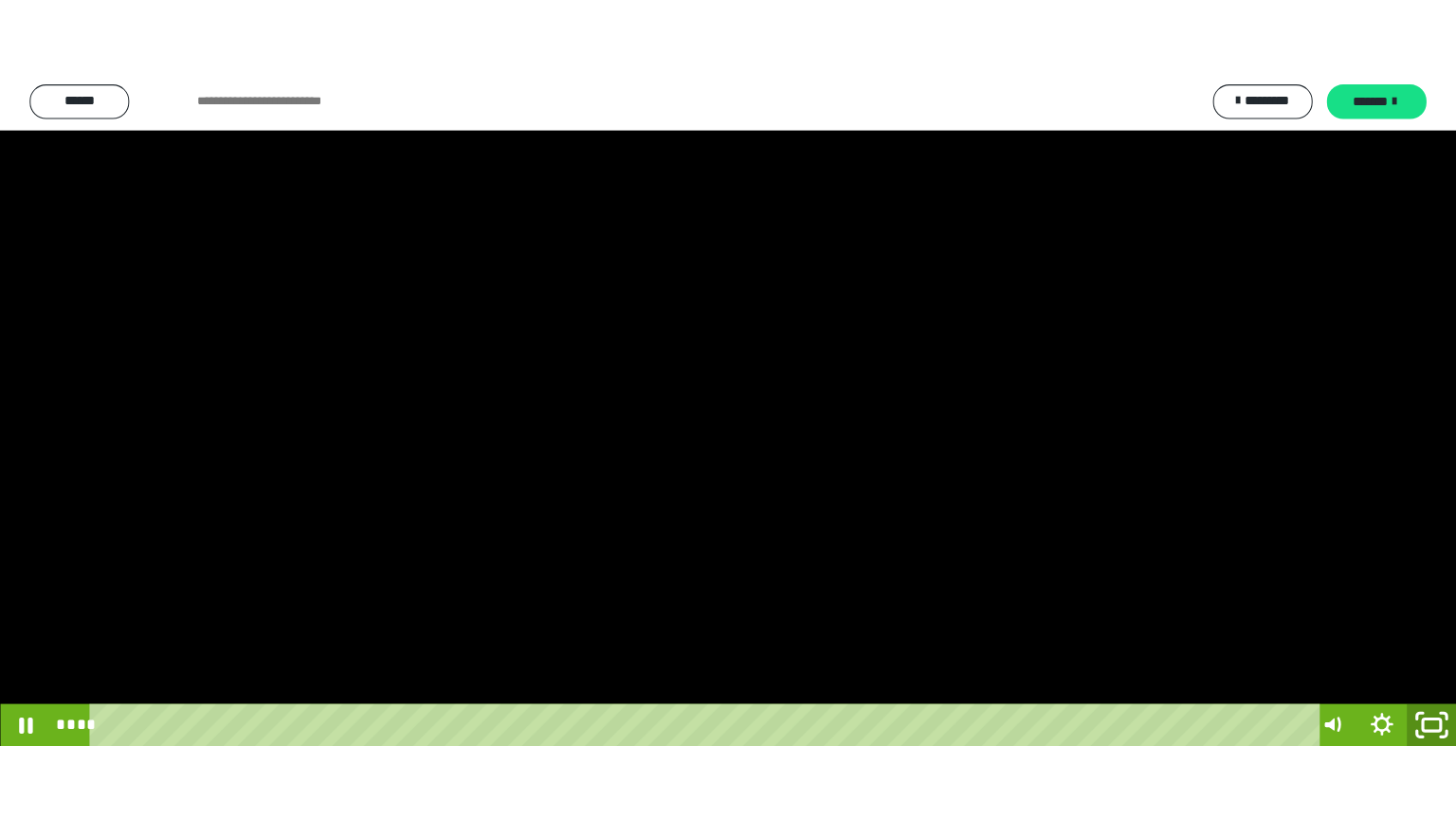 scroll, scrollTop: 3523, scrollLeft: 0, axis: vertical 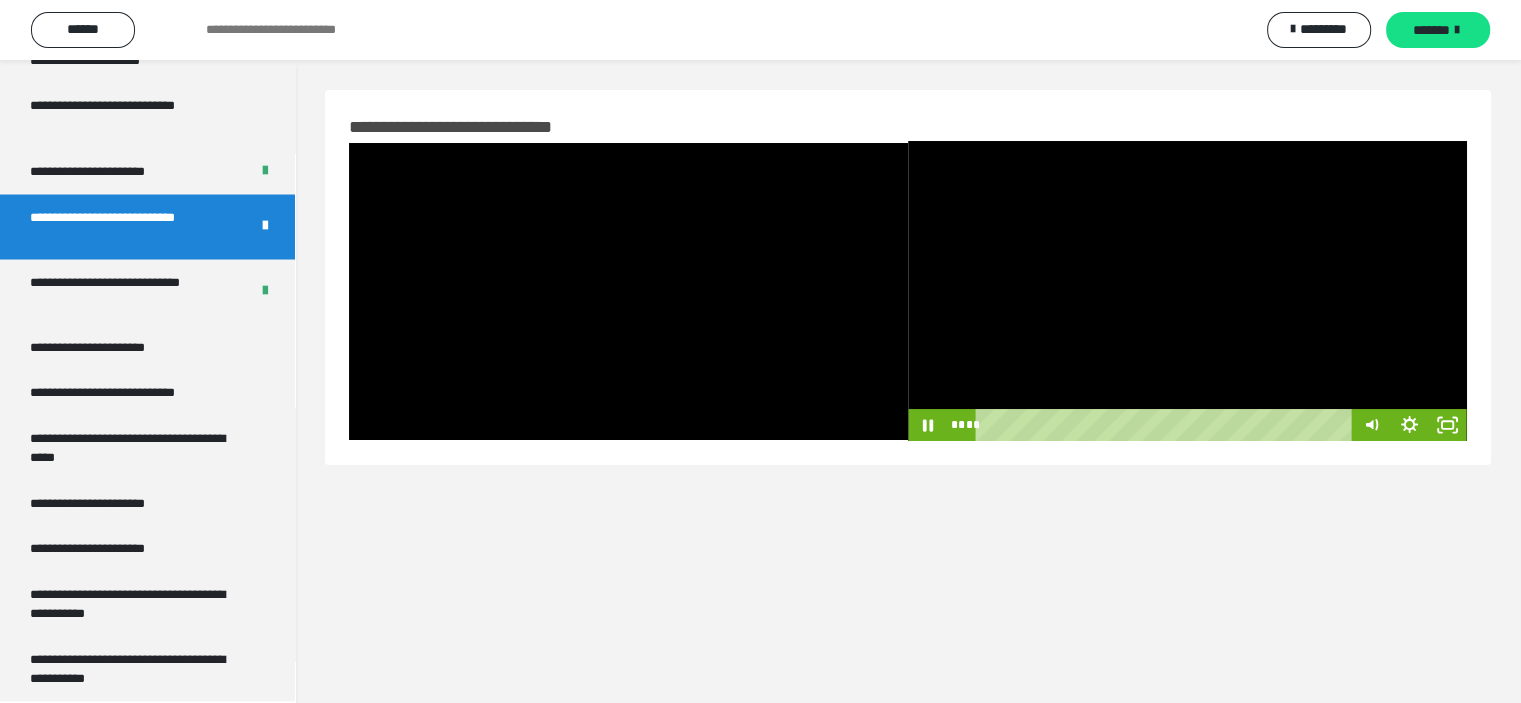 click at bounding box center (1187, 291) 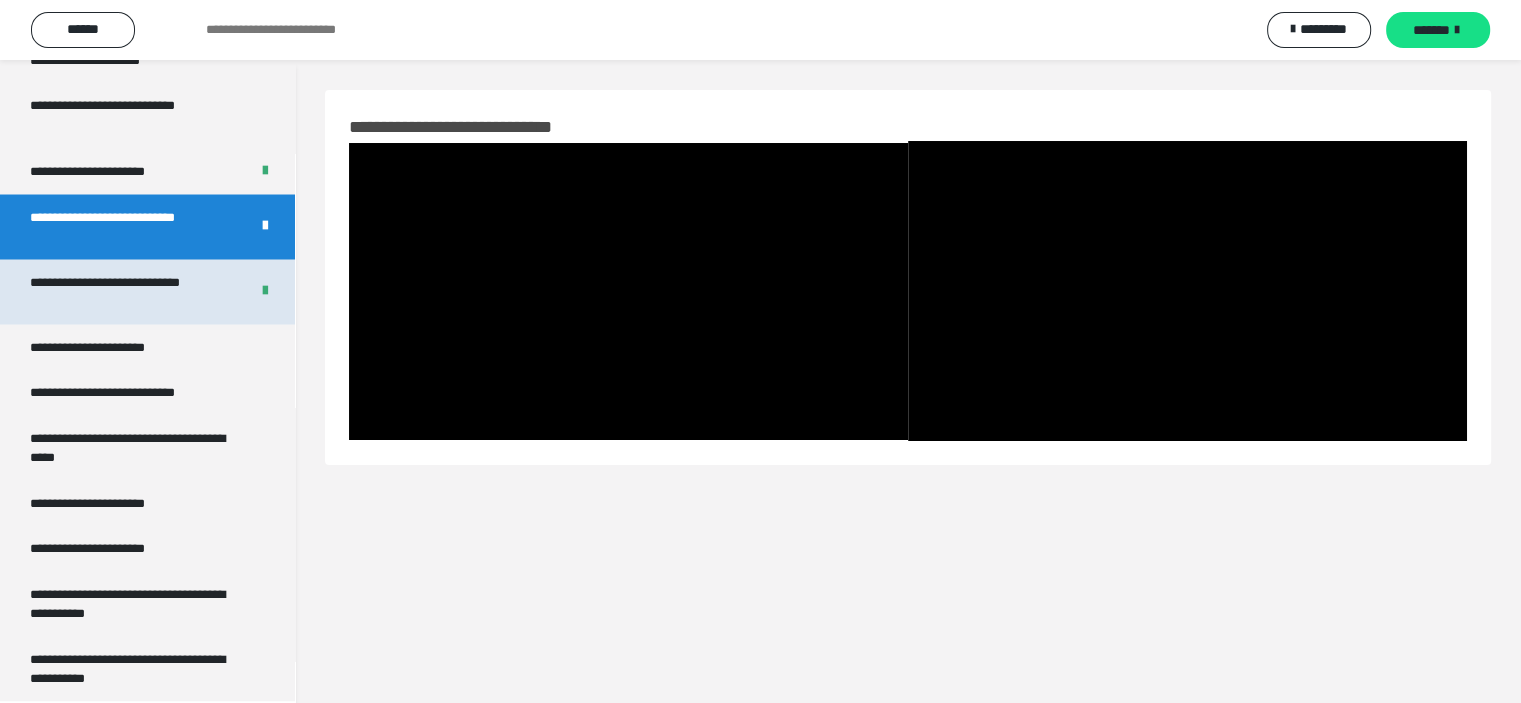 click on "**********" at bounding box center (124, 291) 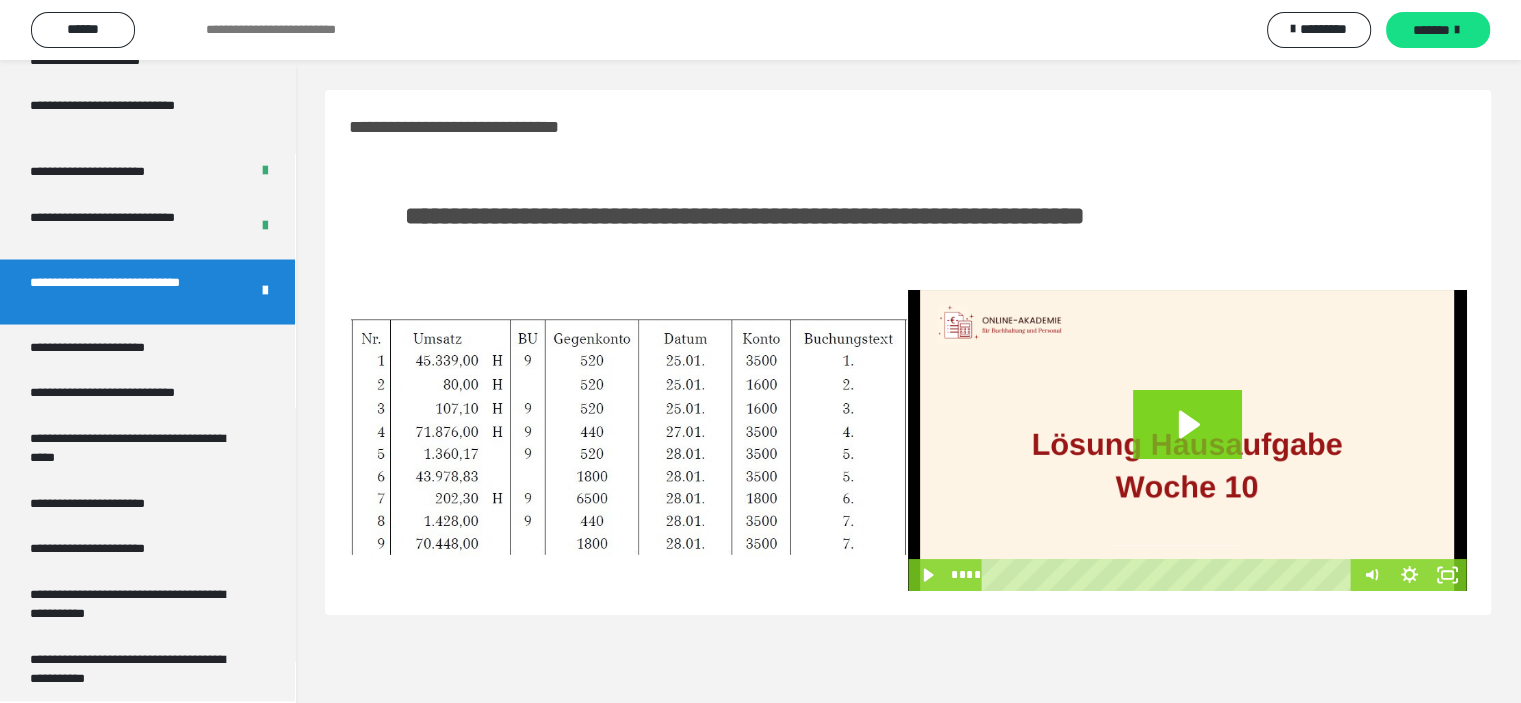 click at bounding box center (1187, 440) 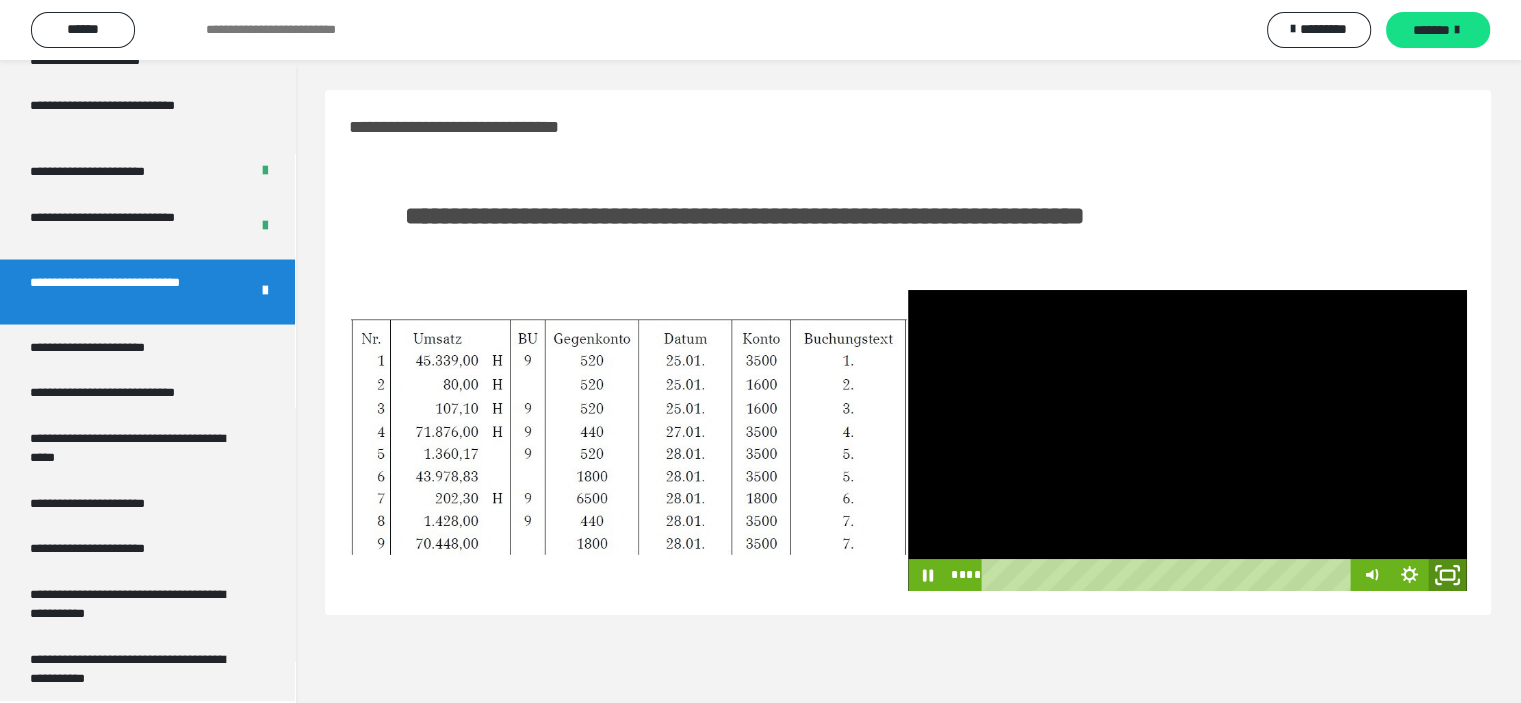 click 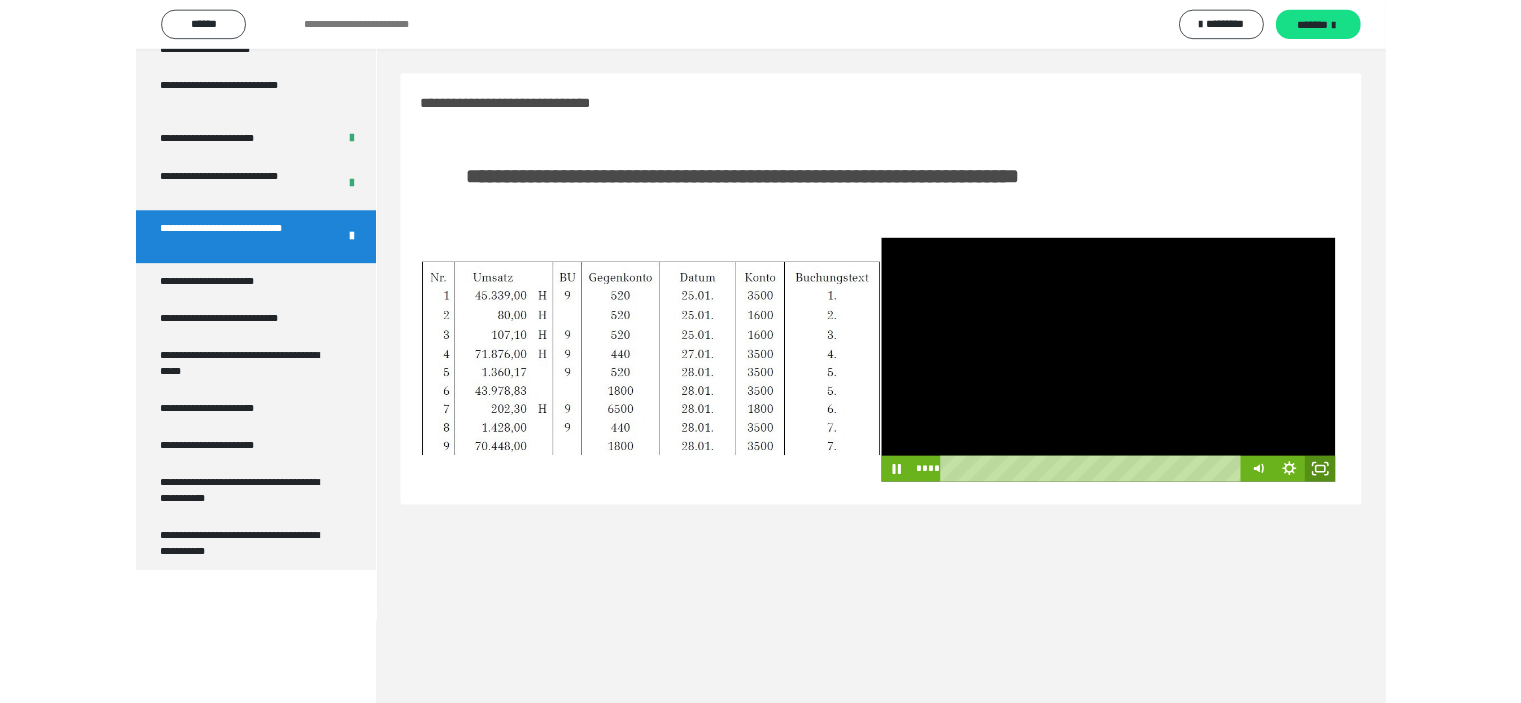 scroll, scrollTop: 3556, scrollLeft: 0, axis: vertical 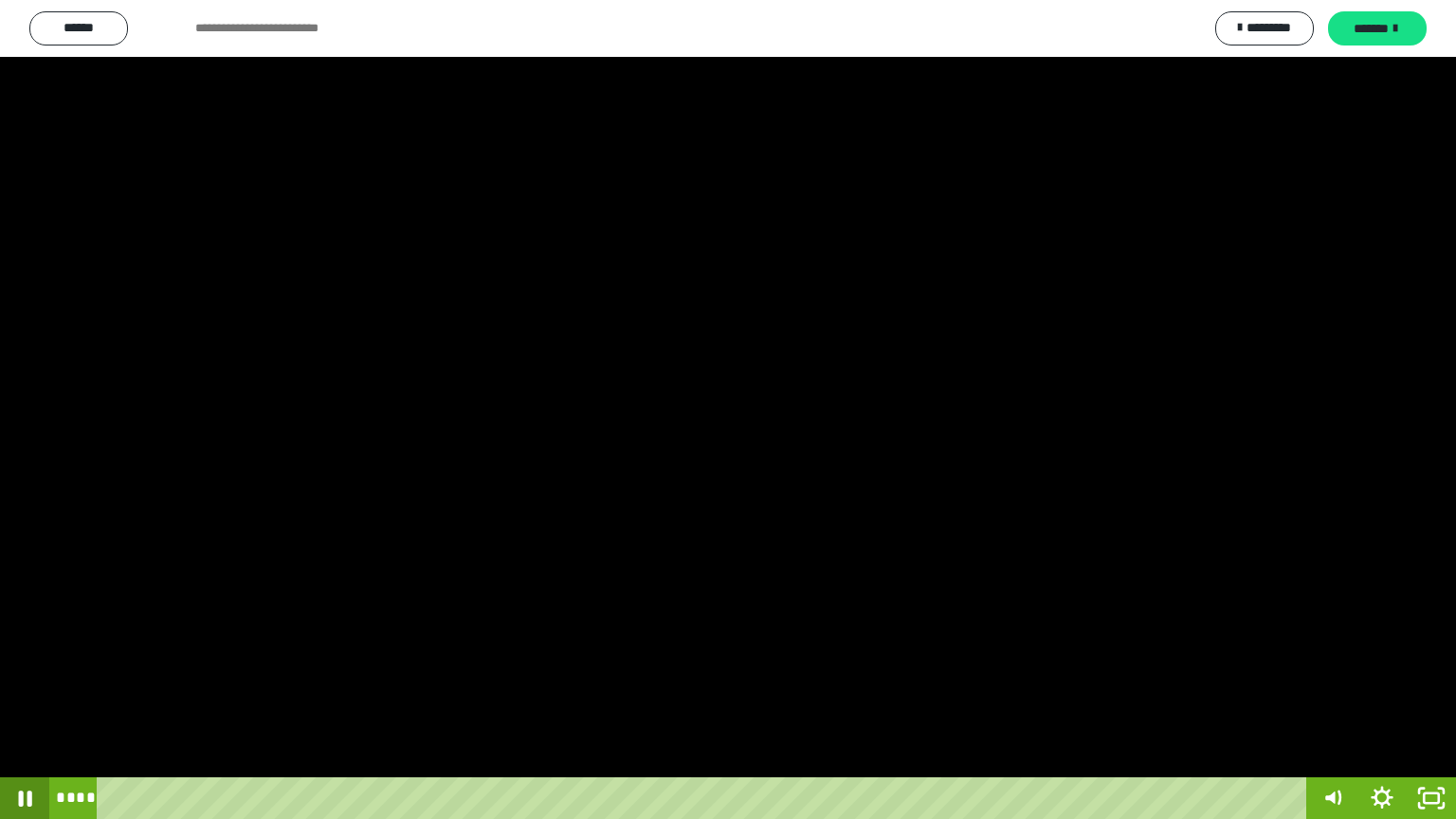 click on "**** ****" at bounding box center [728, 798] 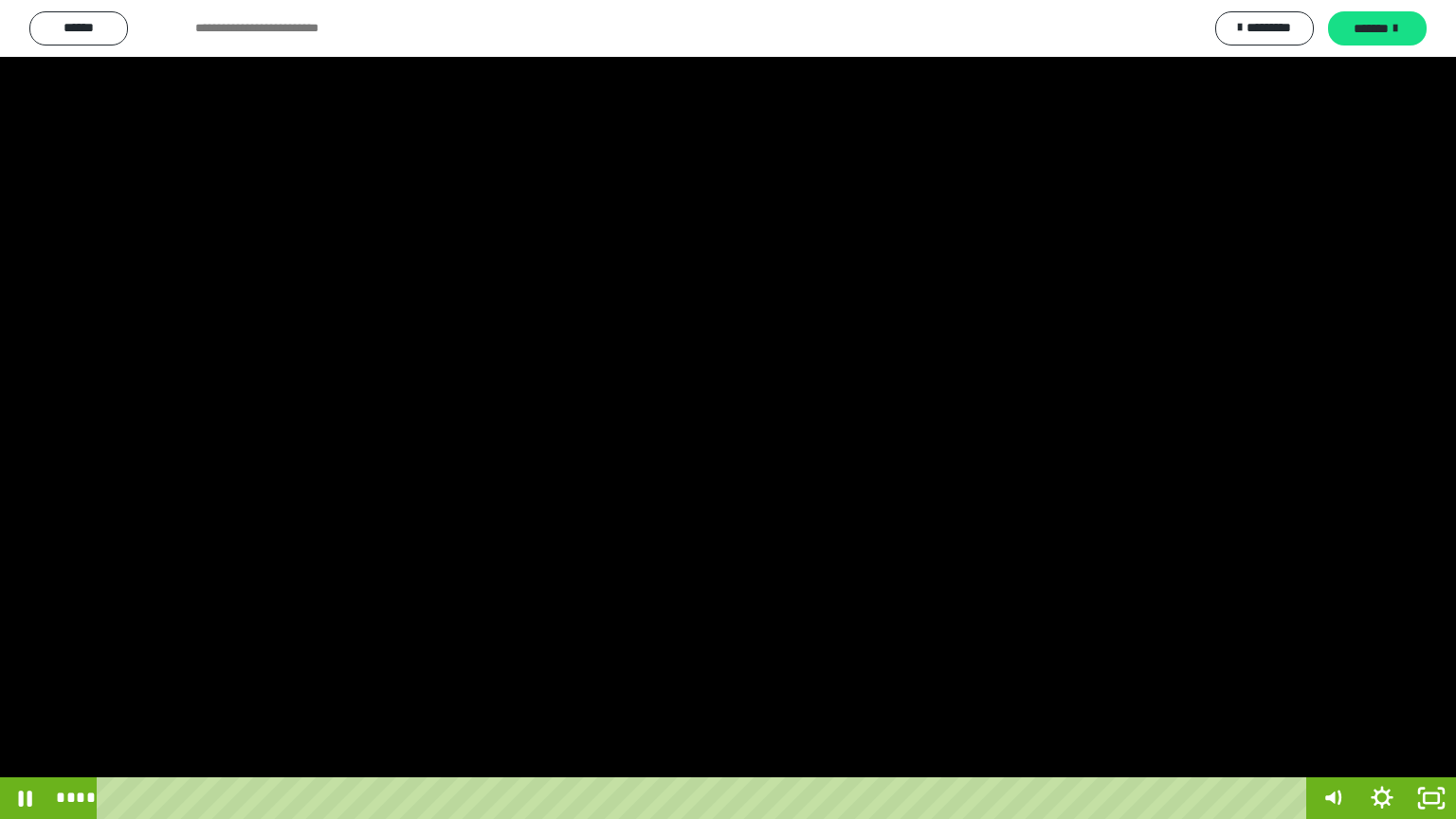 click at bounding box center (728, 410) 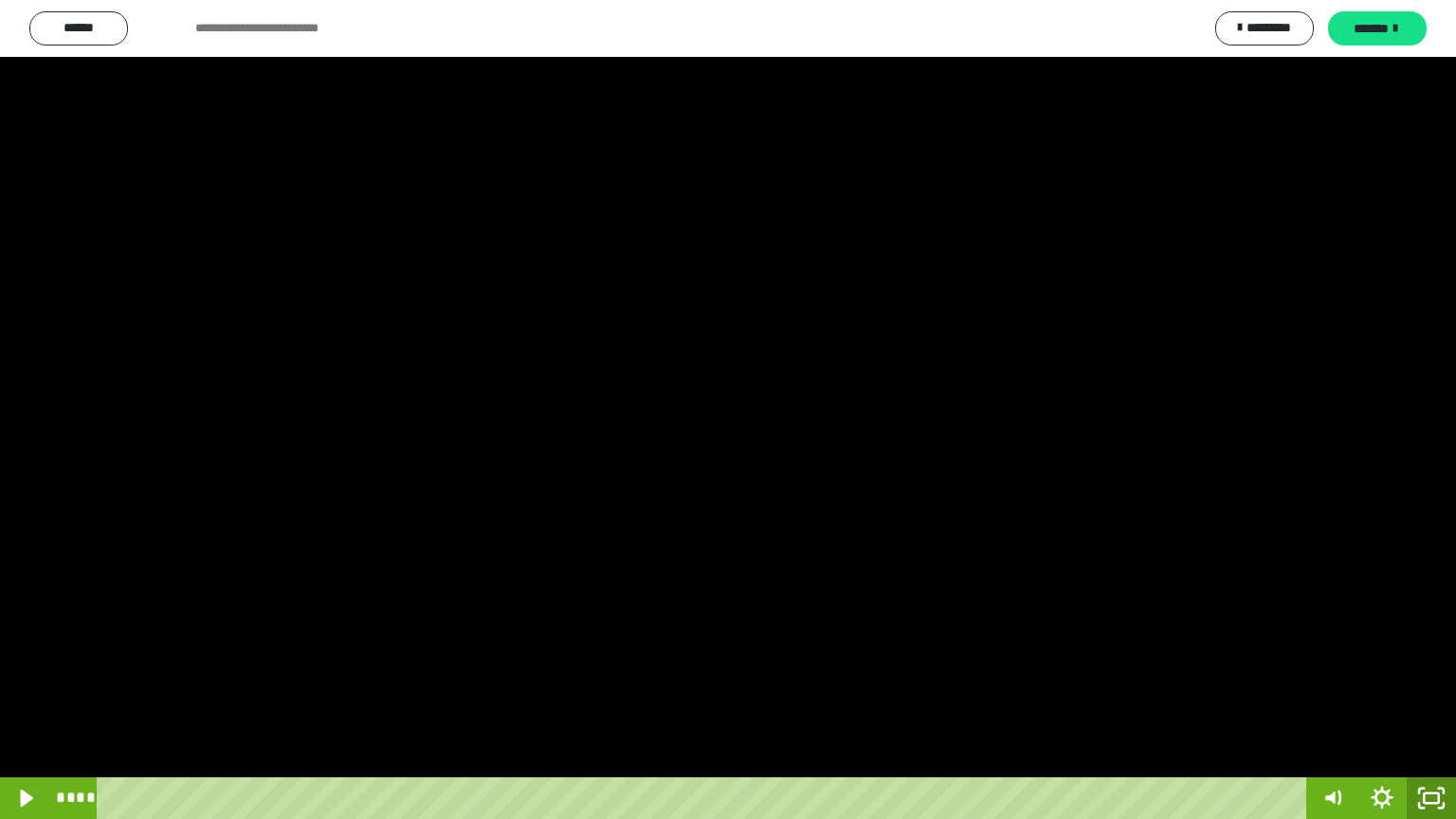 click 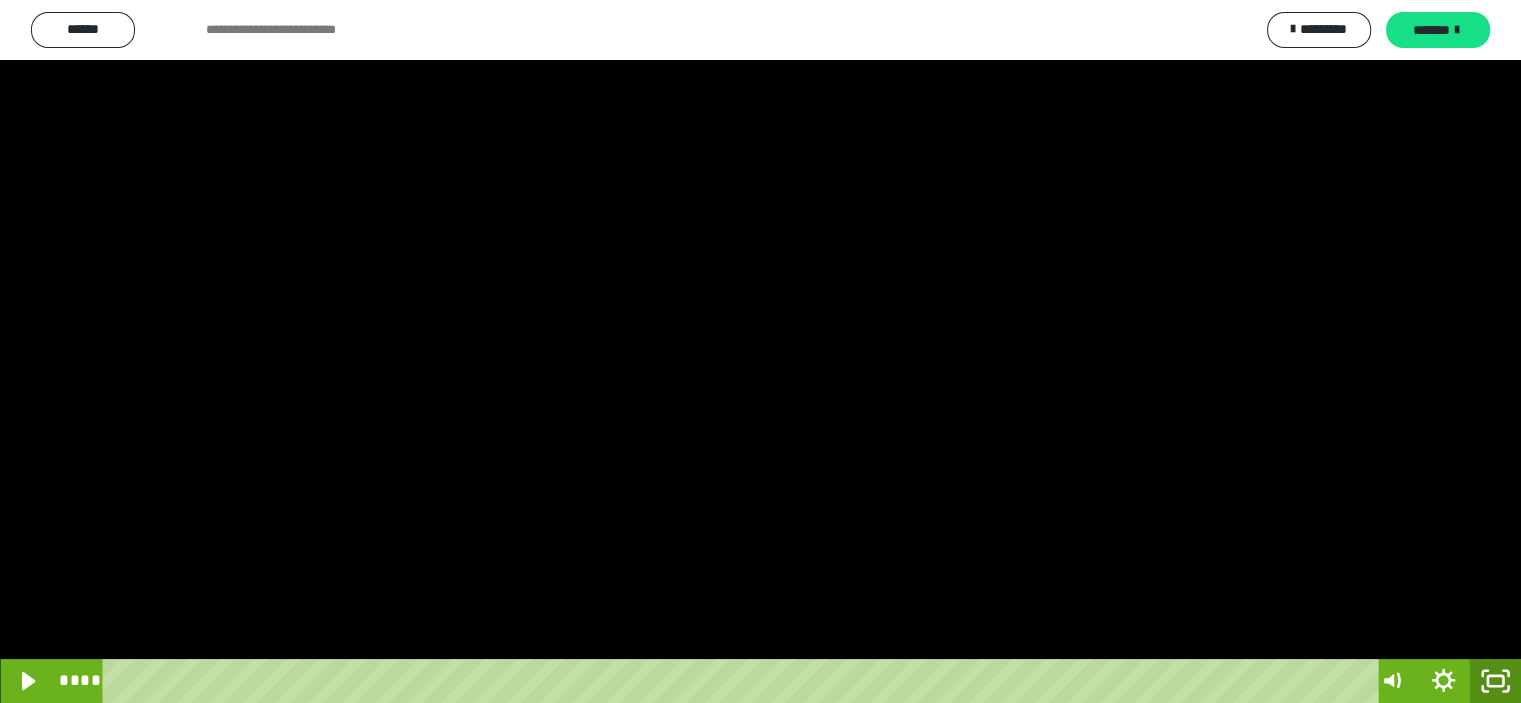 scroll, scrollTop: 3717, scrollLeft: 0, axis: vertical 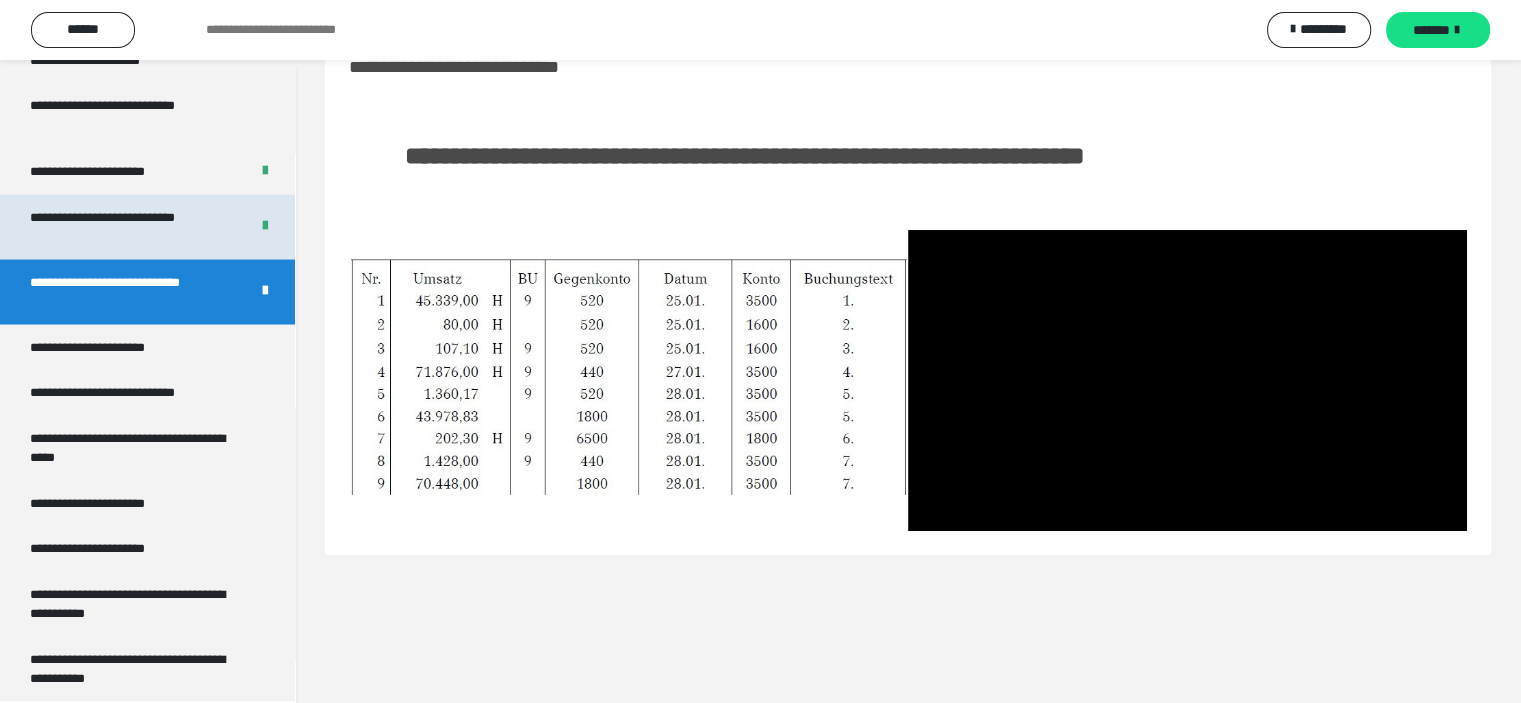 click on "**********" at bounding box center [124, 226] 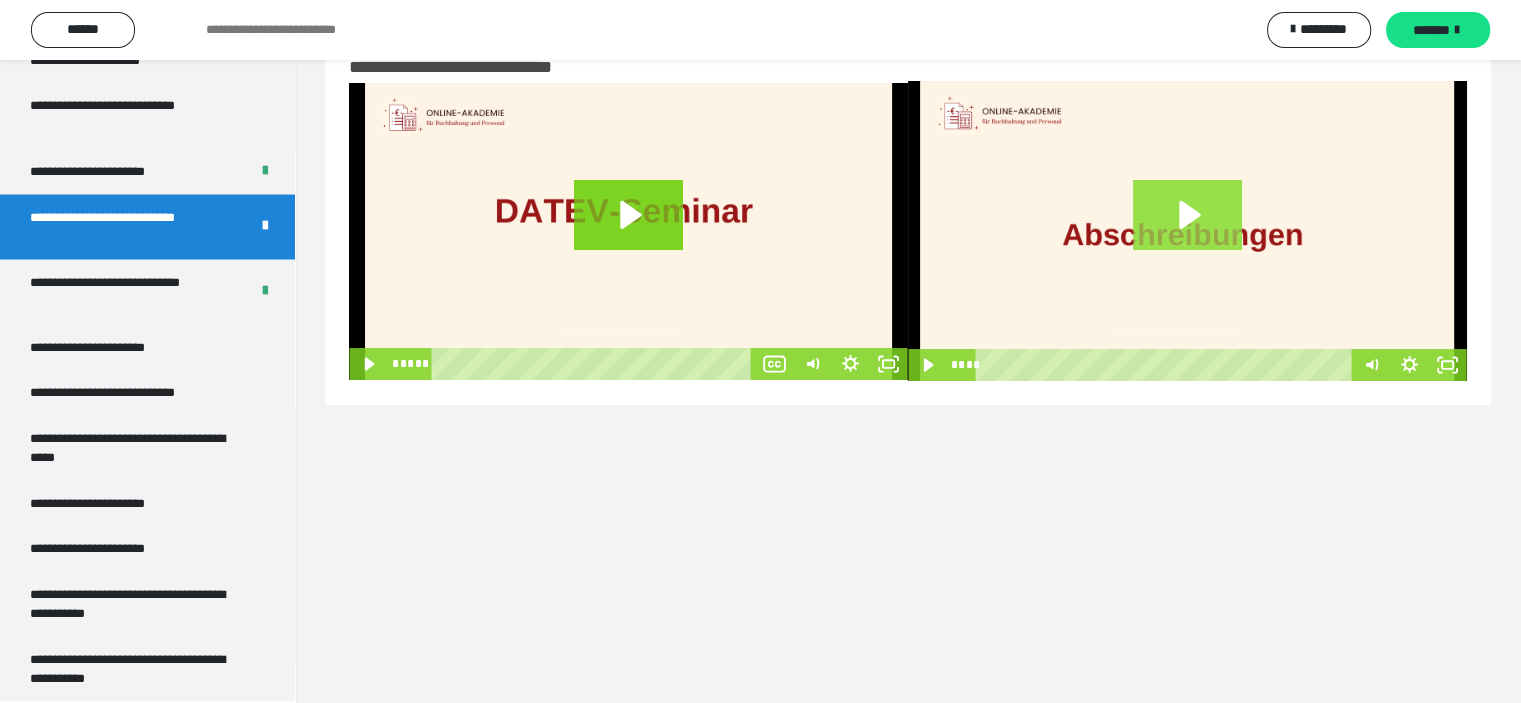 click 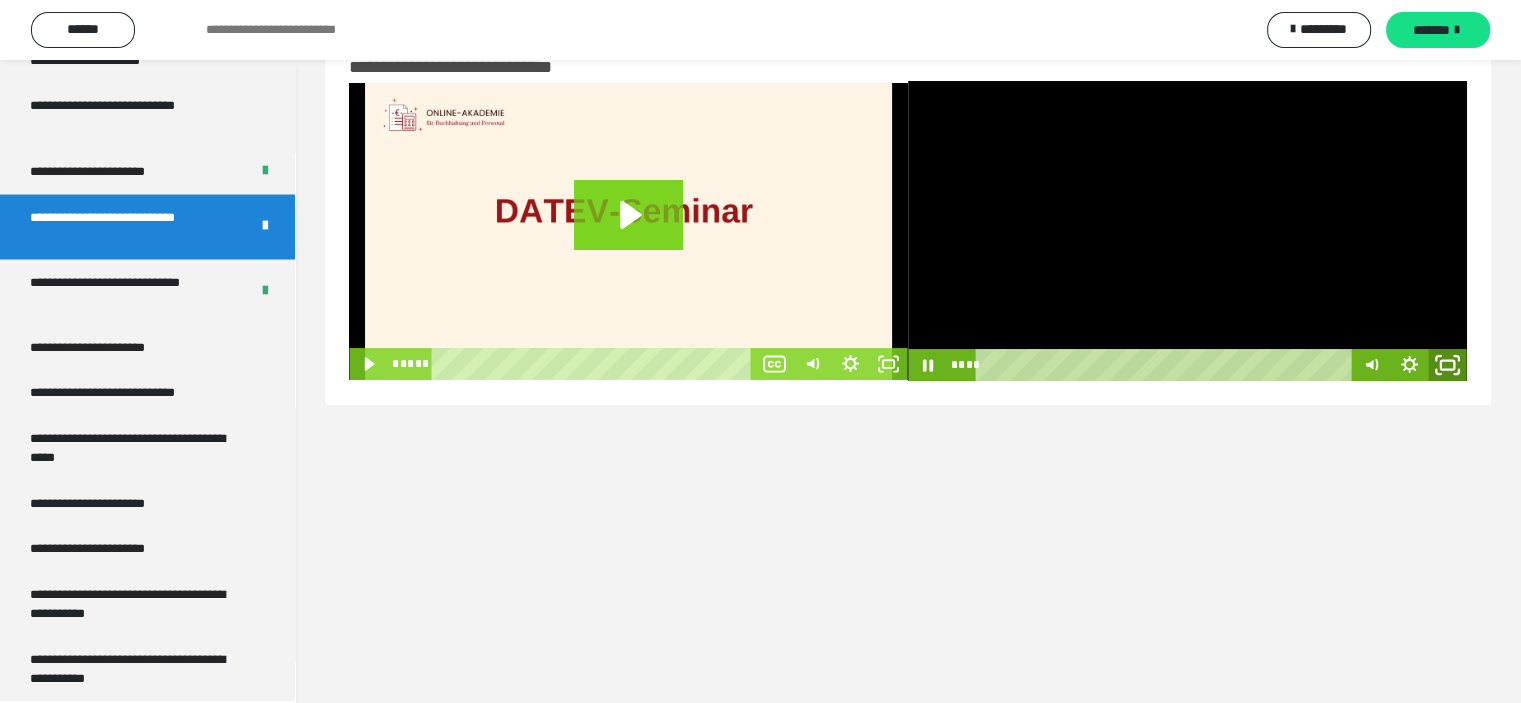 drag, startPoint x: 1457, startPoint y: 372, endPoint x: 1456, endPoint y: 493, distance: 121.004135 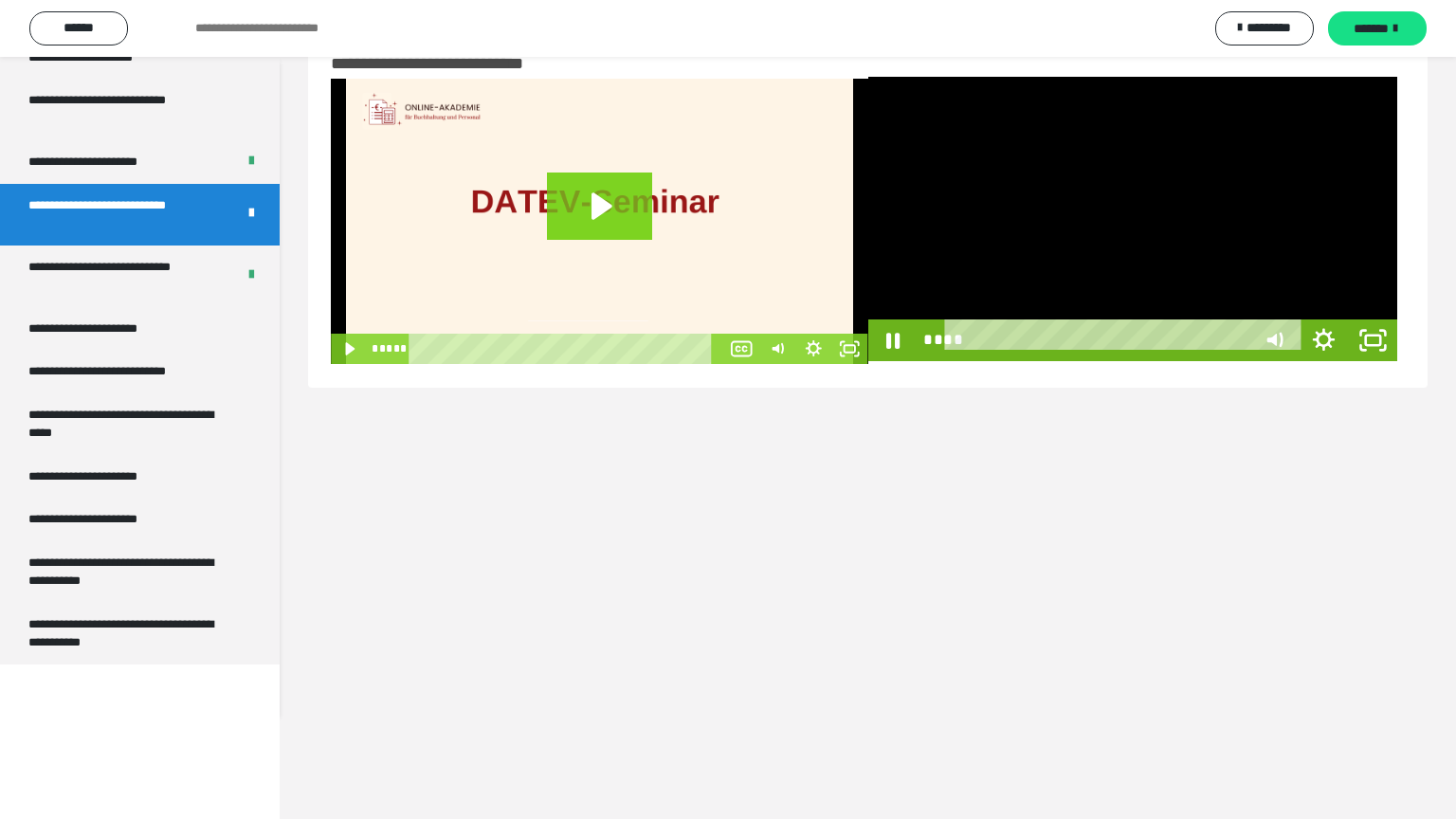 scroll, scrollTop: 3371, scrollLeft: 0, axis: vertical 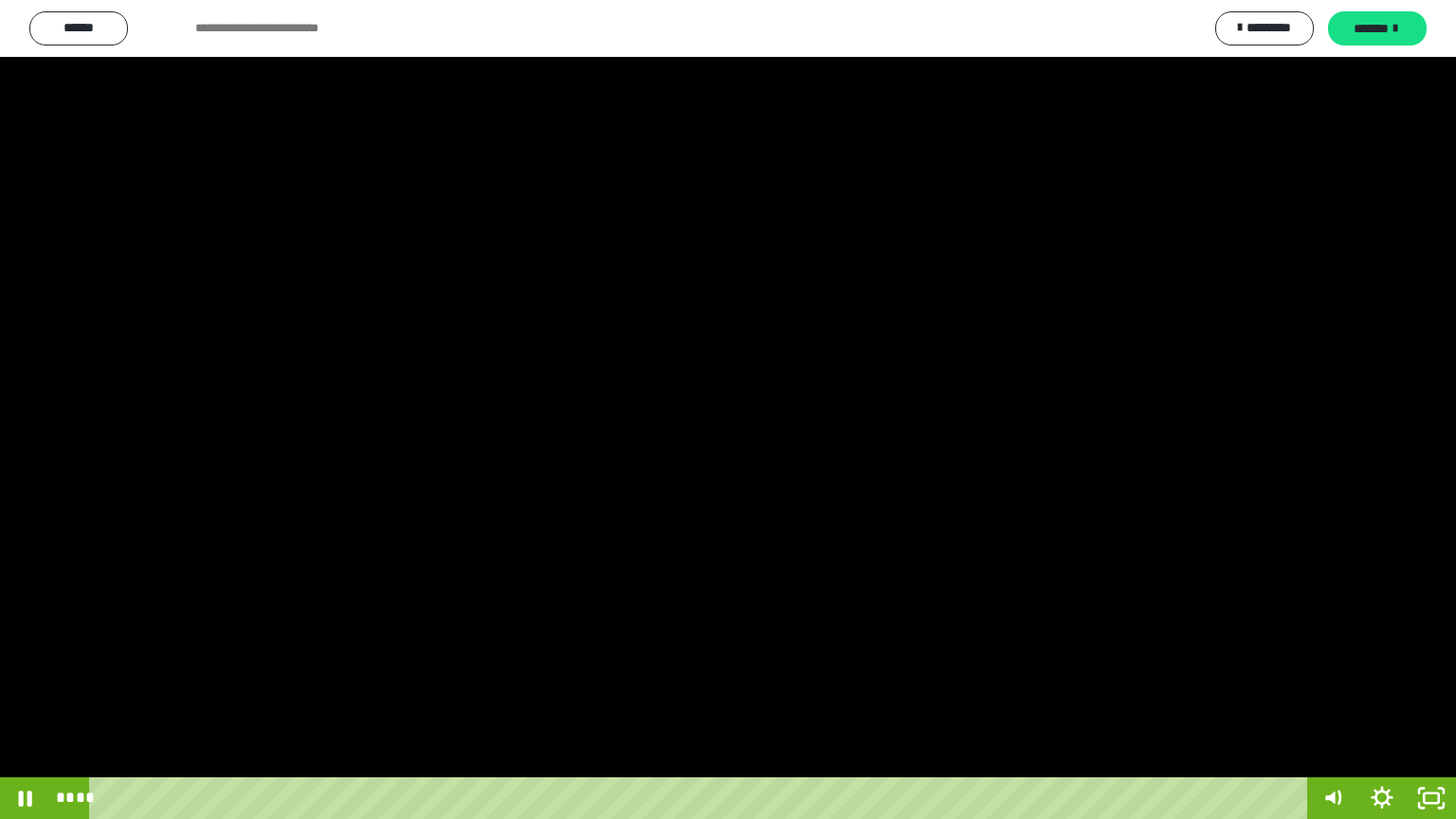 drag, startPoint x: 864, startPoint y: 535, endPoint x: 865, endPoint y: 545, distance: 10.04988 